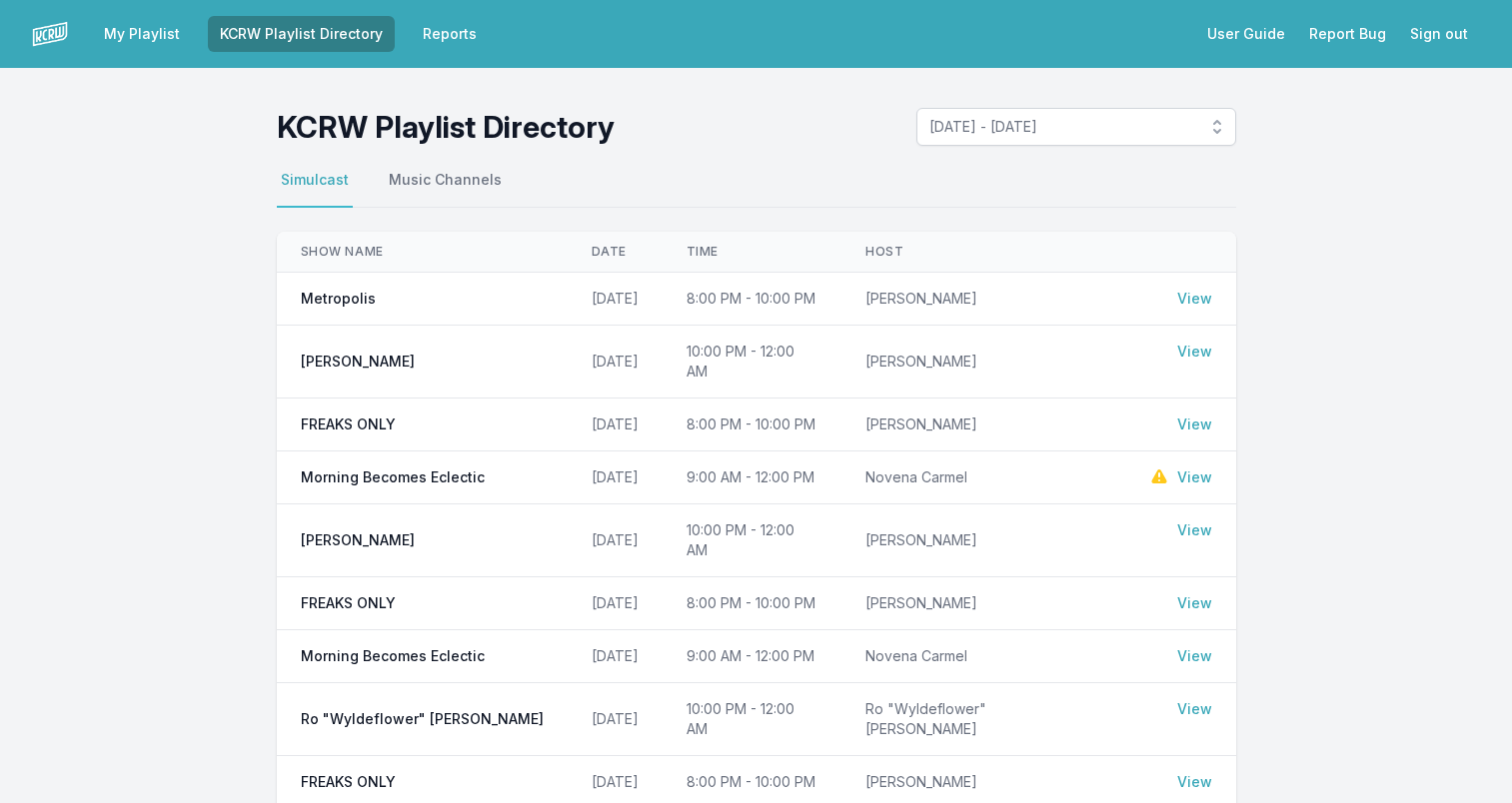 scroll, scrollTop: 0, scrollLeft: 0, axis: both 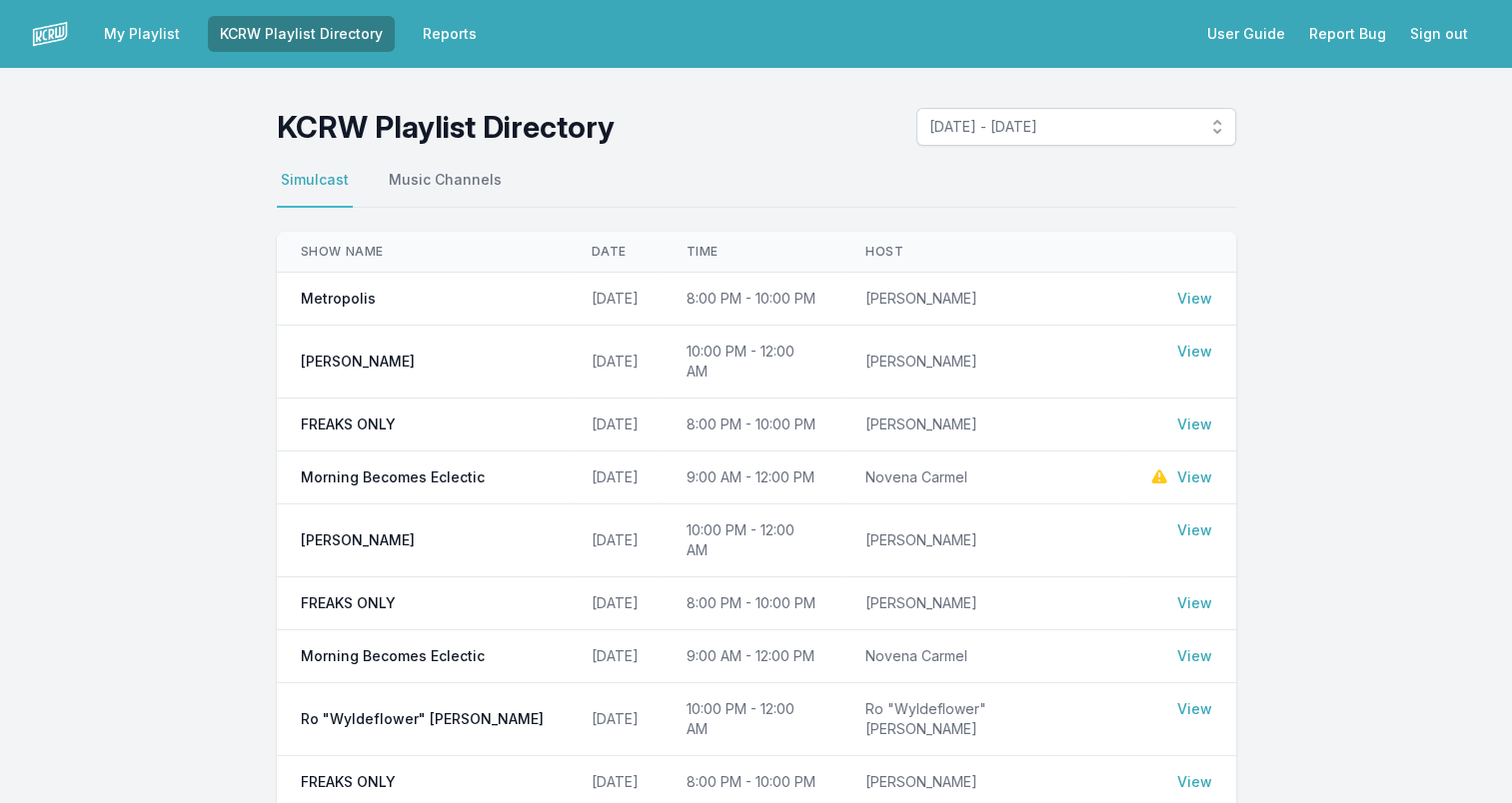 click on "View" at bounding box center [1194, 299] 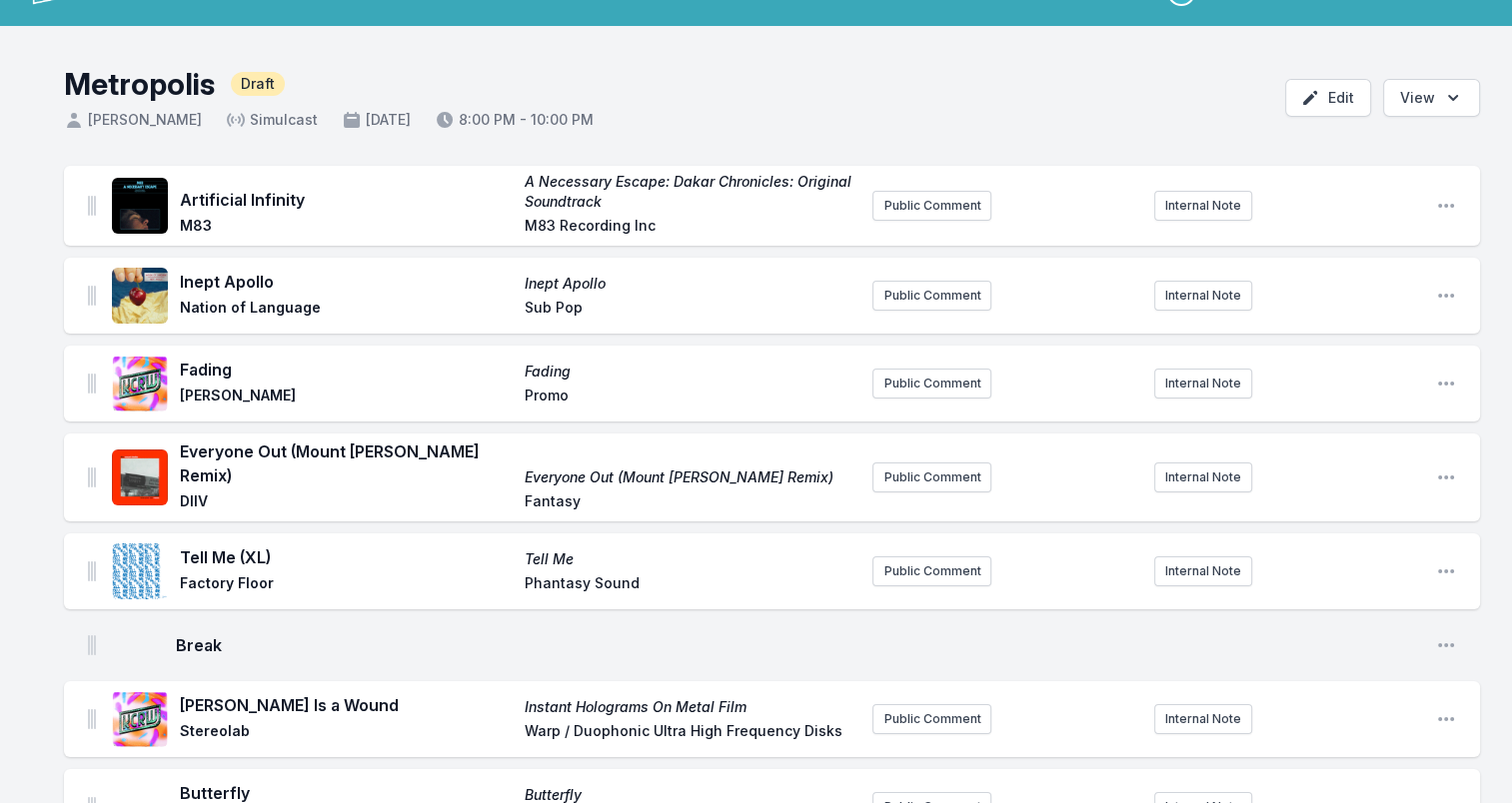 scroll, scrollTop: 0, scrollLeft: 0, axis: both 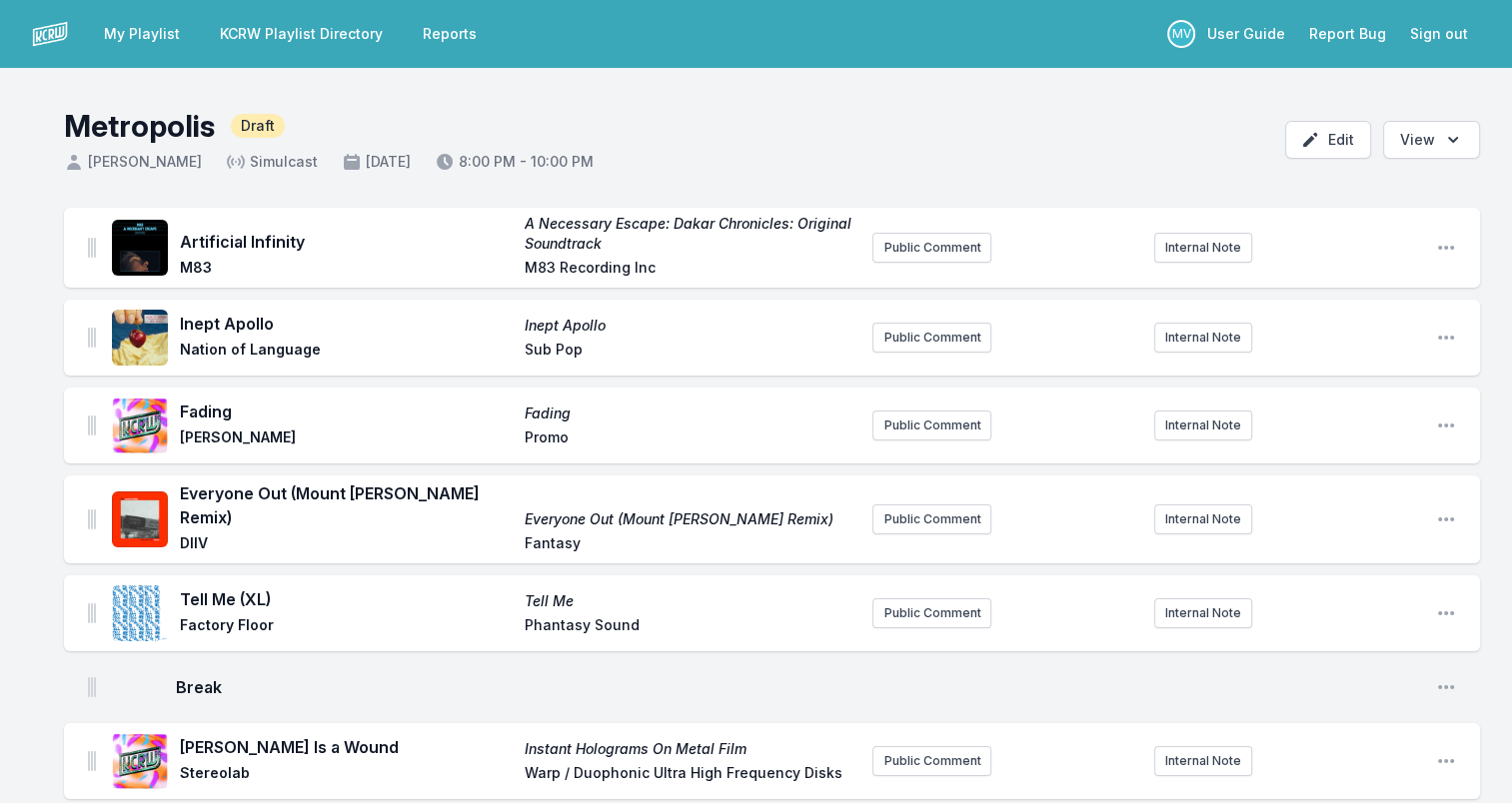 drag, startPoint x: 299, startPoint y: 197, endPoint x: 297, endPoint y: 223, distance: 26.07681 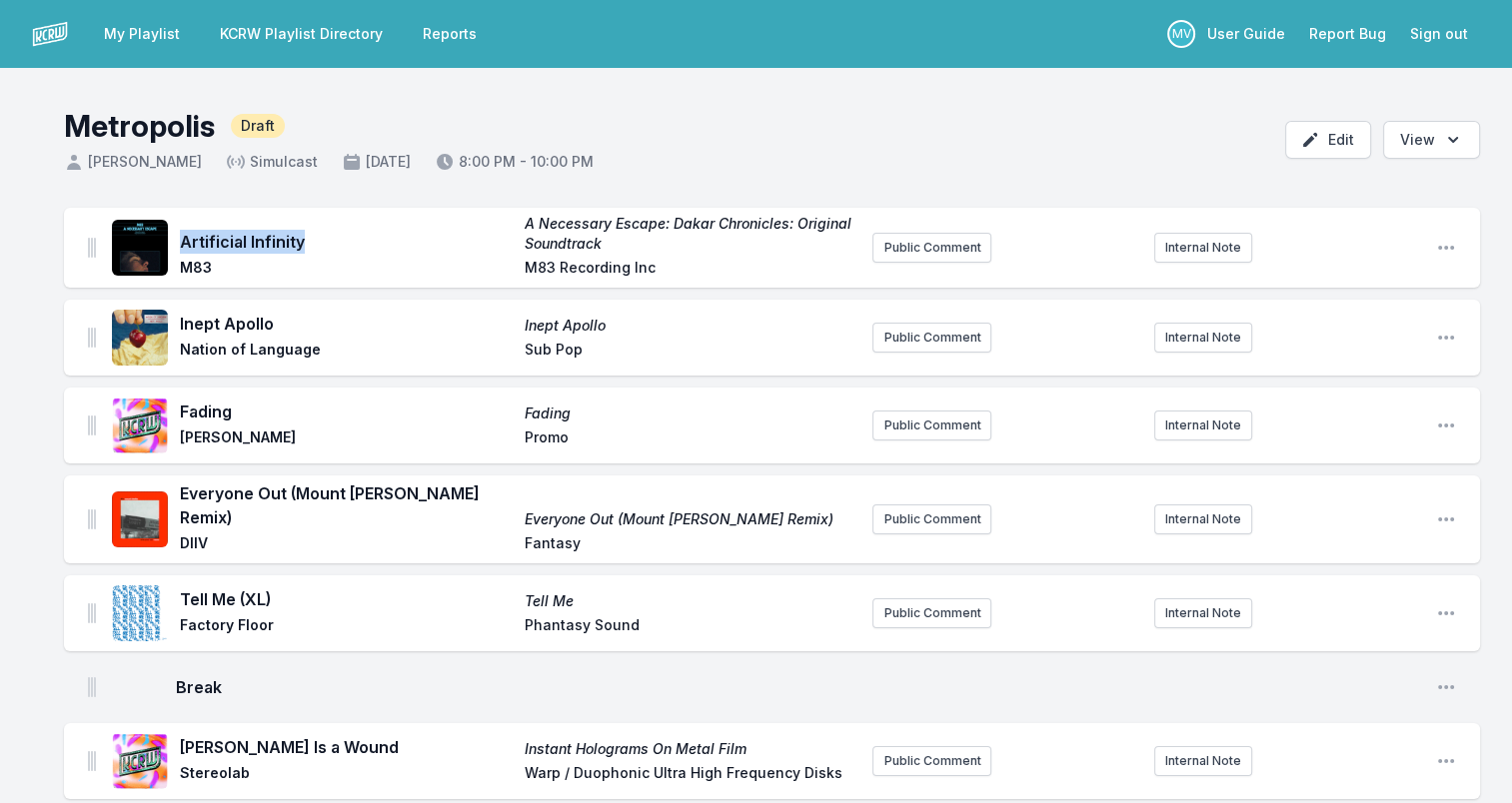 drag, startPoint x: 180, startPoint y: 241, endPoint x: 327, endPoint y: 240, distance: 147.0034 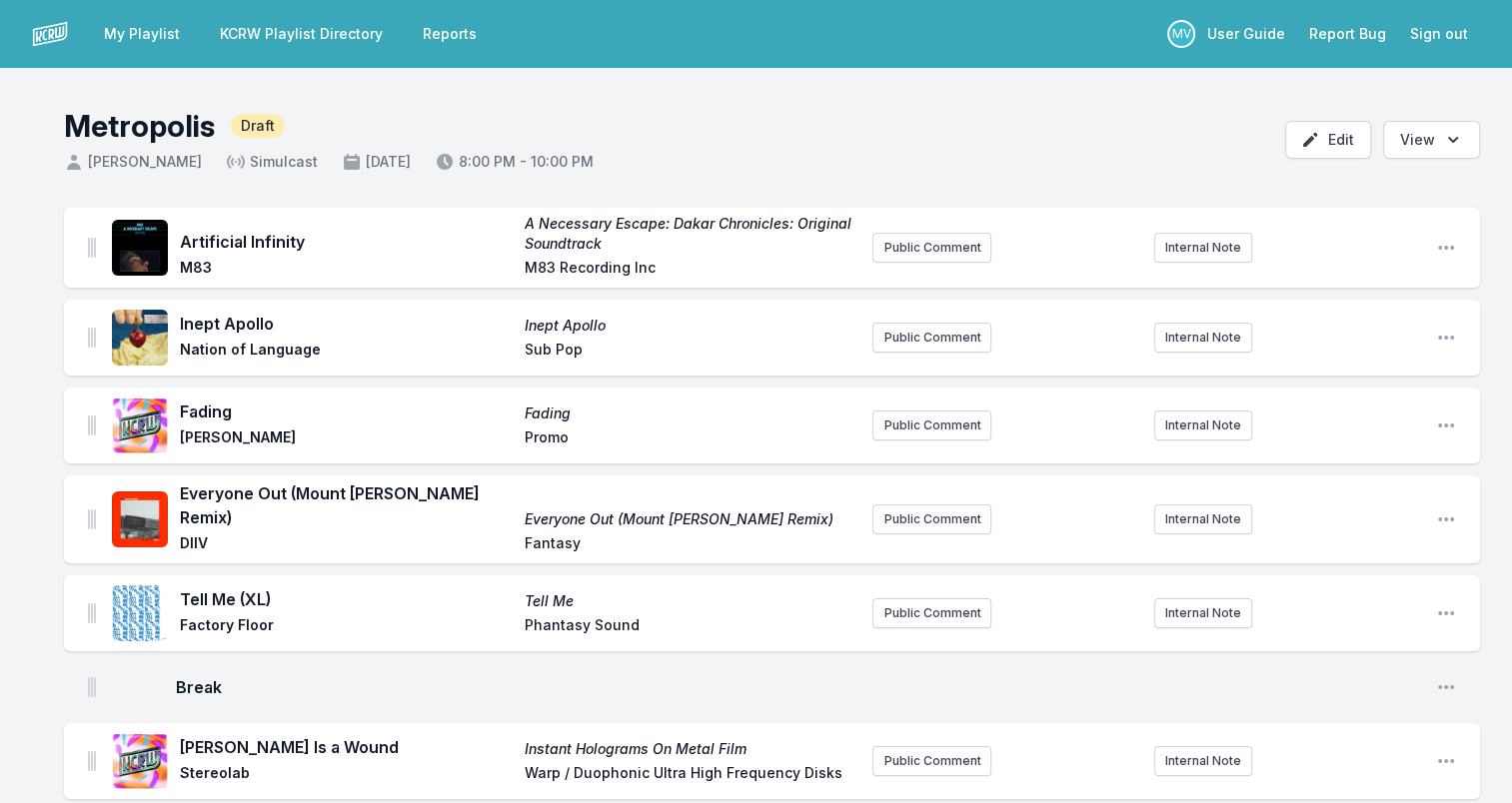 click on "M83" at bounding box center [346, 270] 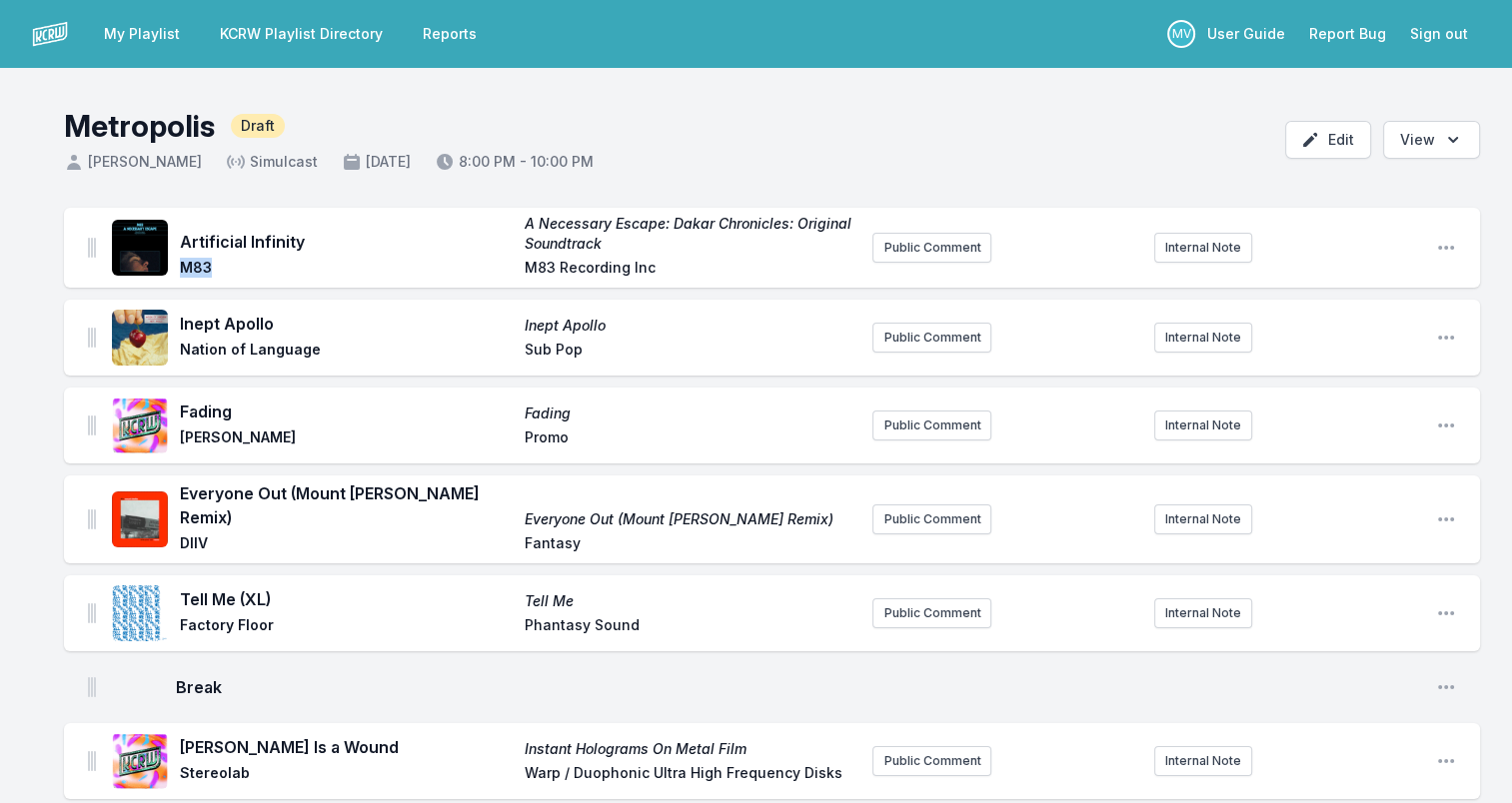 click on "M83" at bounding box center [346, 270] 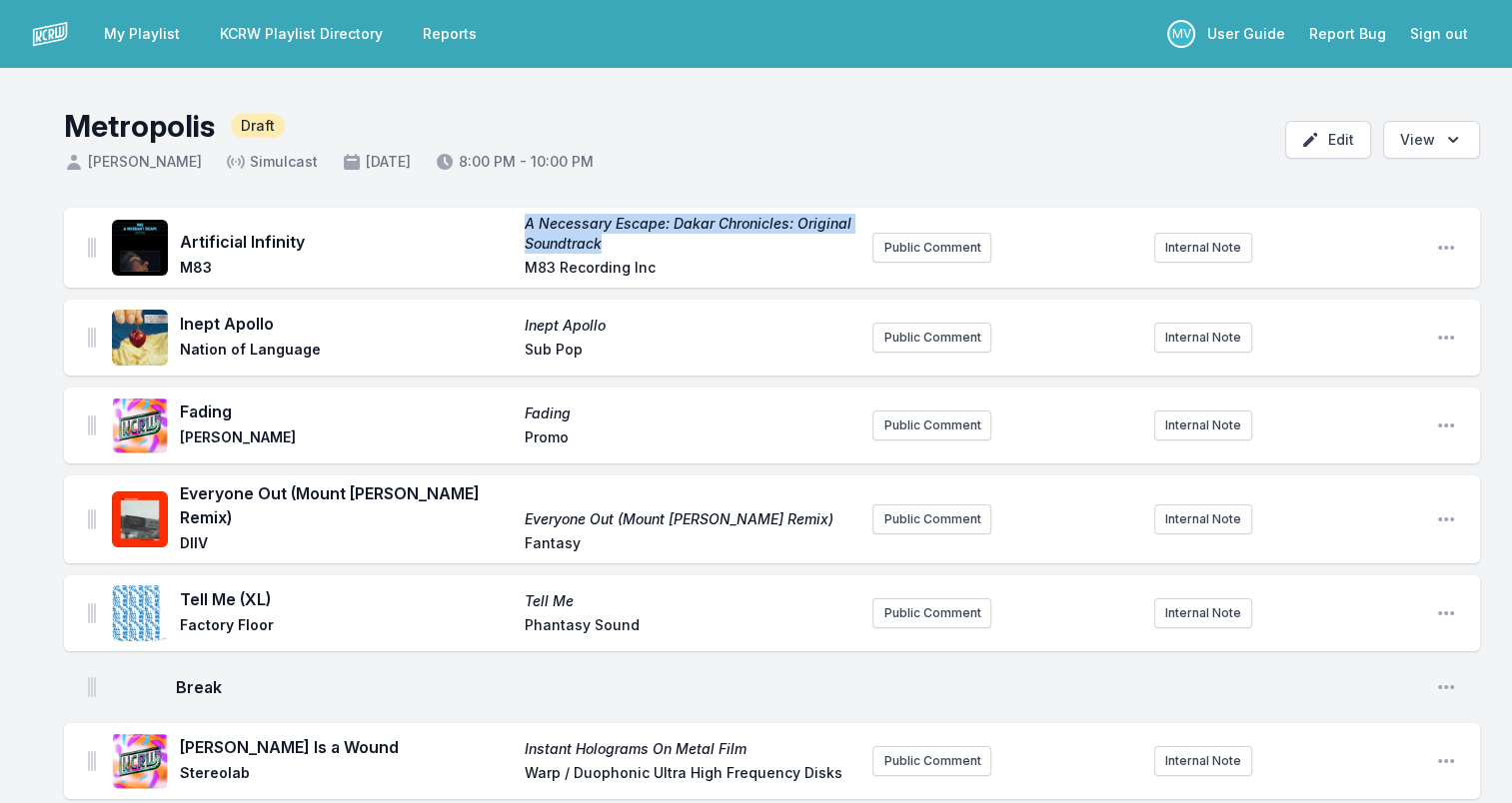drag, startPoint x: 609, startPoint y: 241, endPoint x: 478, endPoint y: 226, distance: 131.85598 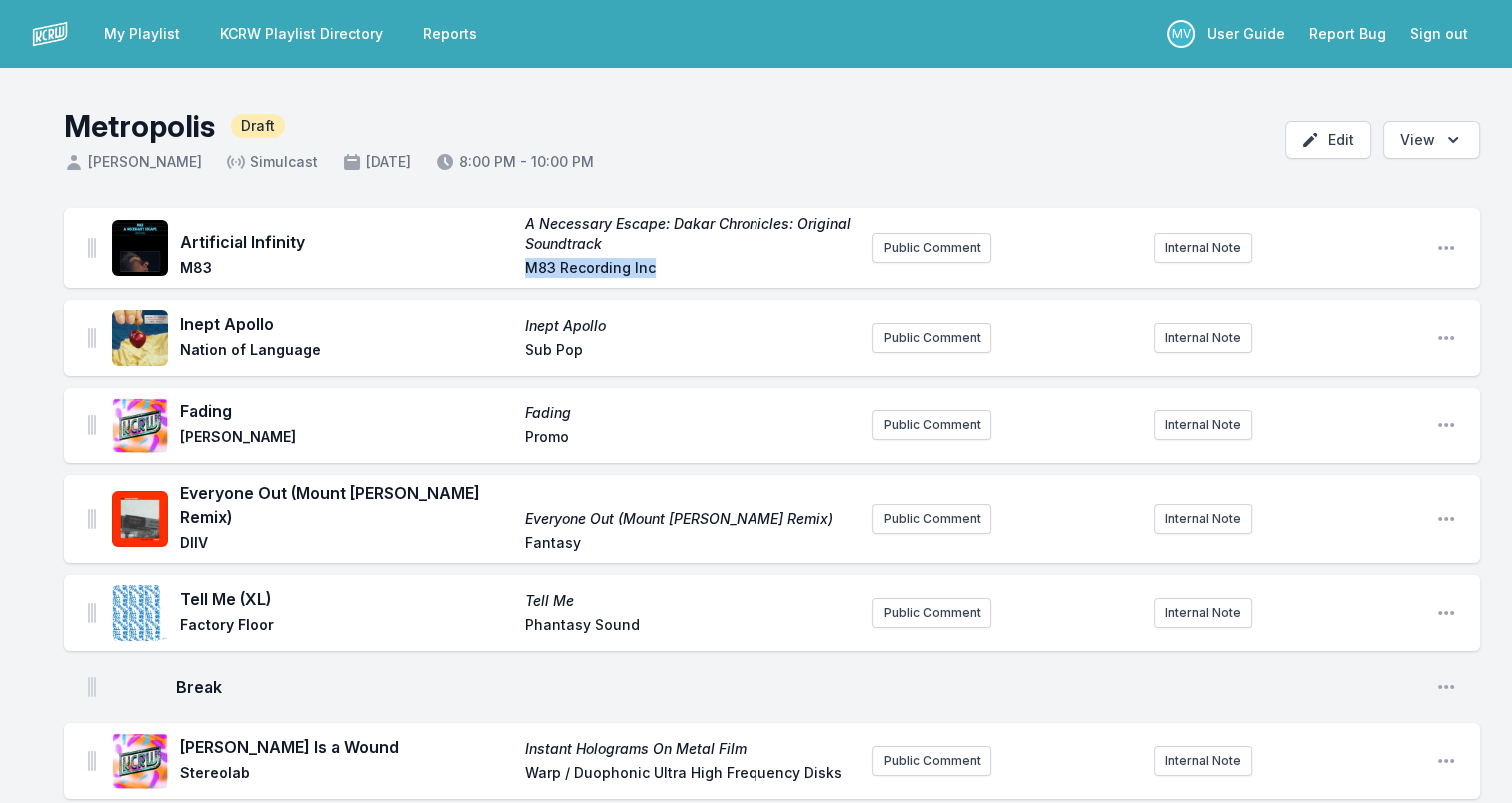 drag, startPoint x: 524, startPoint y: 267, endPoint x: 675, endPoint y: 280, distance: 151.55857 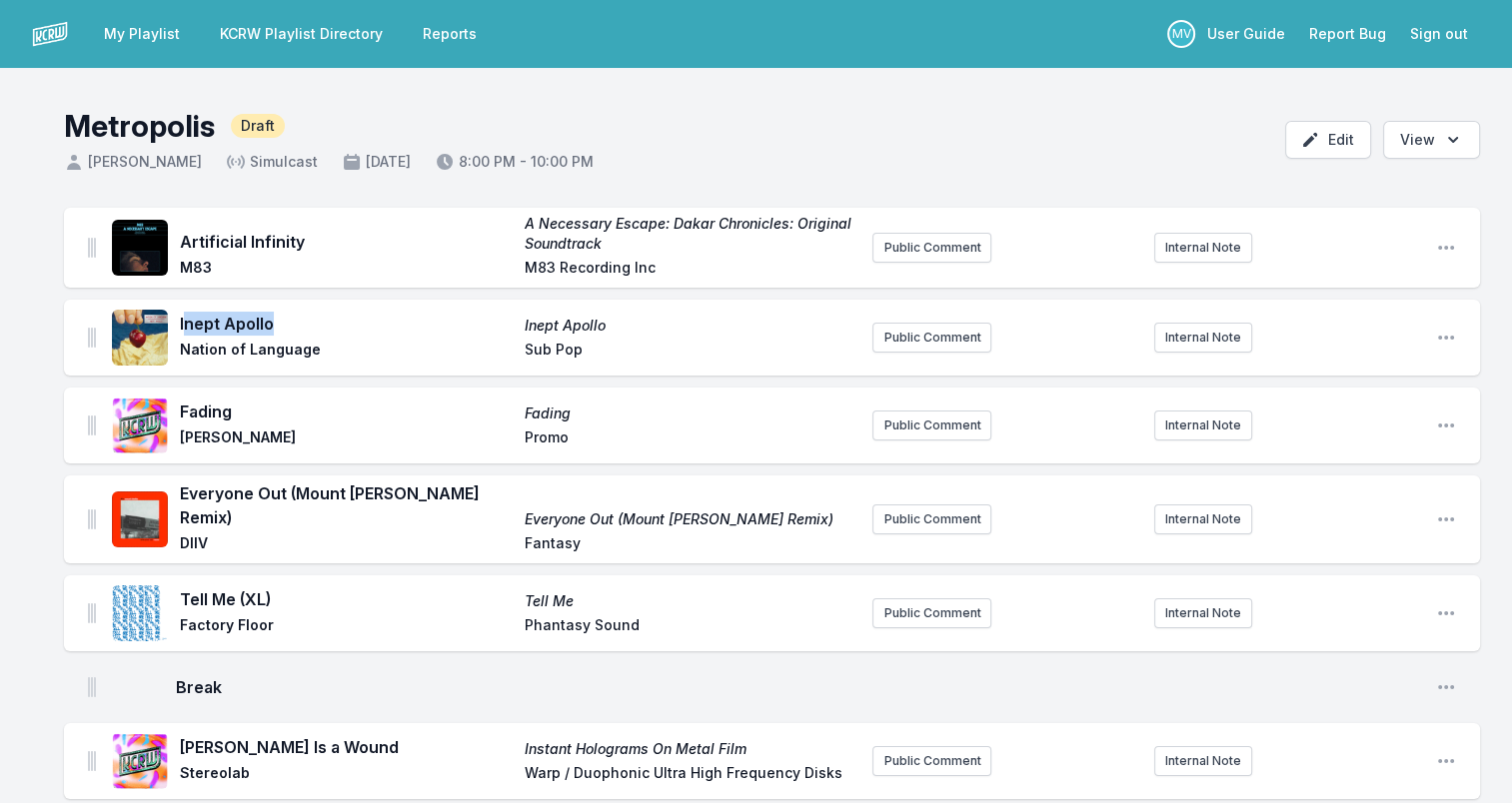 drag, startPoint x: 182, startPoint y: 322, endPoint x: 293, endPoint y: 325, distance: 111.040533 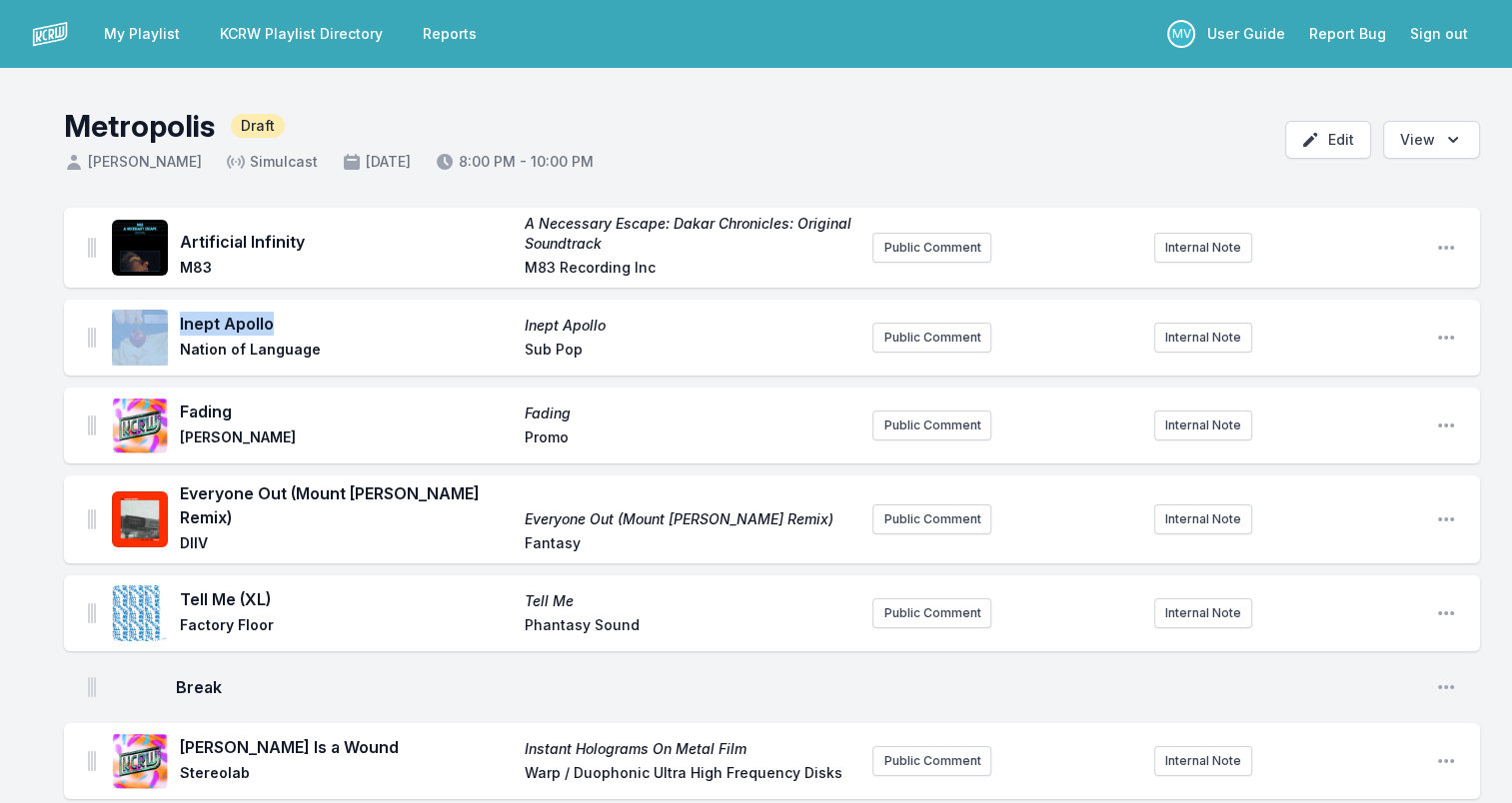 drag, startPoint x: 293, startPoint y: 325, endPoint x: 304, endPoint y: 322, distance: 11.401754 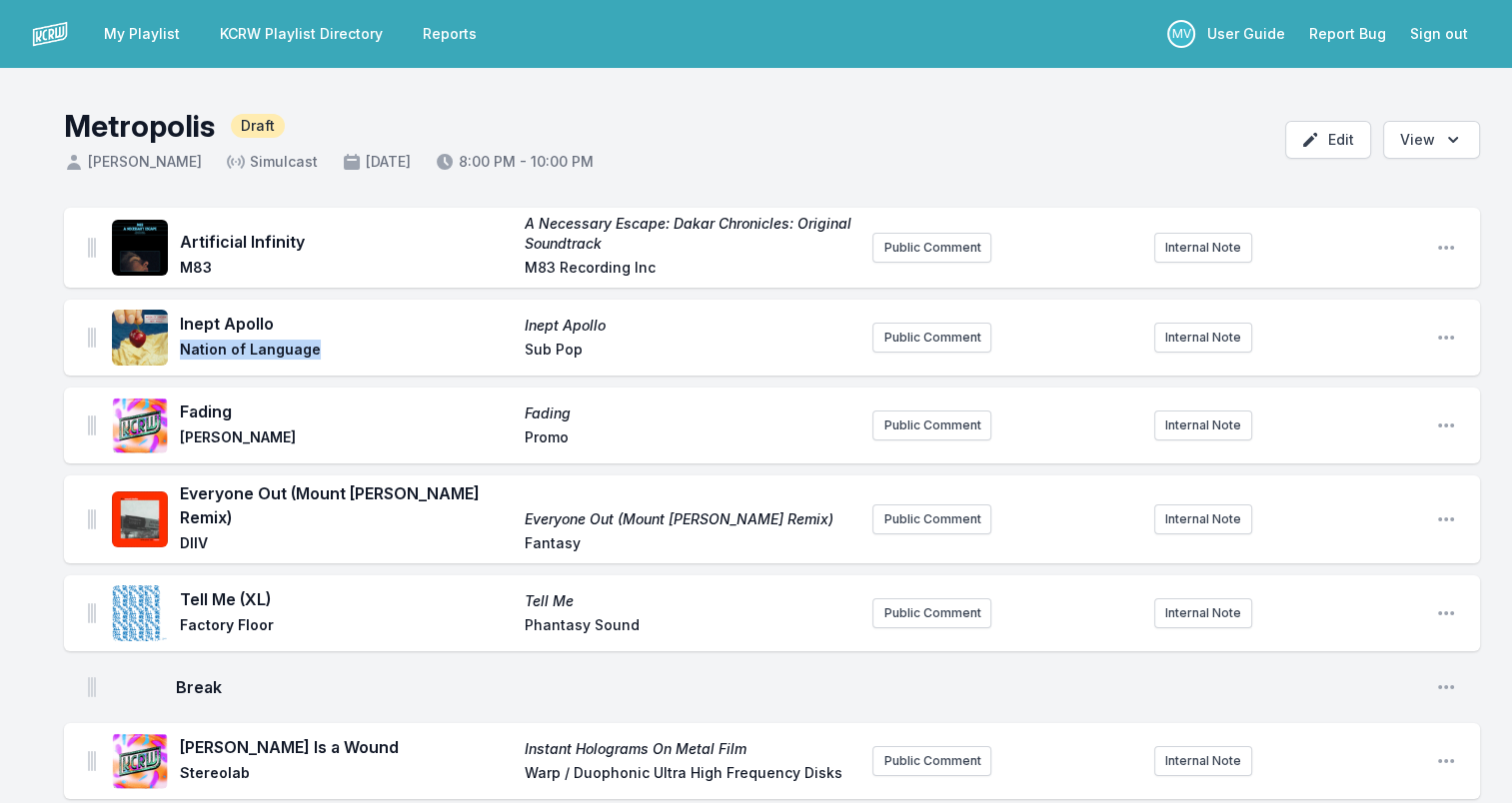 drag, startPoint x: 218, startPoint y: 348, endPoint x: 355, endPoint y: 348, distance: 137 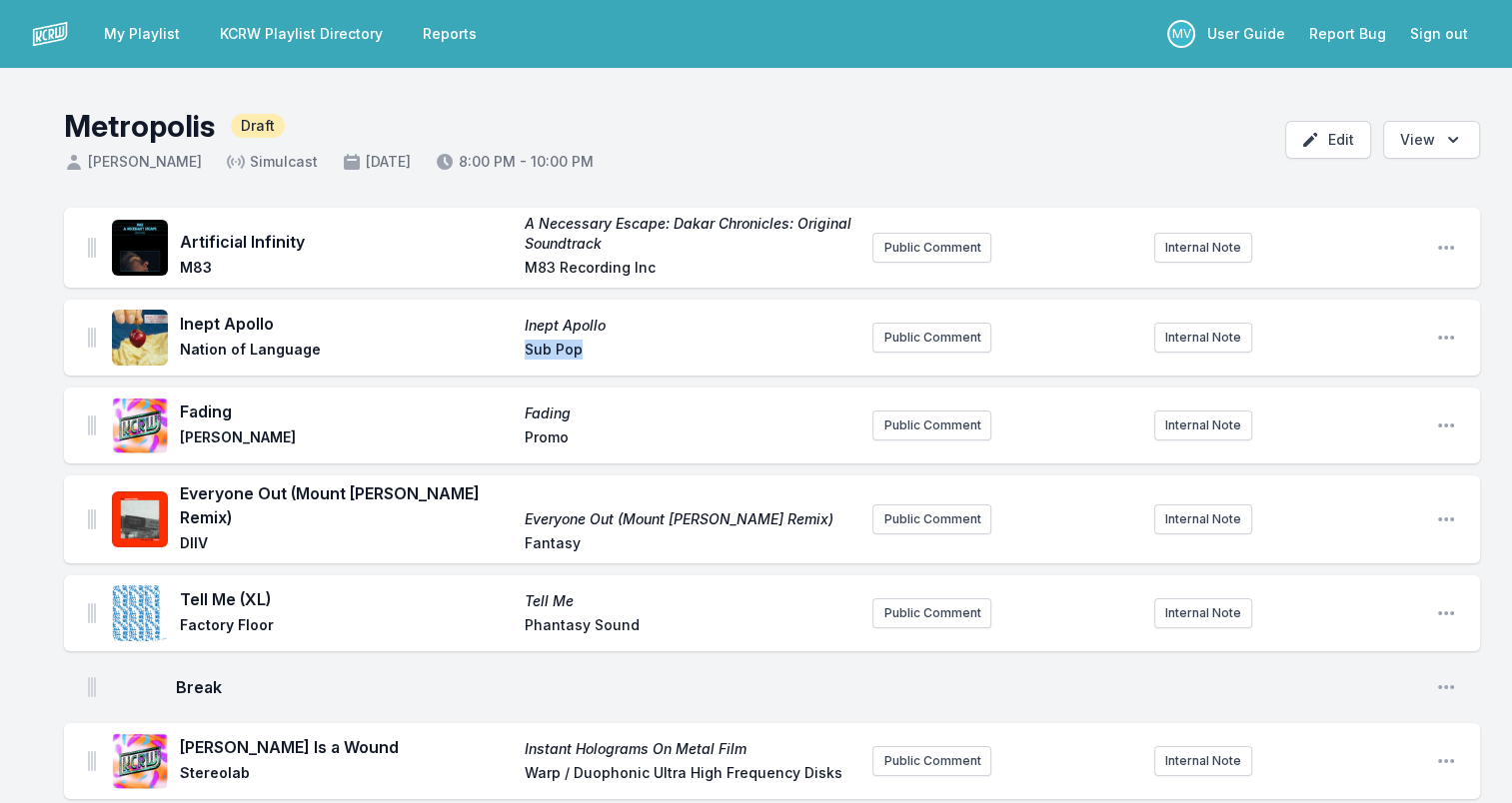 drag, startPoint x: 522, startPoint y: 351, endPoint x: 628, endPoint y: 352, distance: 106.004717 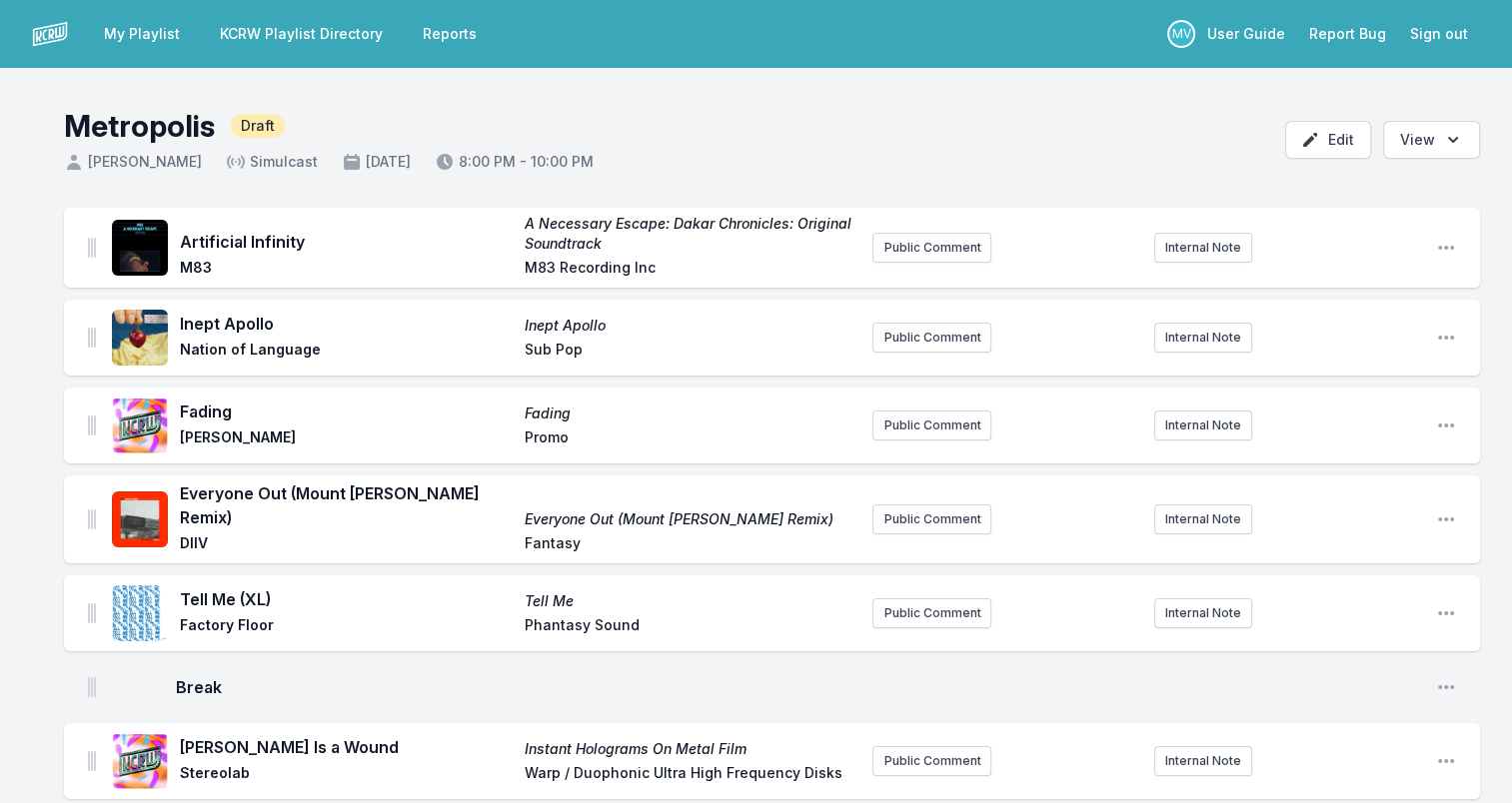 click on "Fading" at bounding box center (346, 411) 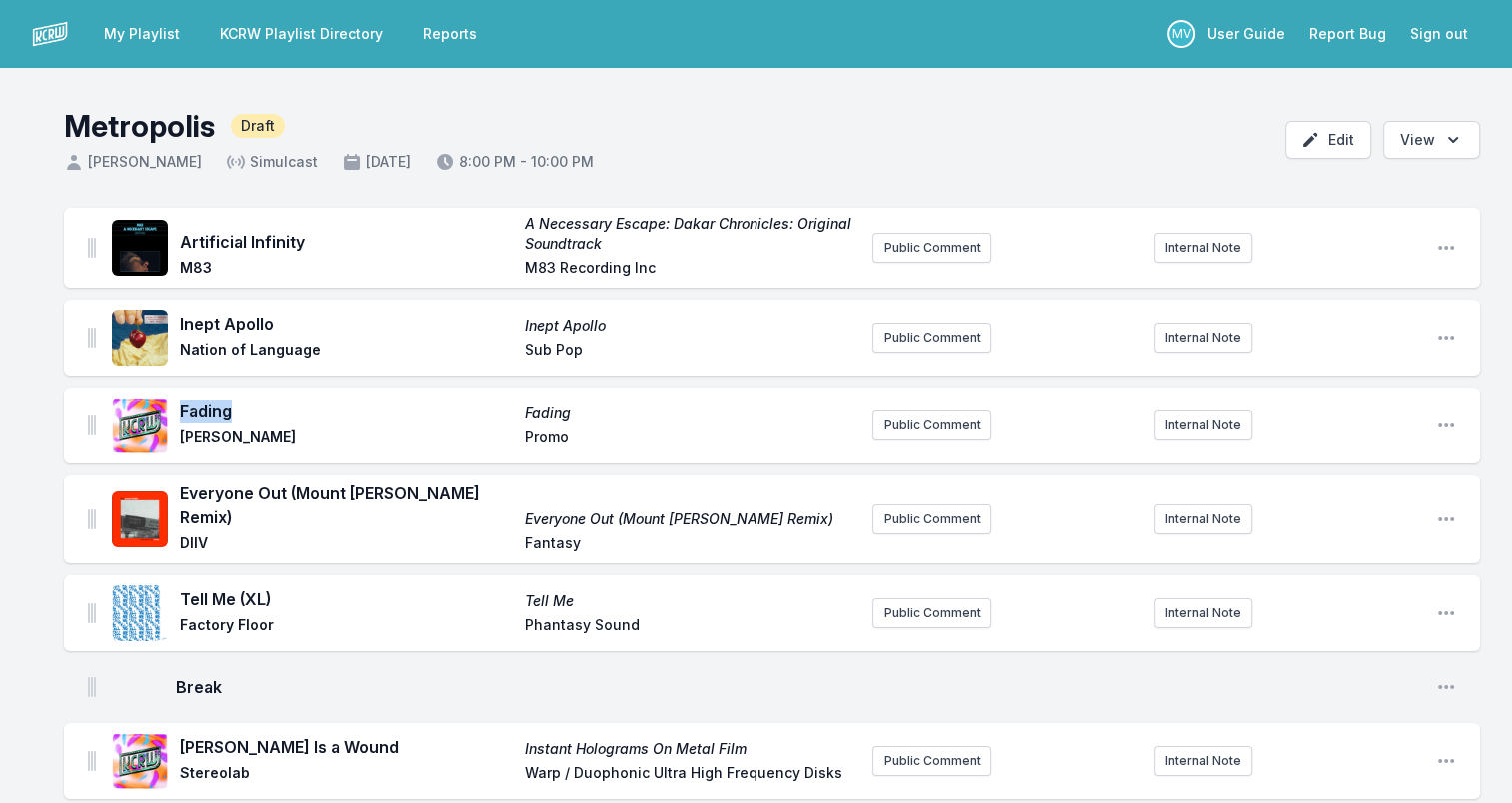 click on "Fading" at bounding box center [346, 411] 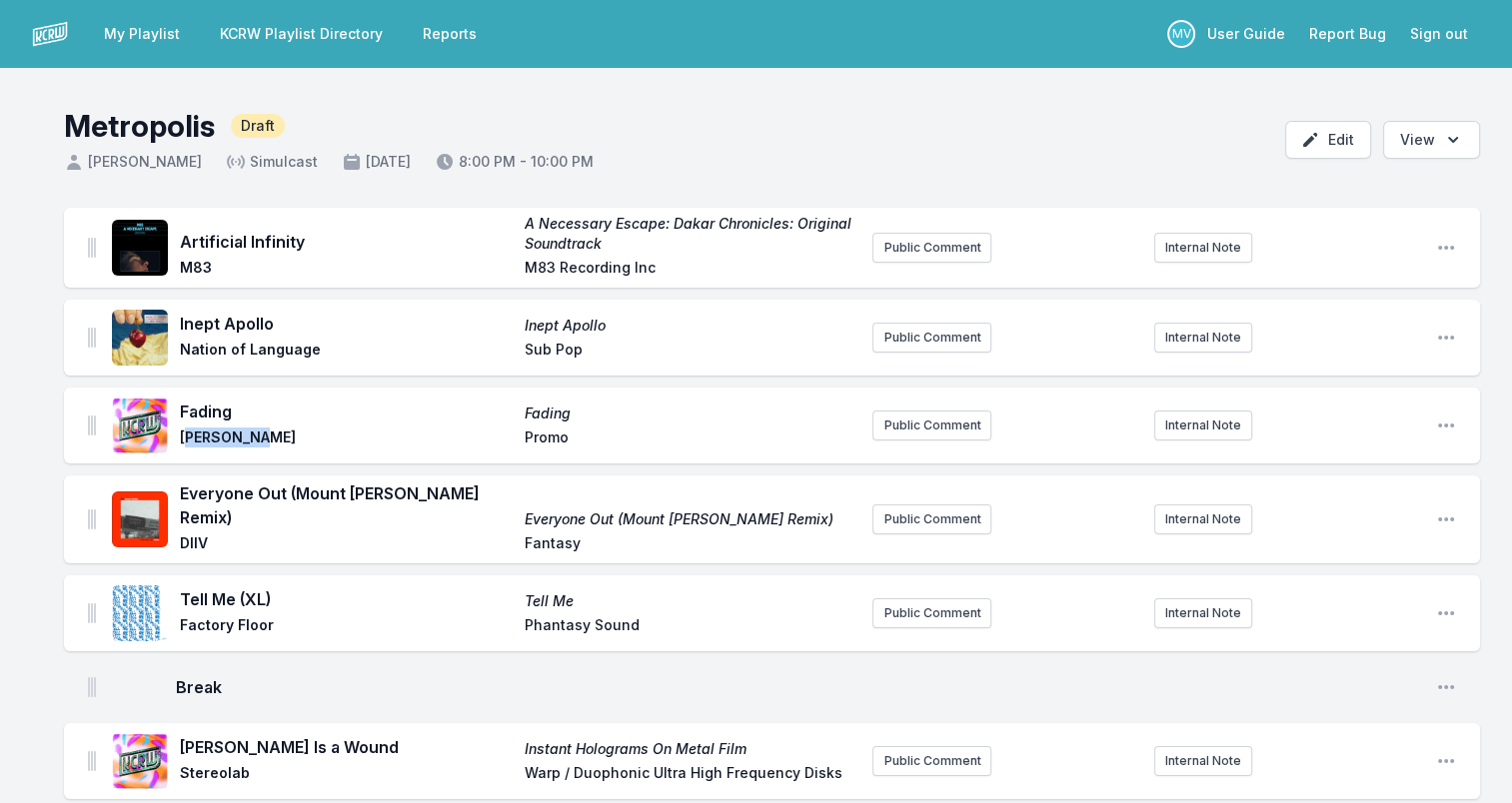 drag, startPoint x: 185, startPoint y: 439, endPoint x: 267, endPoint y: 441, distance: 82.02439 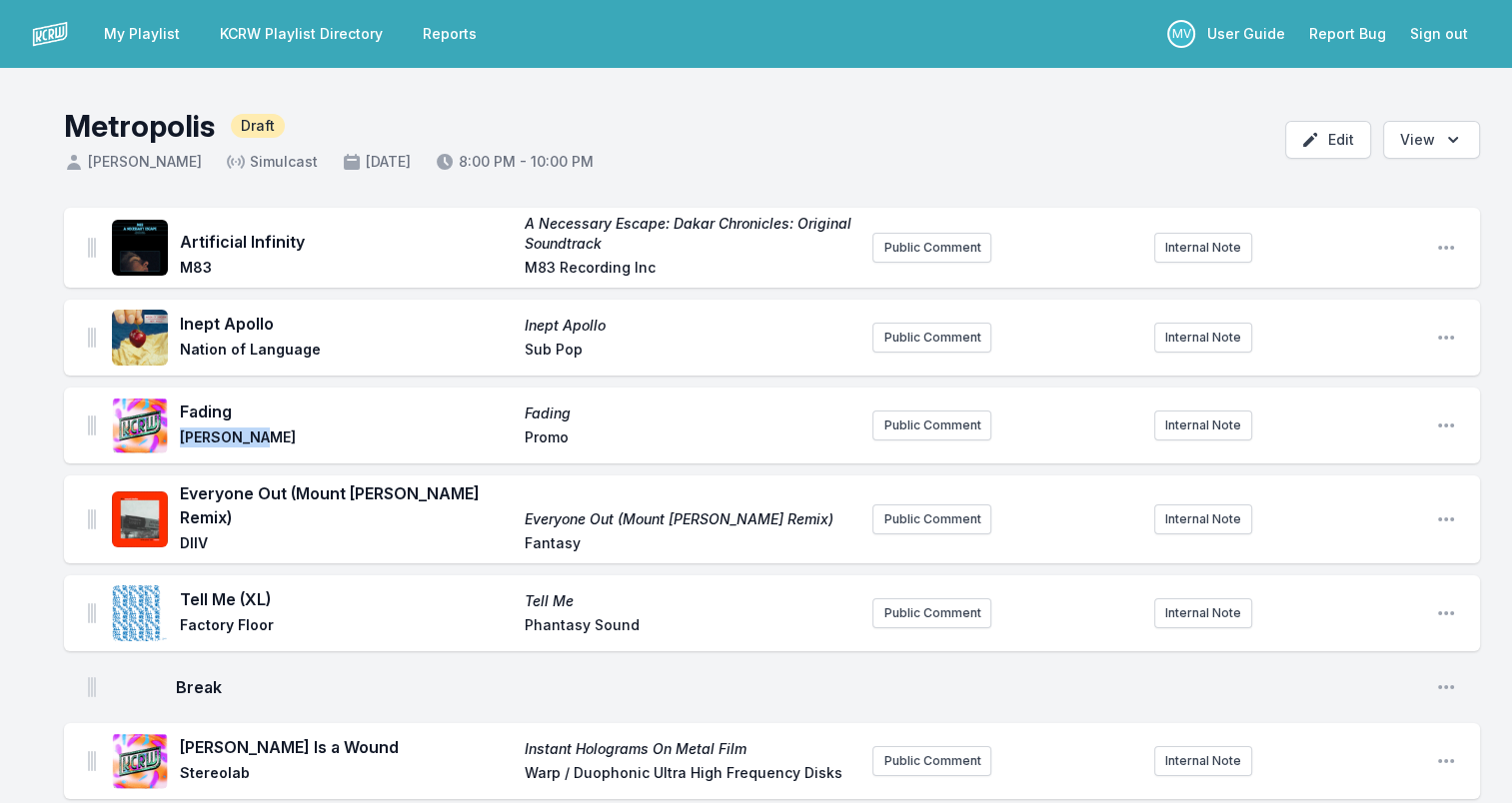 click on "[PERSON_NAME]" at bounding box center [346, 439] 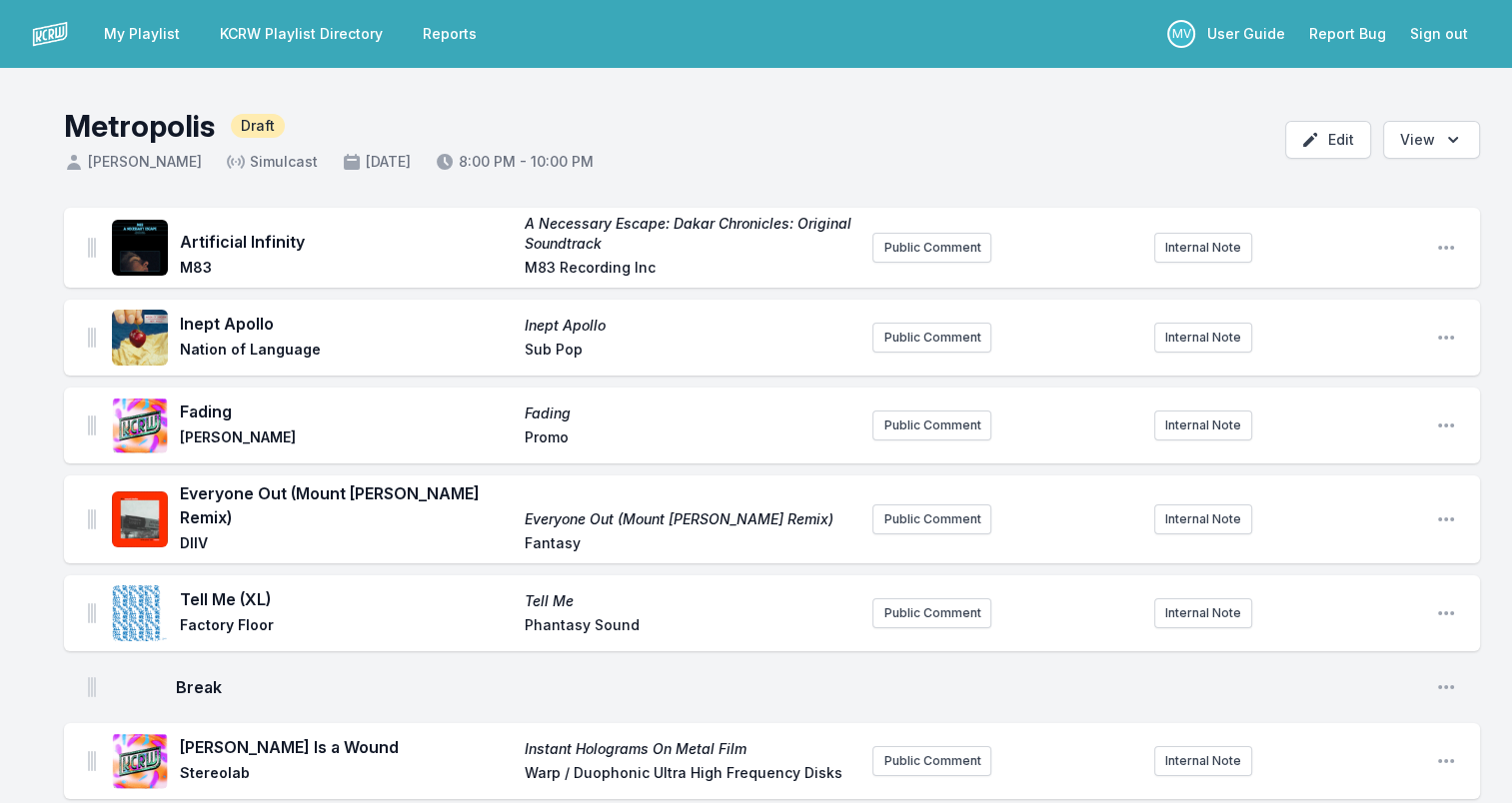 click on "Promo" at bounding box center [691, 439] 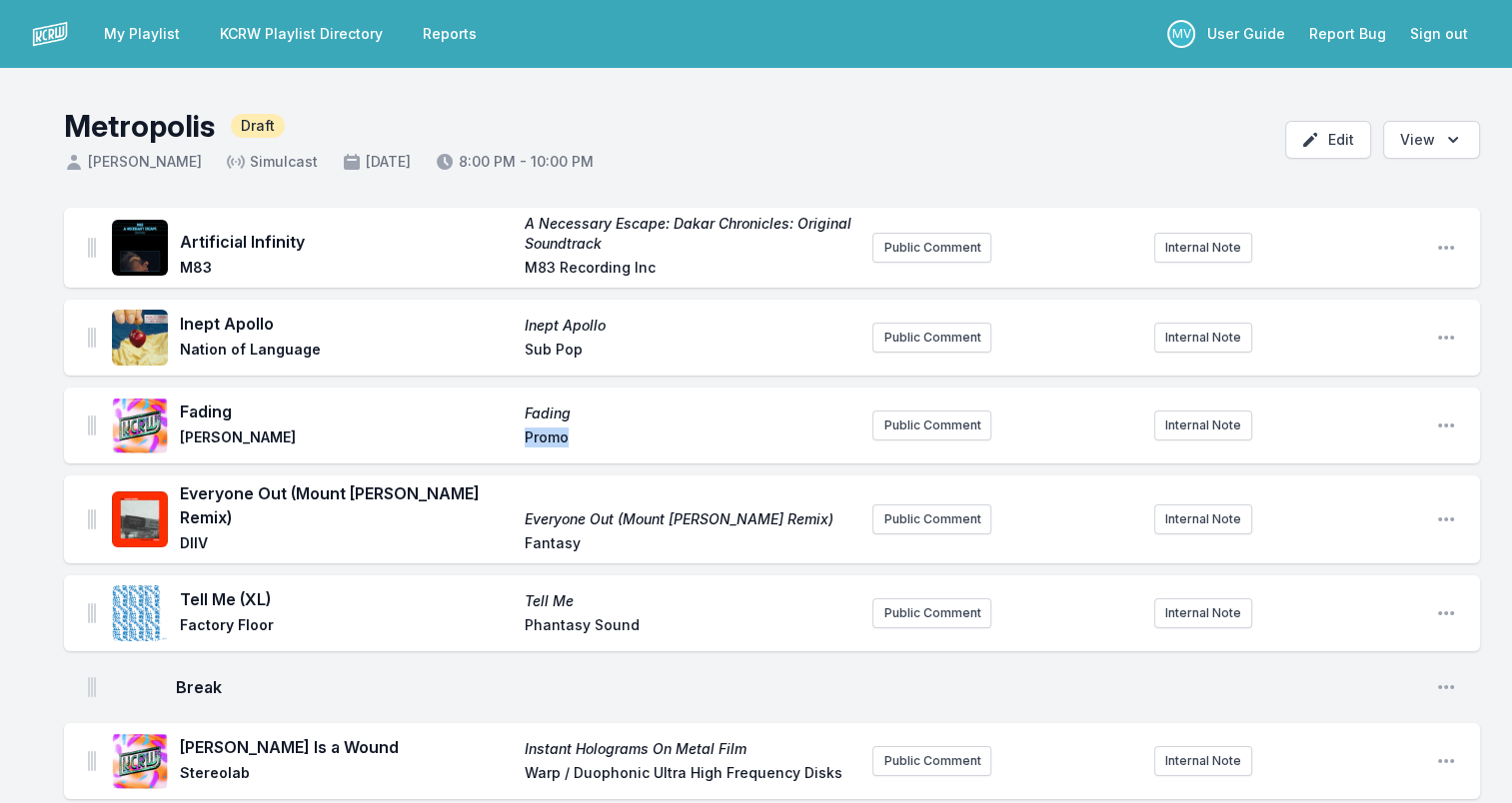 click on "Promo" at bounding box center [691, 439] 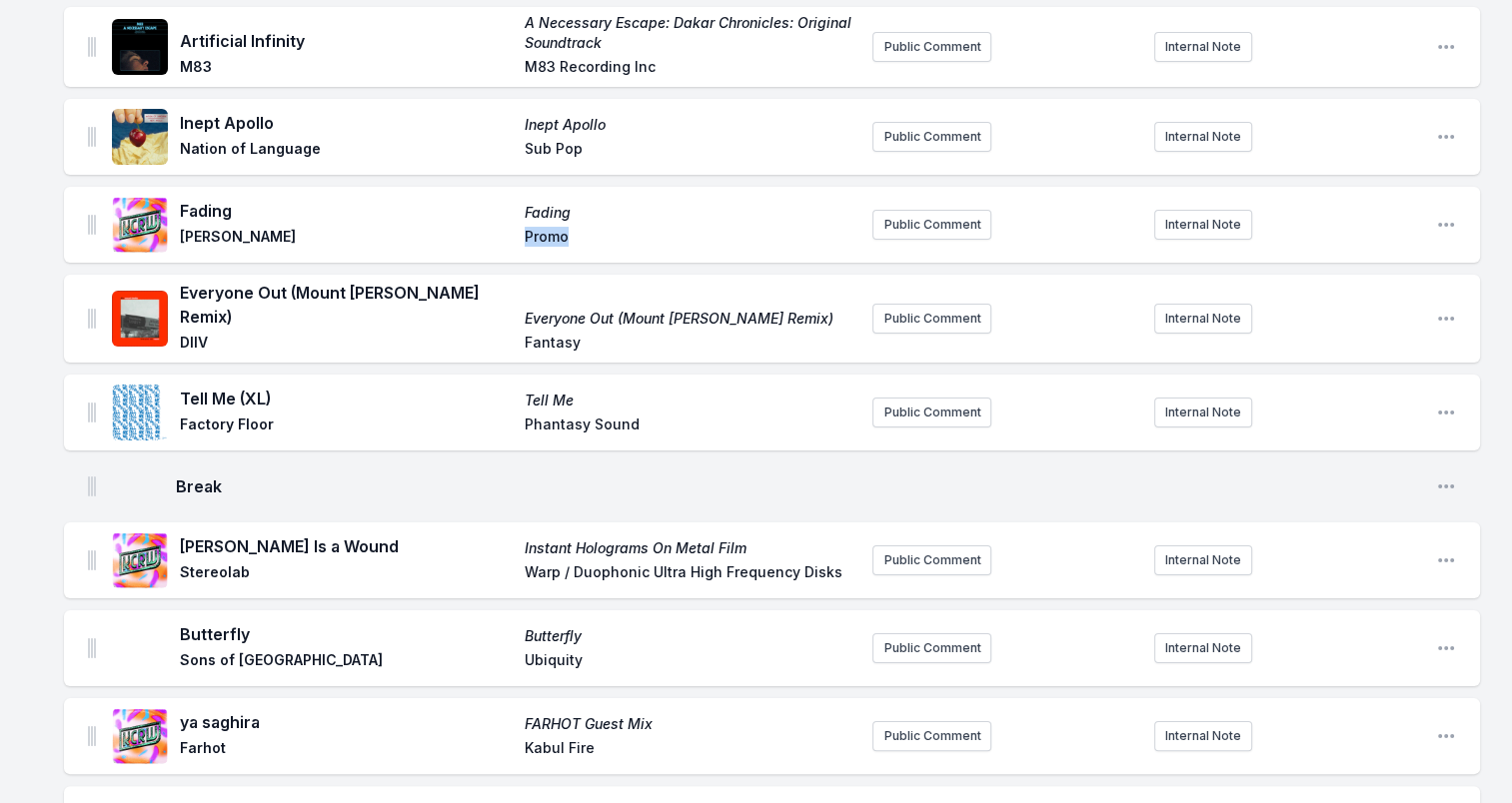 scroll, scrollTop: 0, scrollLeft: 0, axis: both 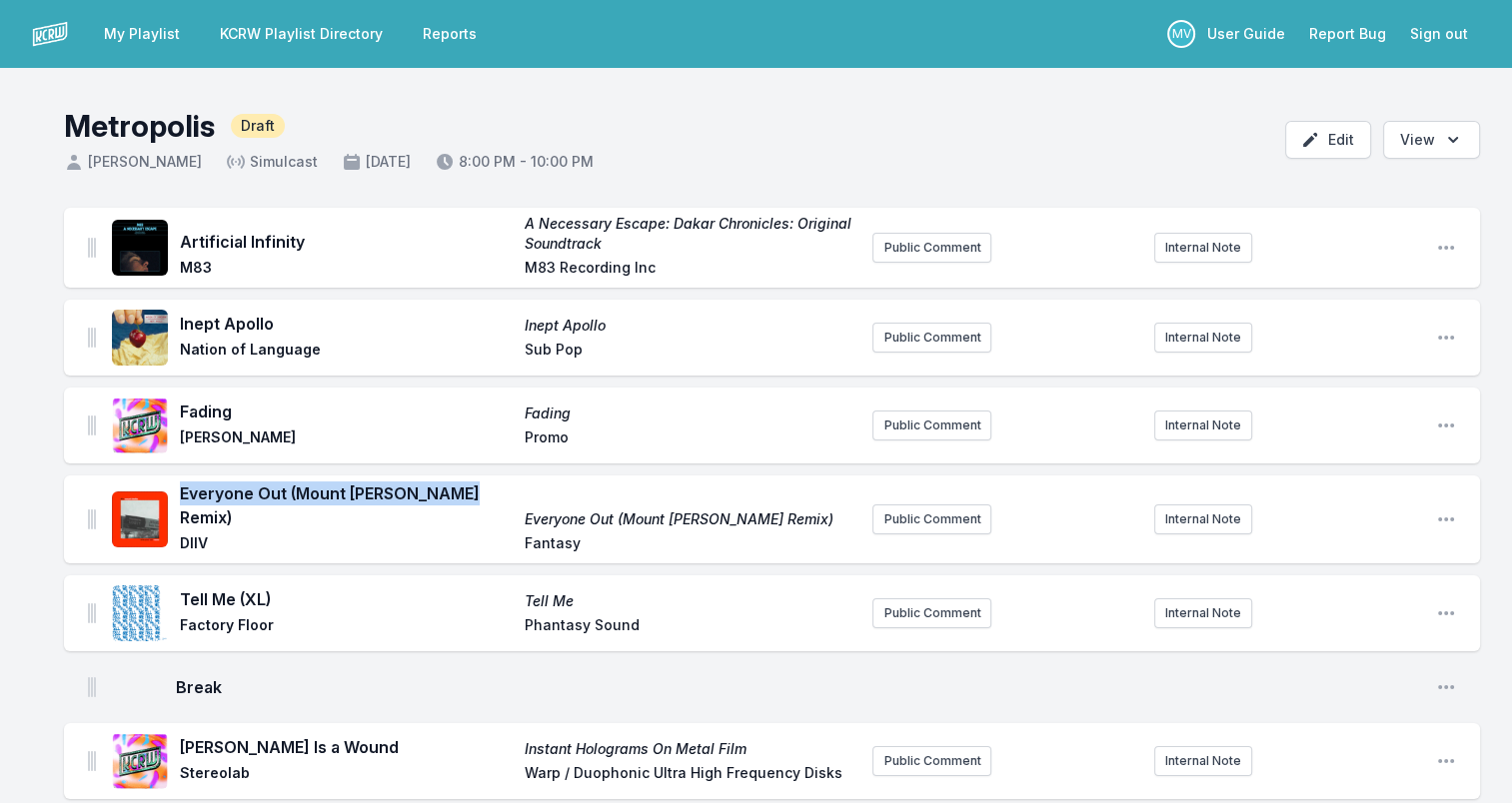 drag, startPoint x: 478, startPoint y: 500, endPoint x: 181, endPoint y: 500, distance: 297 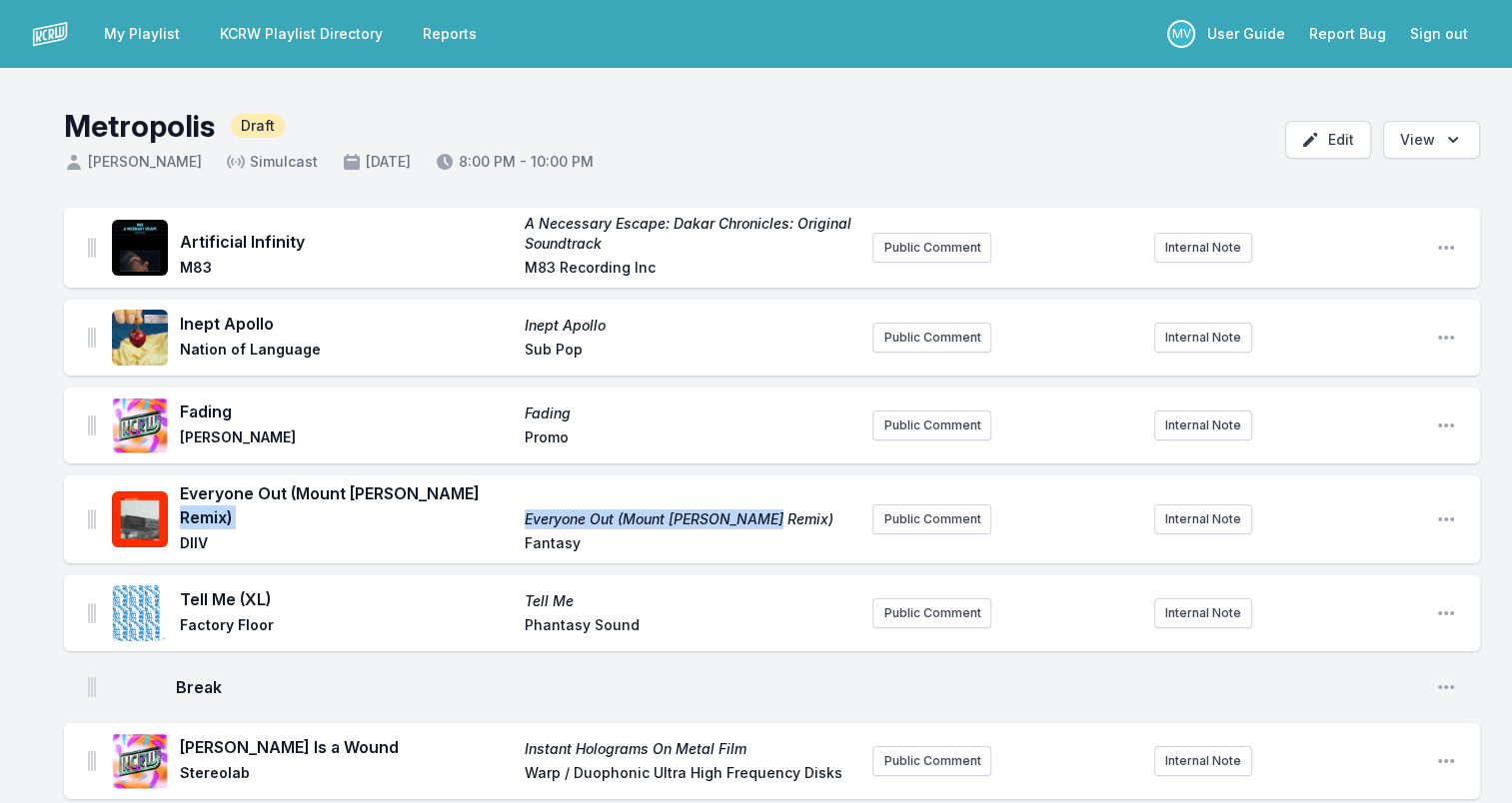 drag, startPoint x: 732, startPoint y: 509, endPoint x: 483, endPoint y: 503, distance: 249.07228 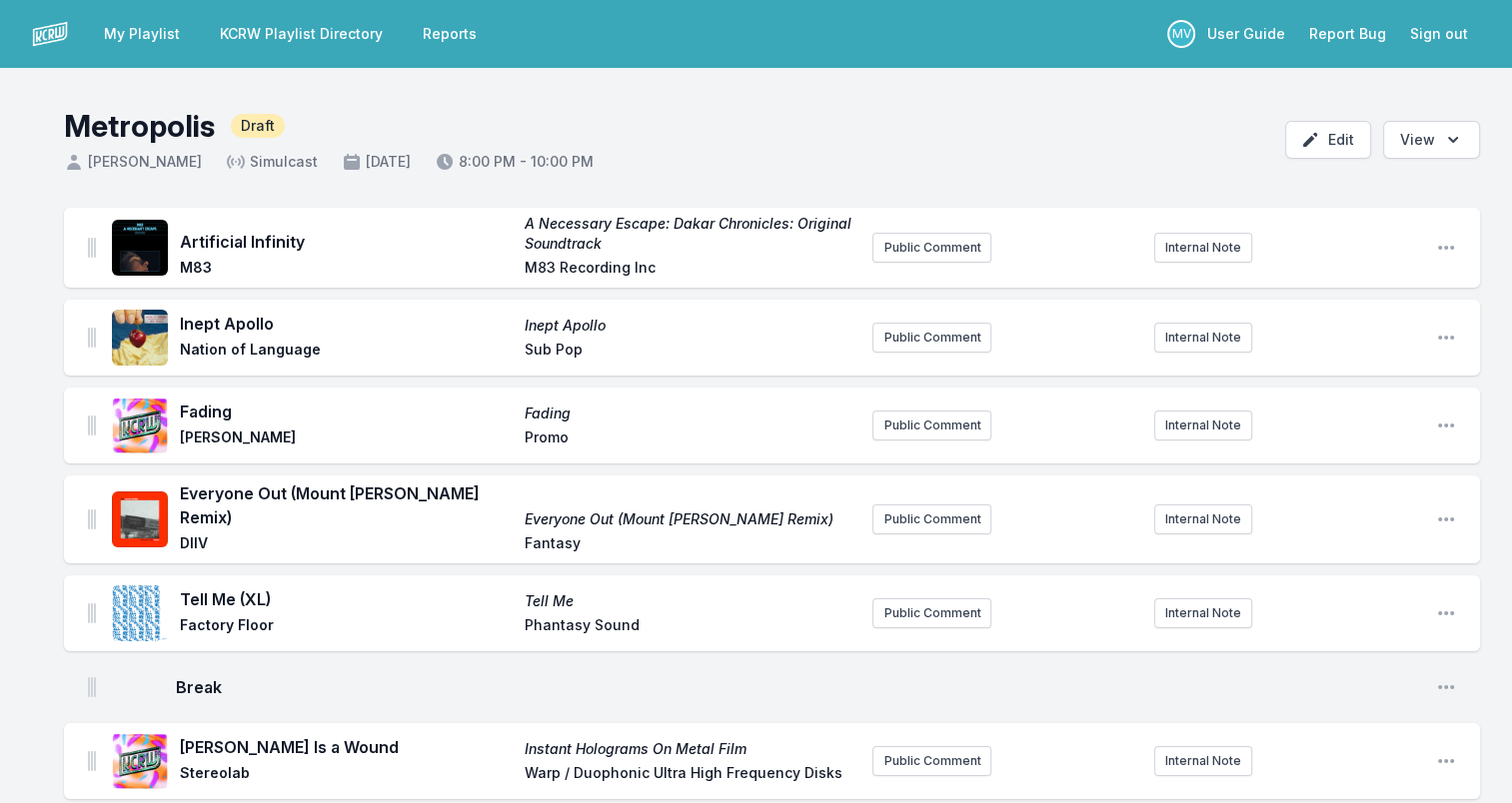 click on "DIIV" at bounding box center (346, 545) 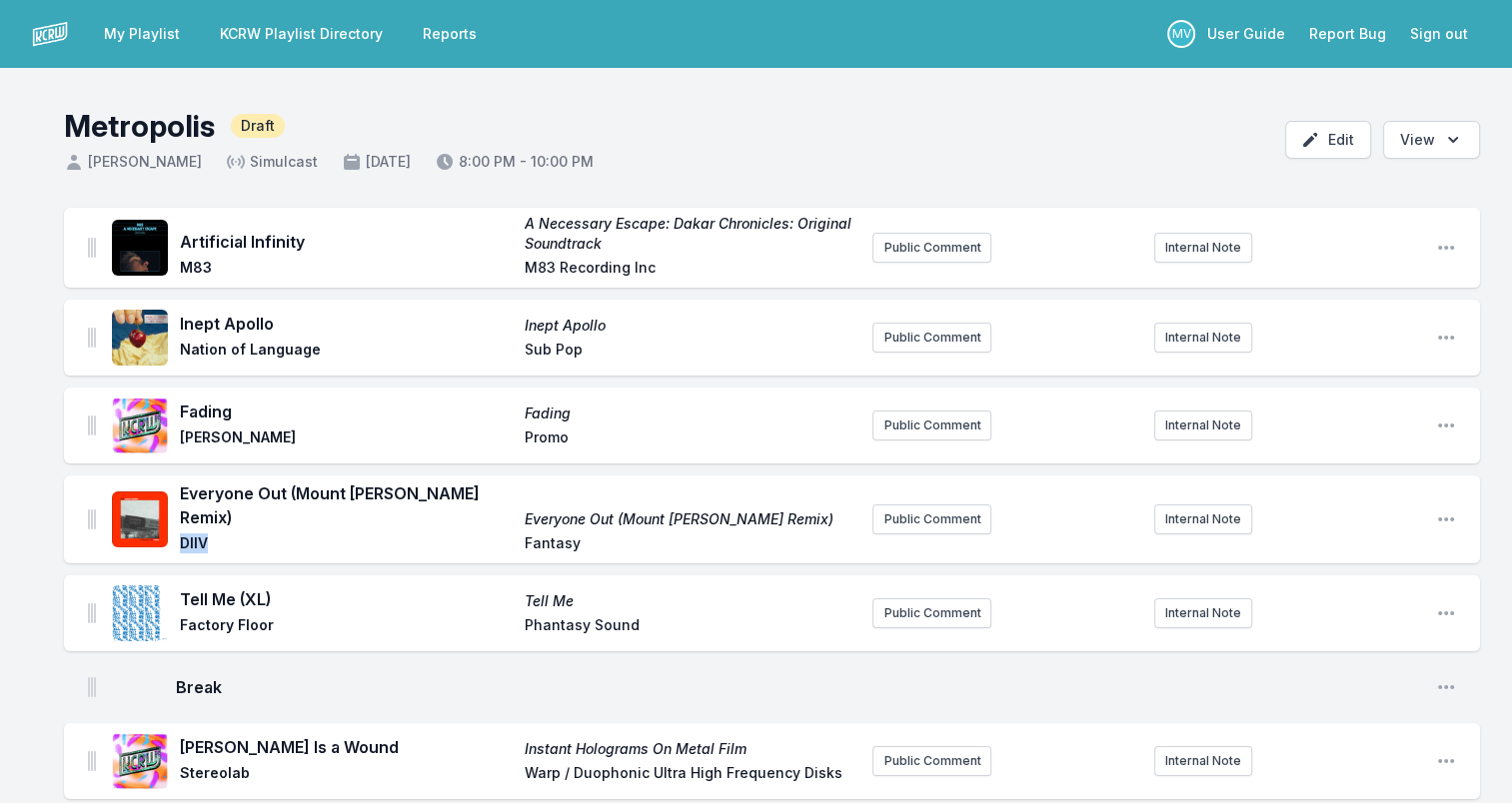 click on "DIIV" at bounding box center [346, 545] 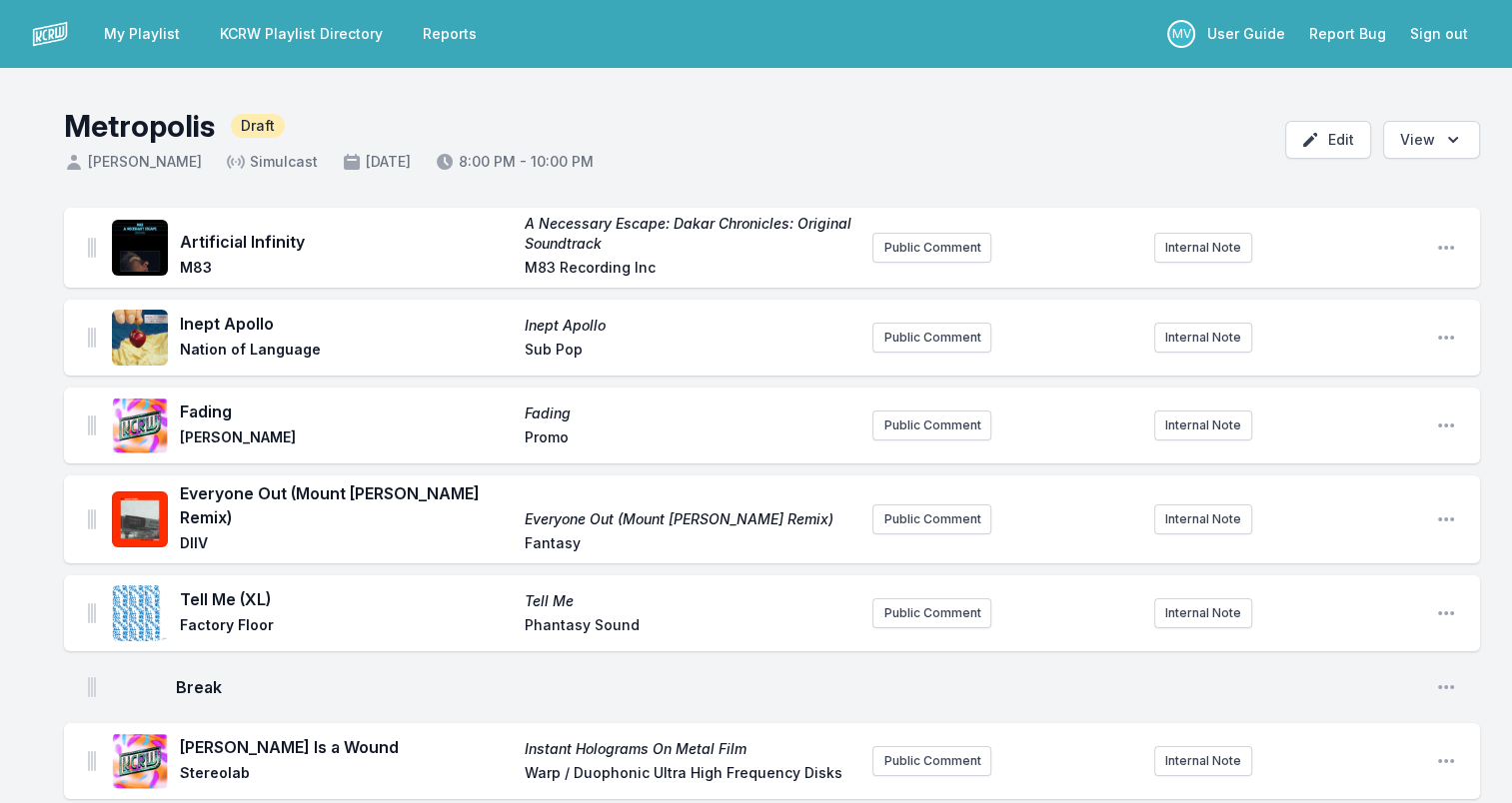 click on "Fantasy" at bounding box center (691, 545) 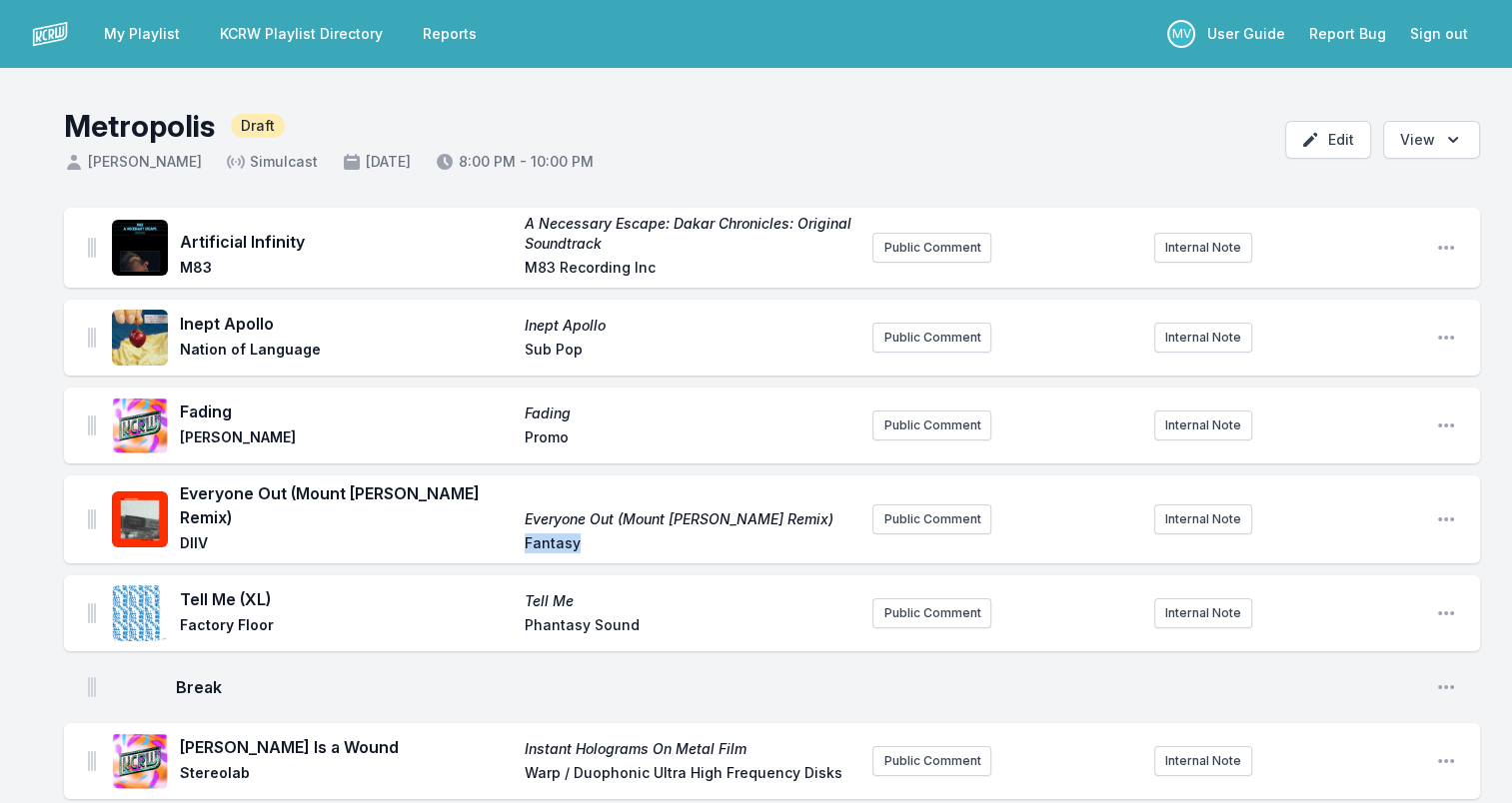 click on "Fantasy" at bounding box center [691, 545] 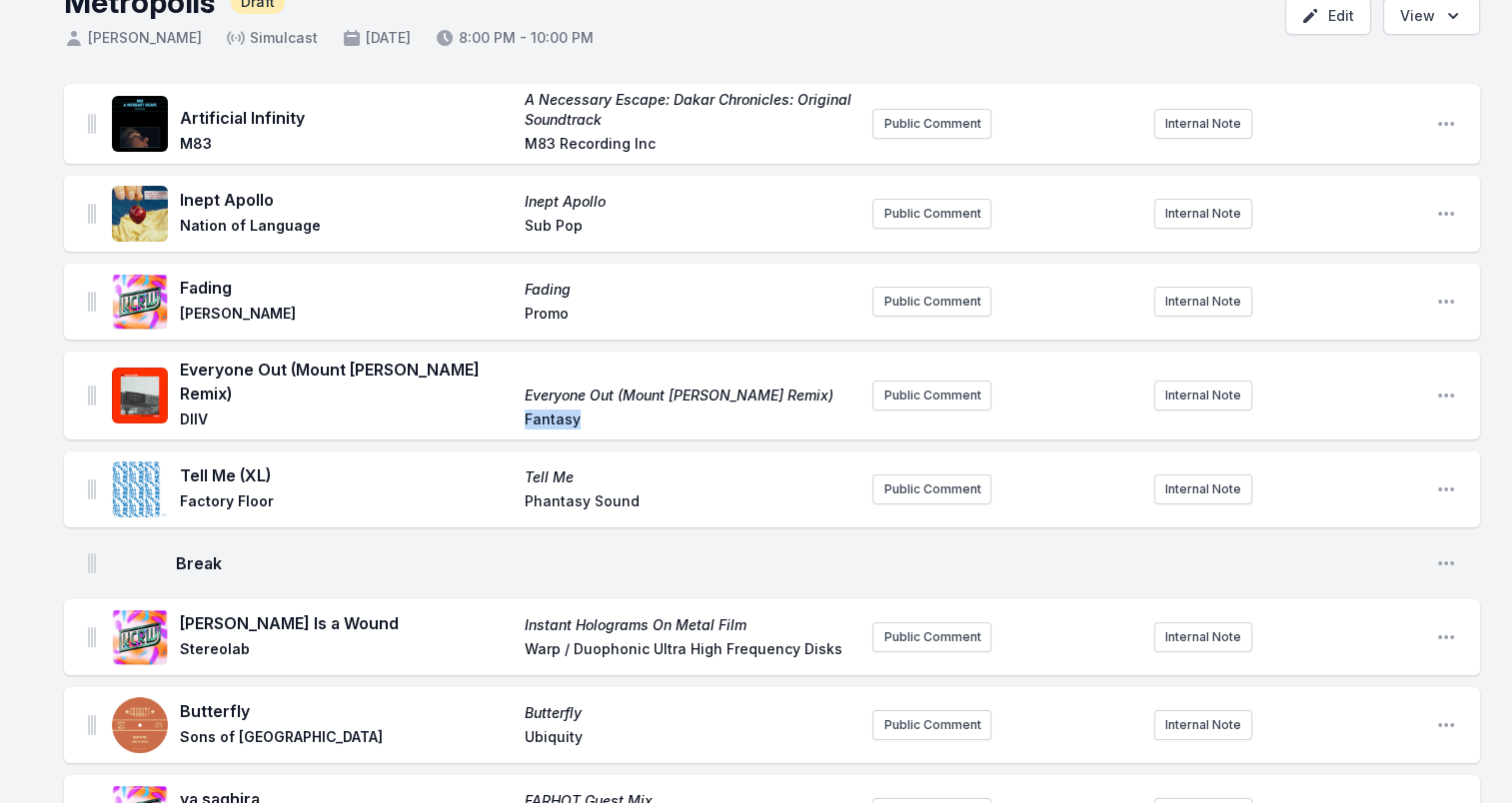 scroll, scrollTop: 300, scrollLeft: 0, axis: vertical 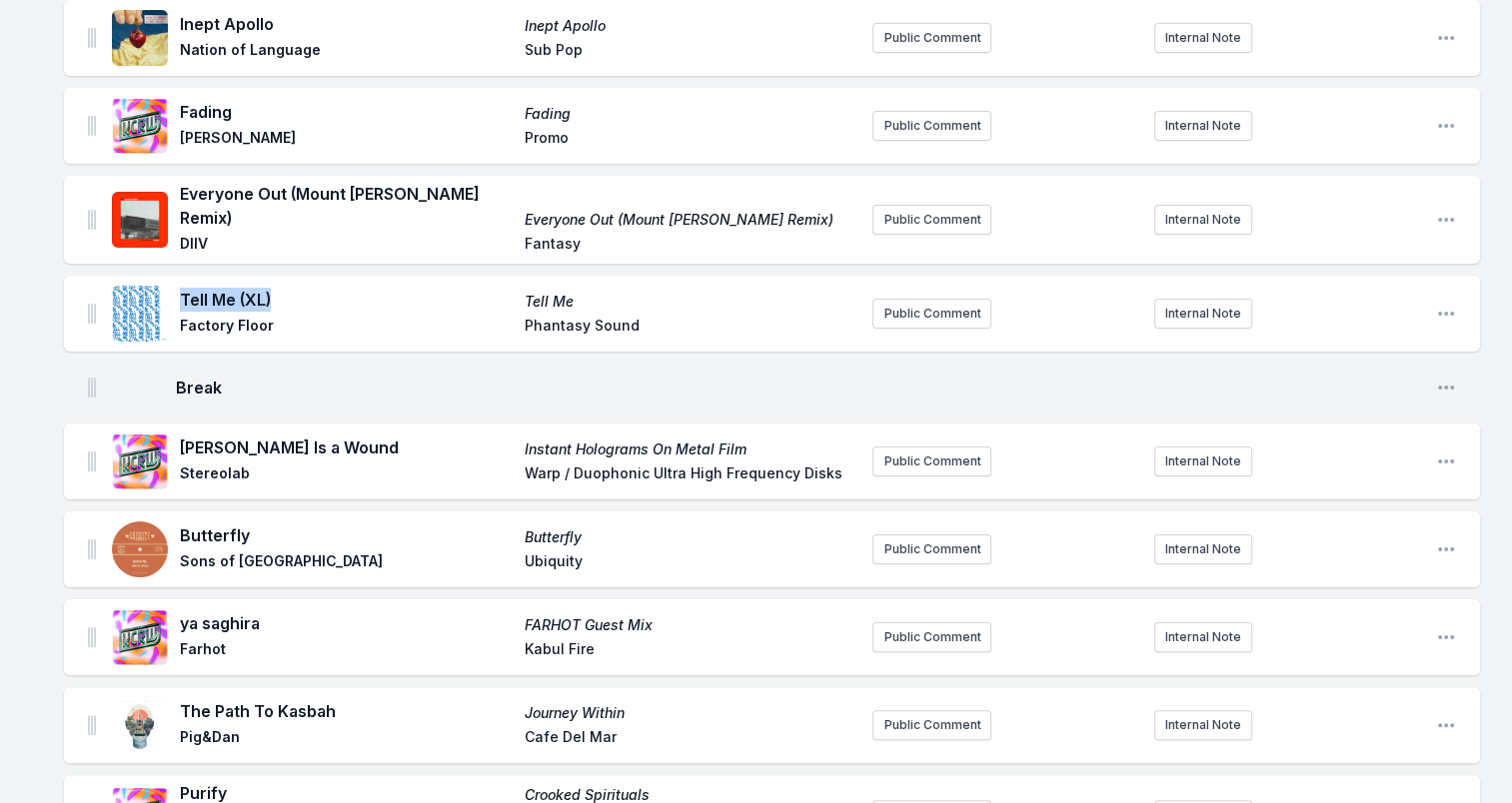 drag, startPoint x: 181, startPoint y: 286, endPoint x: 312, endPoint y: 293, distance: 131.18689 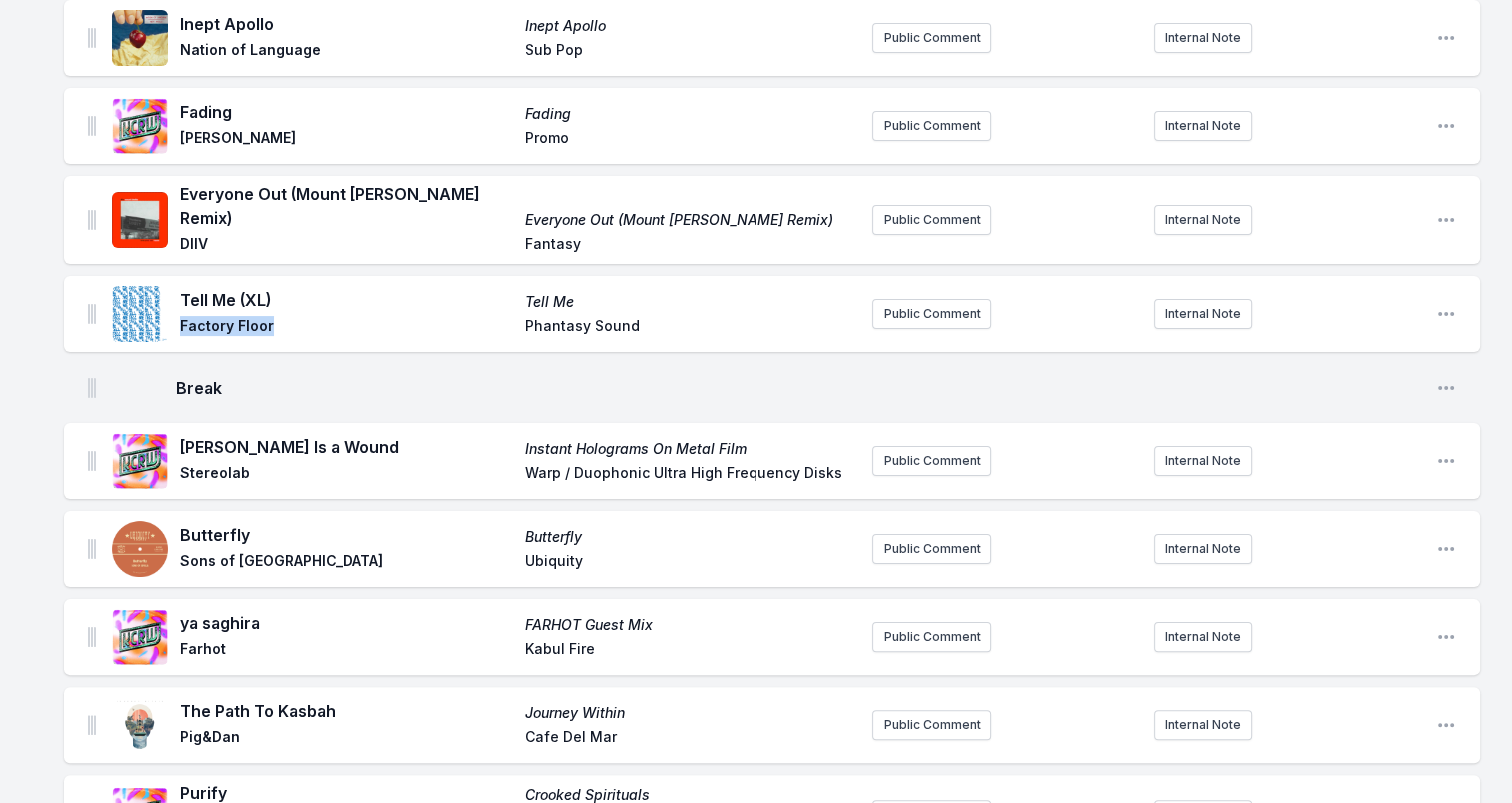 drag, startPoint x: 179, startPoint y: 312, endPoint x: 299, endPoint y: 316, distance: 120.06665 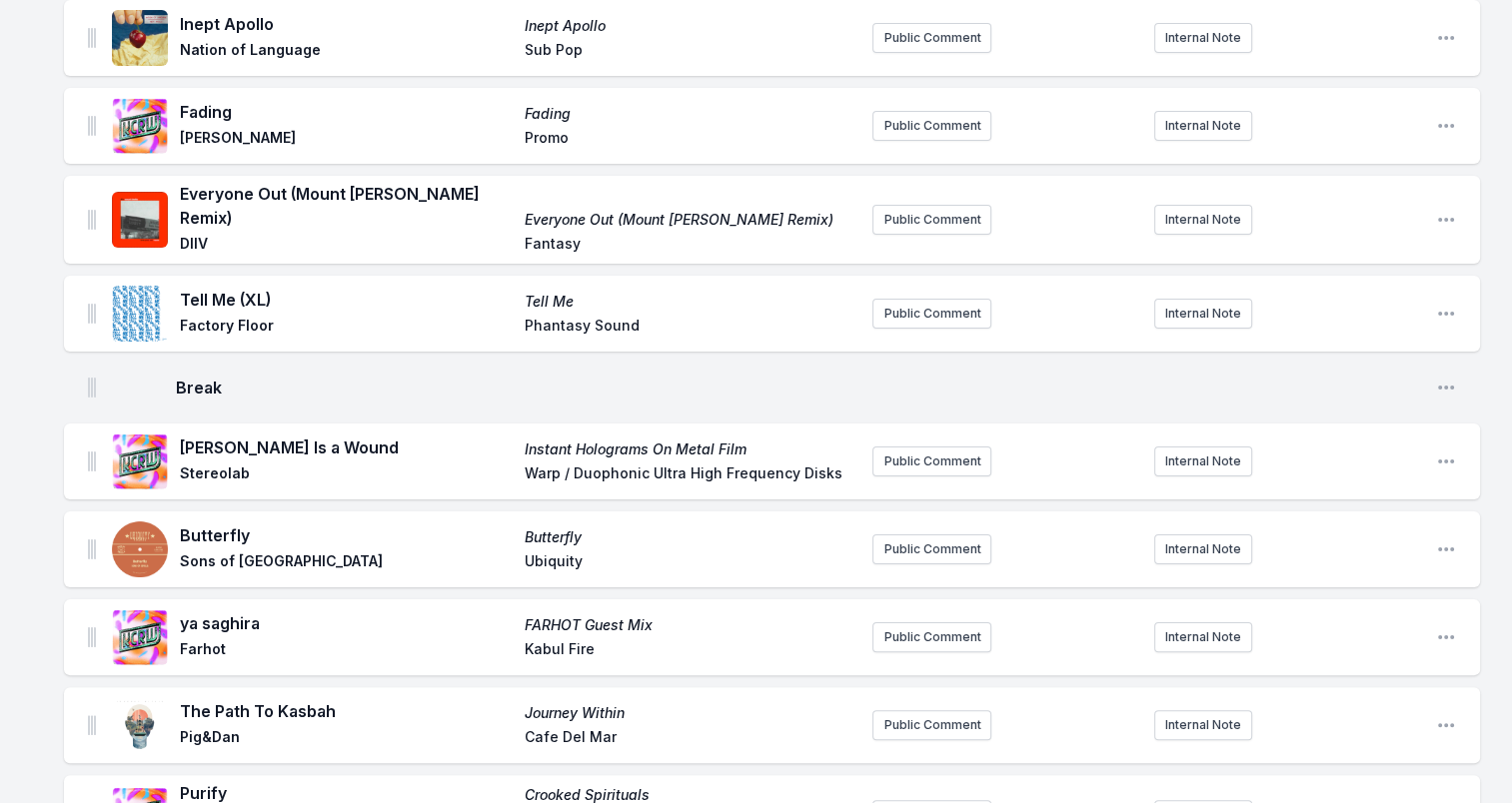 click on "Phantasy Sound" at bounding box center [691, 328] 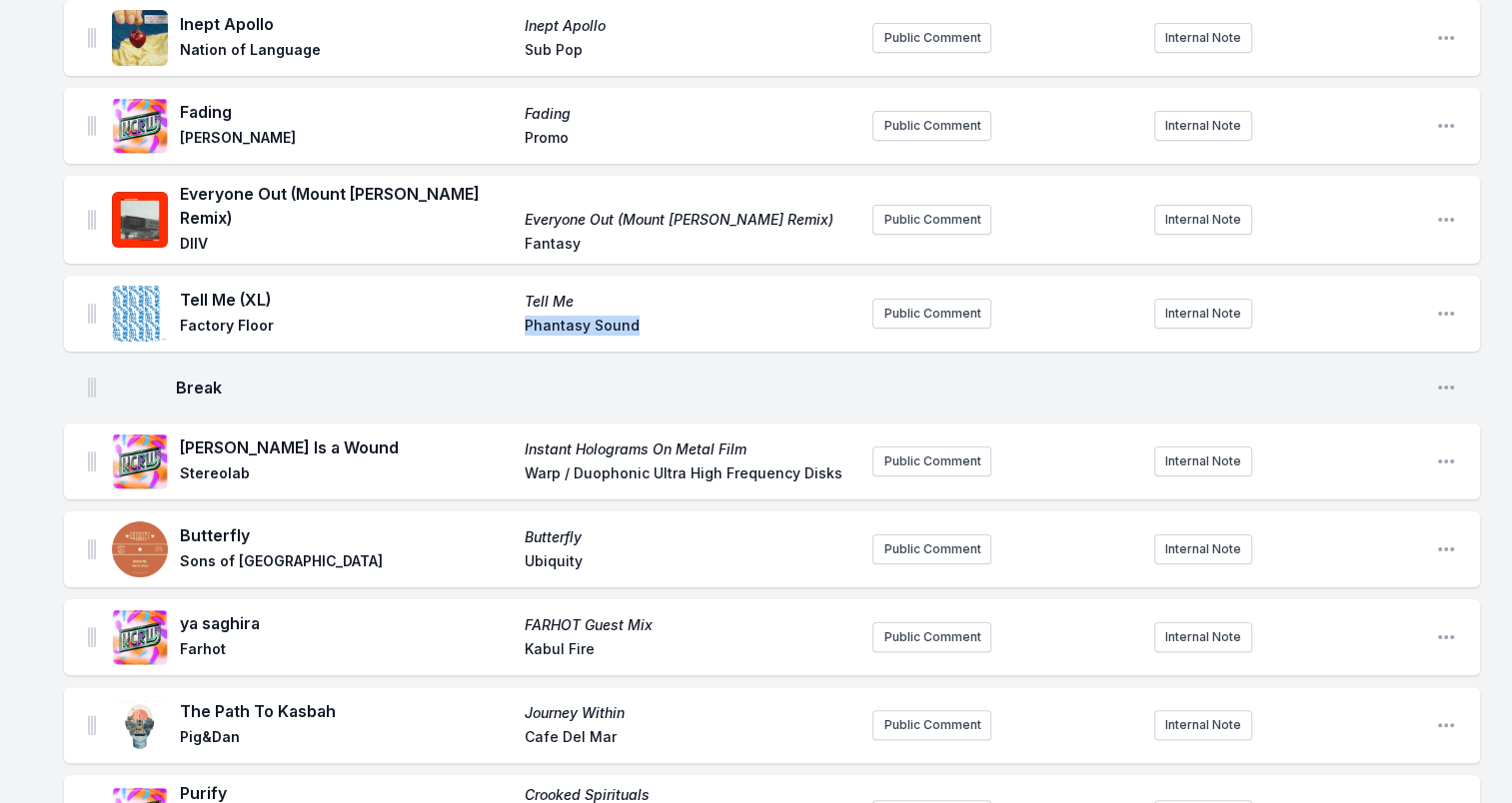 drag, startPoint x: 514, startPoint y: 315, endPoint x: 711, endPoint y: 318, distance: 197.02284 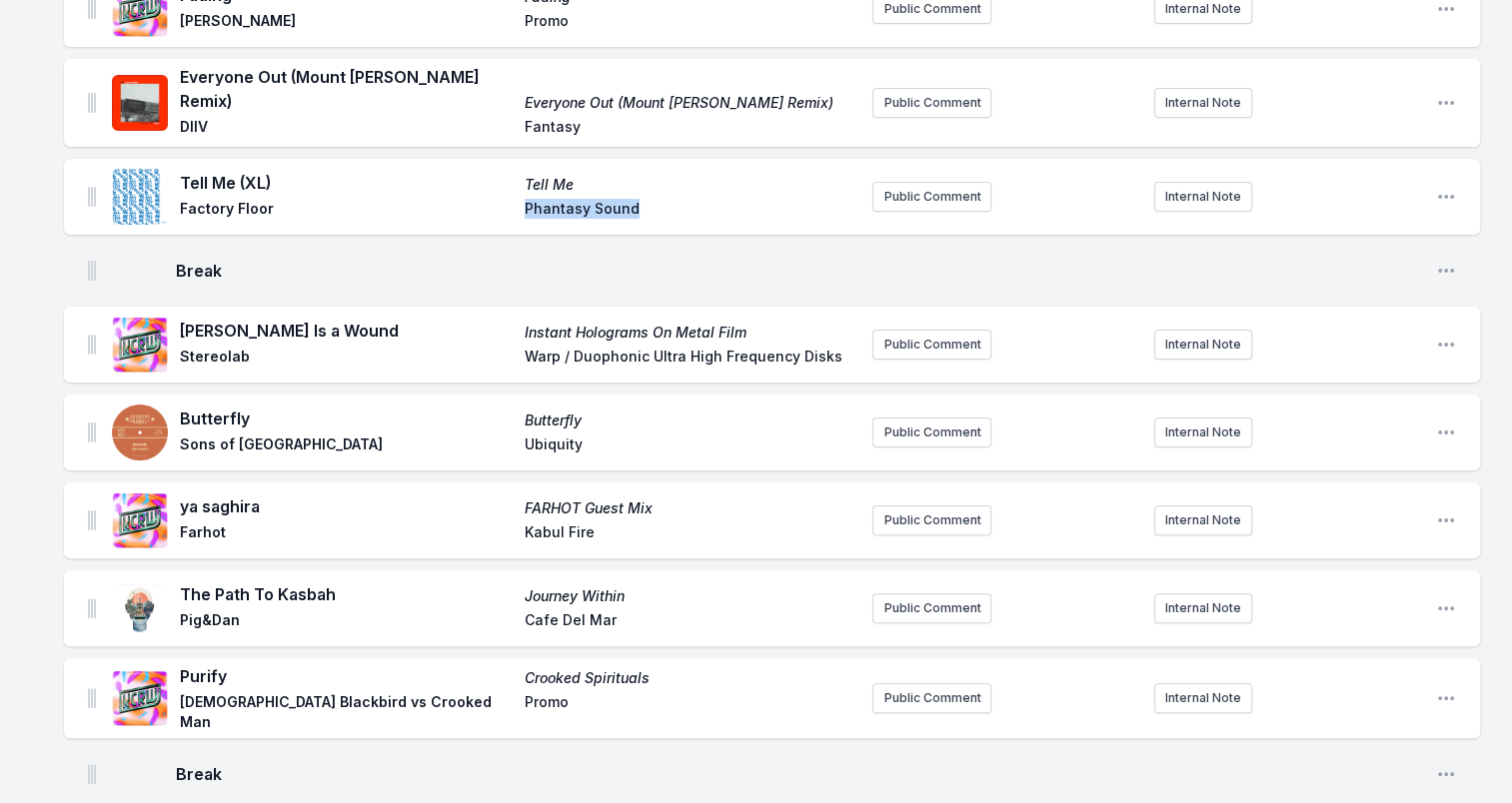 scroll, scrollTop: 499, scrollLeft: 0, axis: vertical 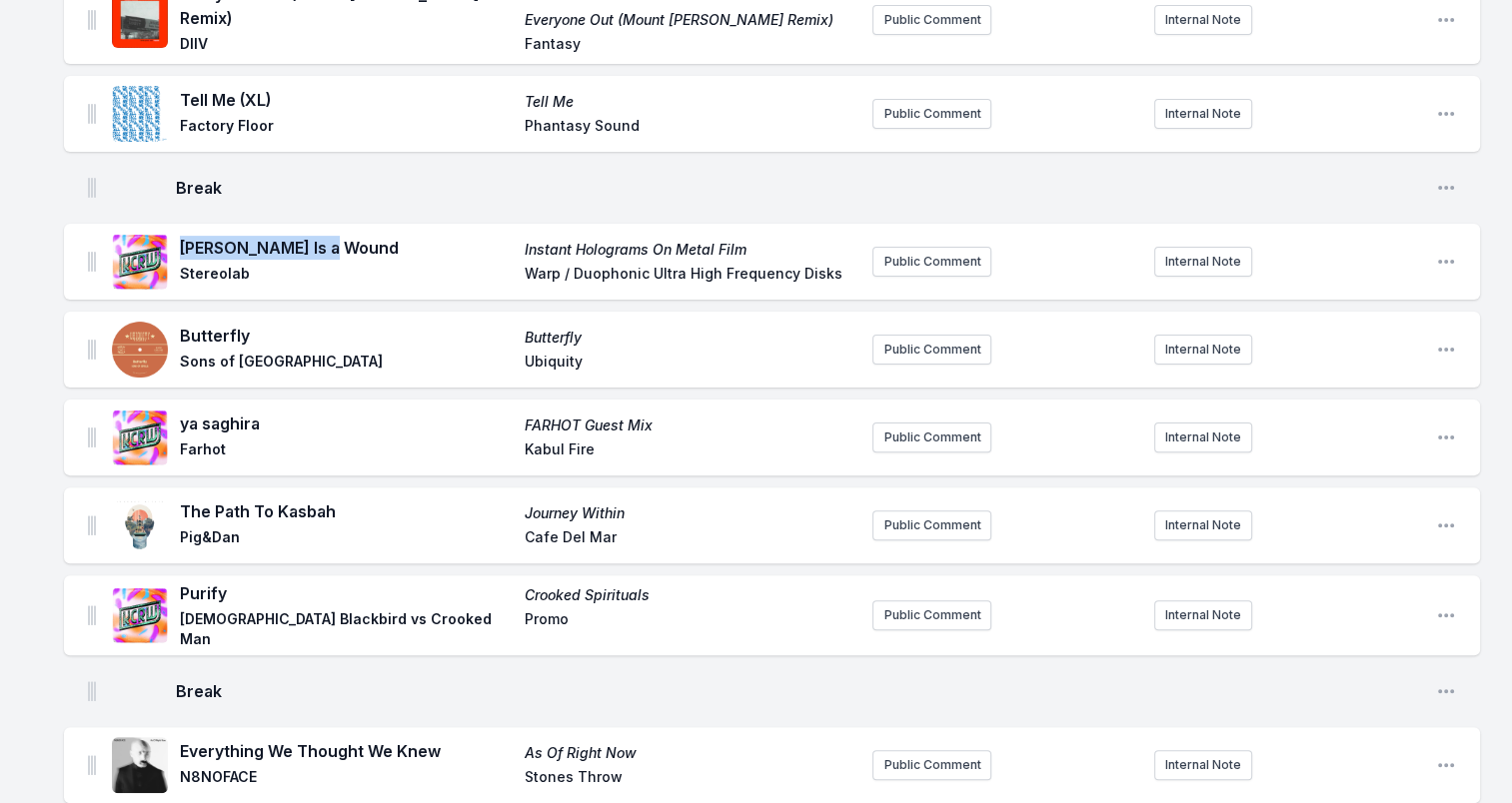 drag, startPoint x: 180, startPoint y: 236, endPoint x: 406, endPoint y: 234, distance: 226.00885 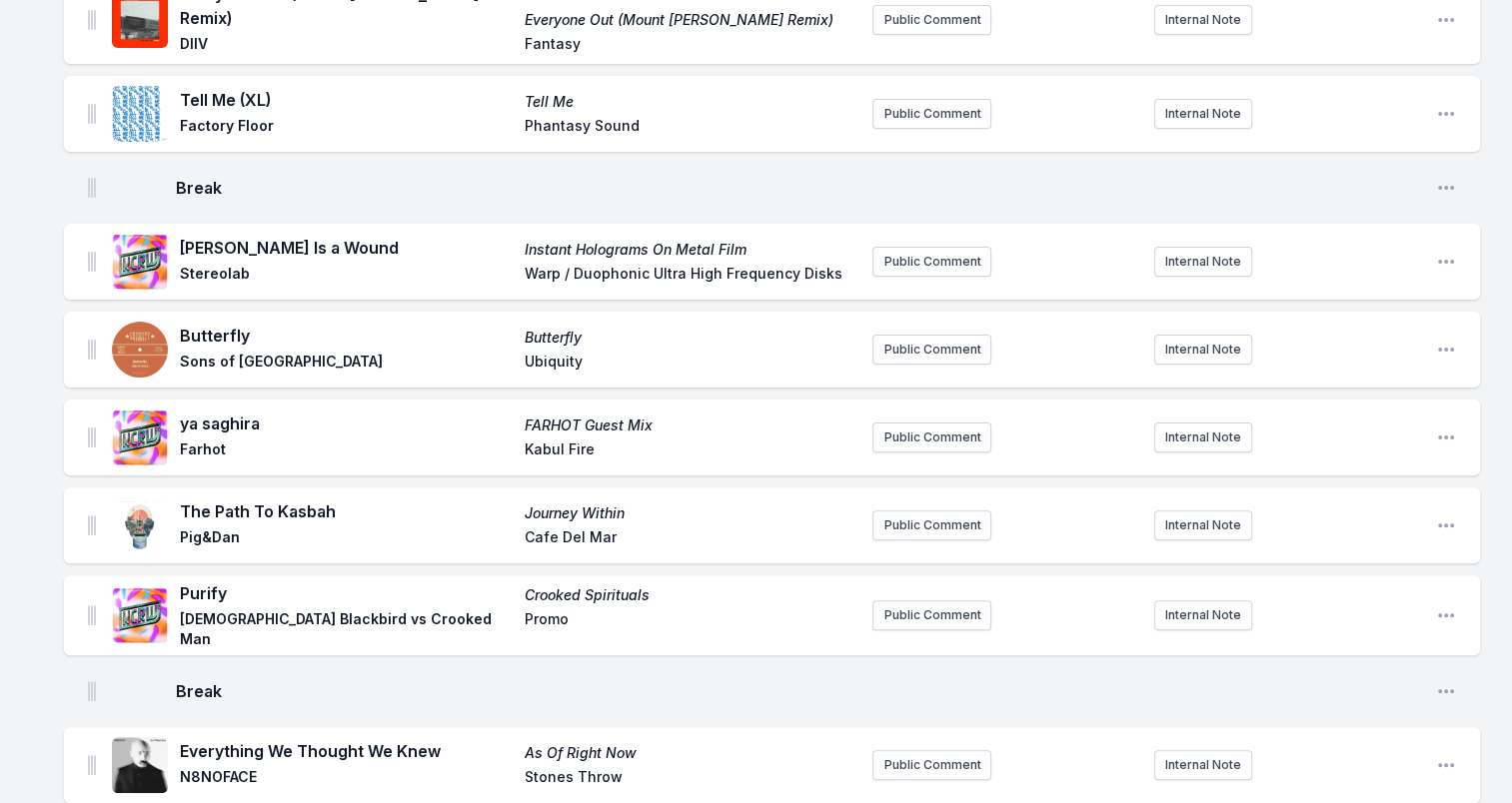 click on "Stereolab" at bounding box center [346, 276] 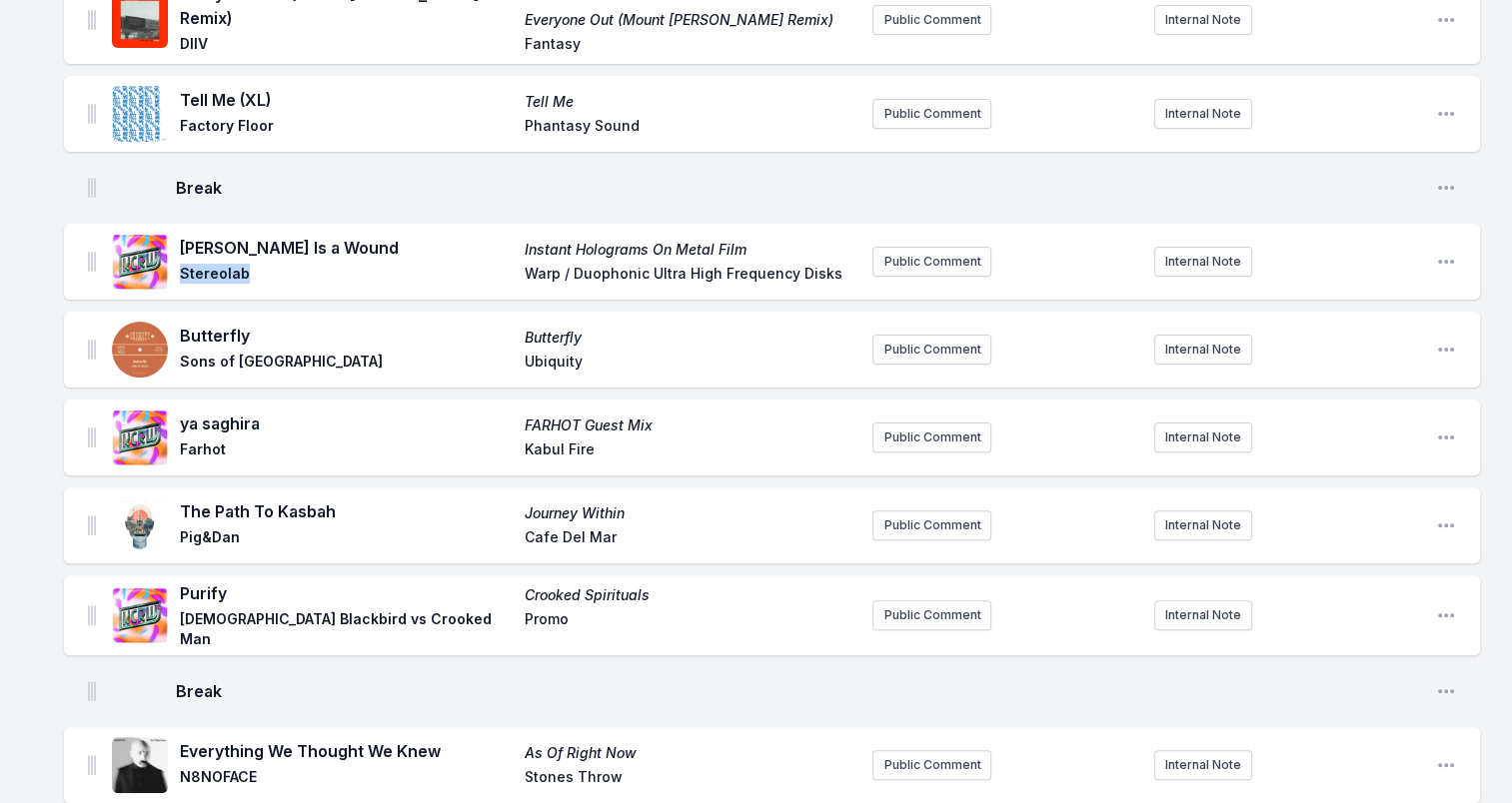 click on "Stereolab" at bounding box center [346, 276] 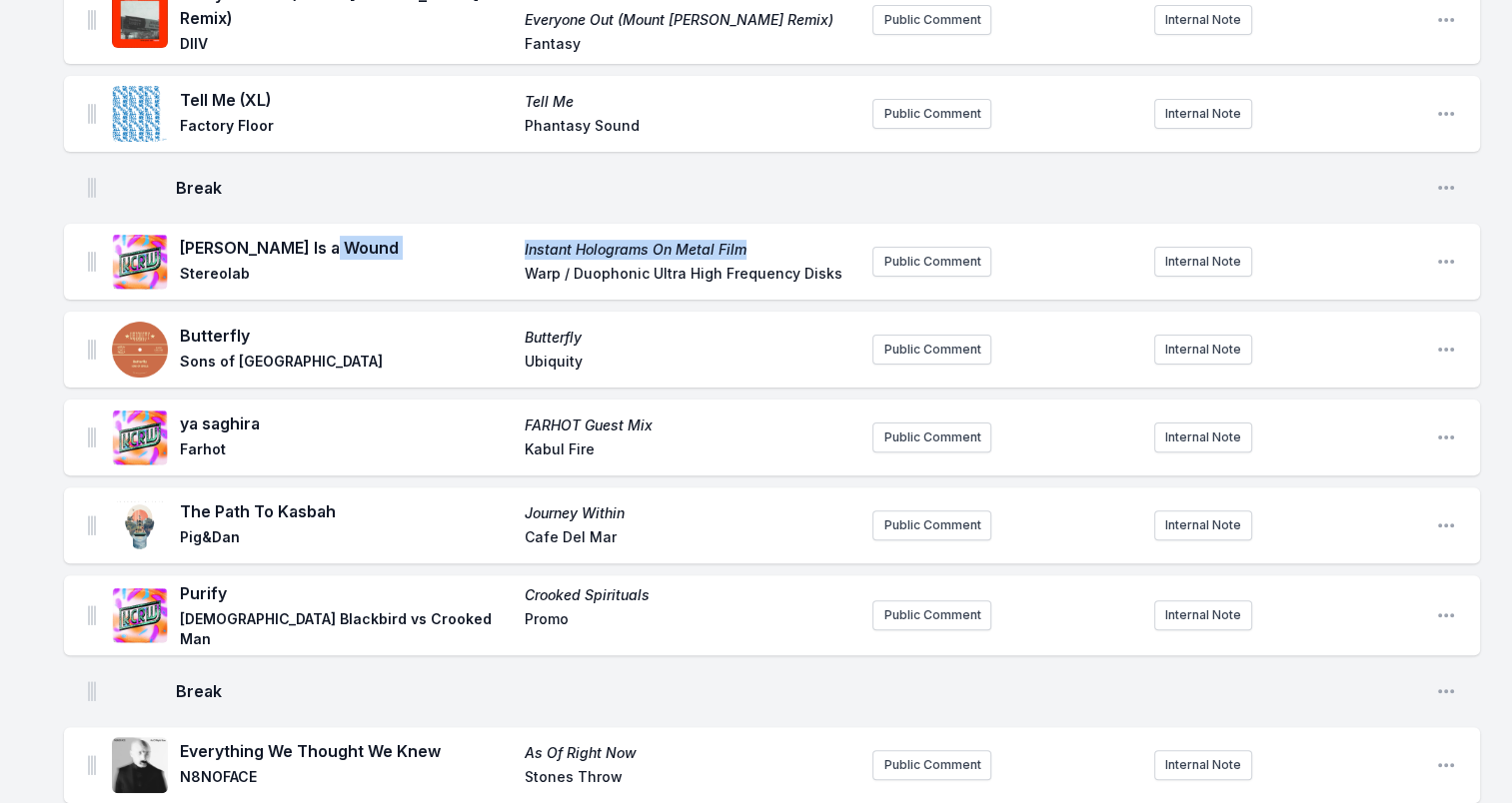 drag, startPoint x: 516, startPoint y: 233, endPoint x: 781, endPoint y: 234, distance: 265.0019 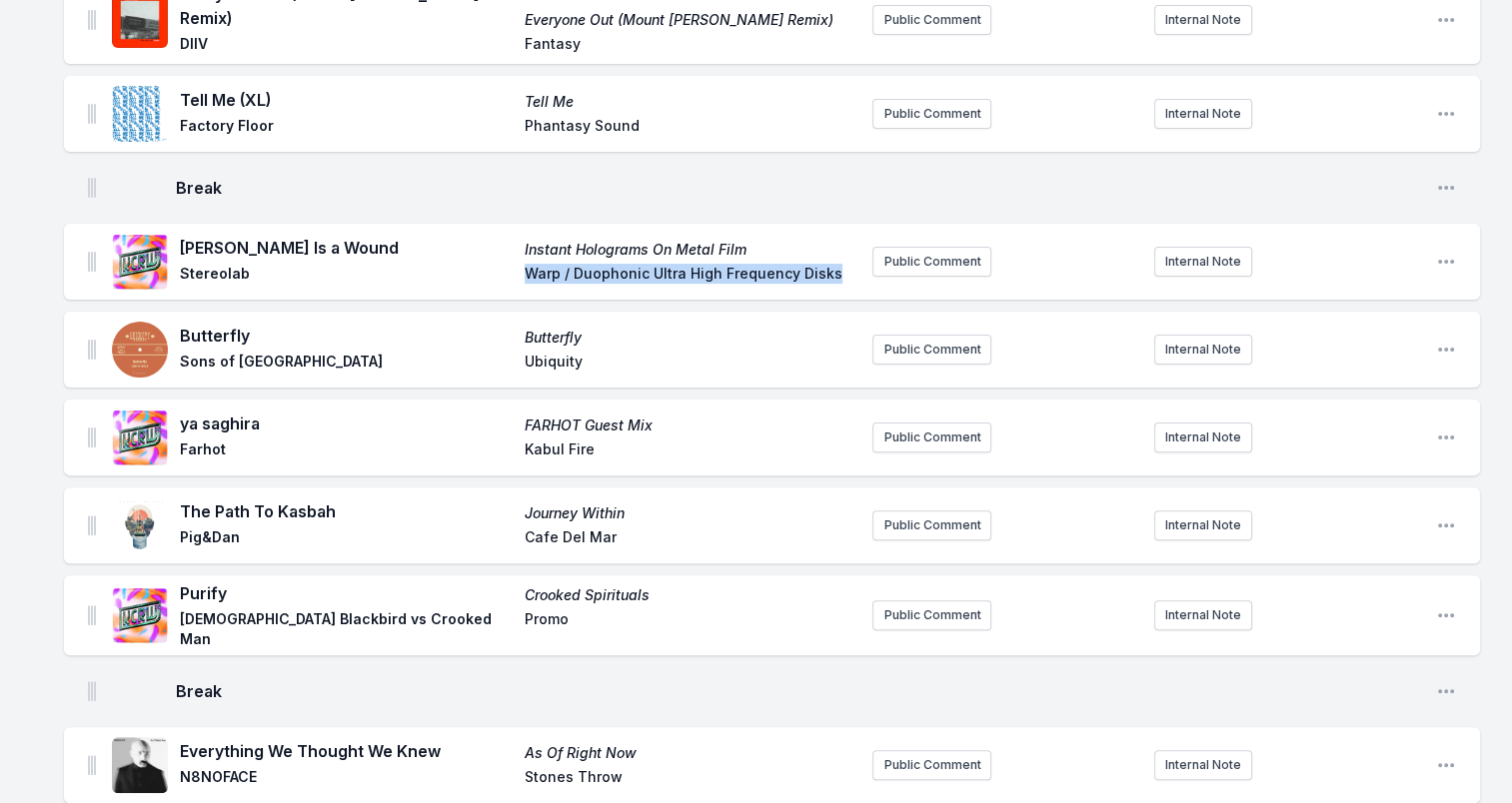 drag, startPoint x: 525, startPoint y: 264, endPoint x: 839, endPoint y: 255, distance: 314.12895 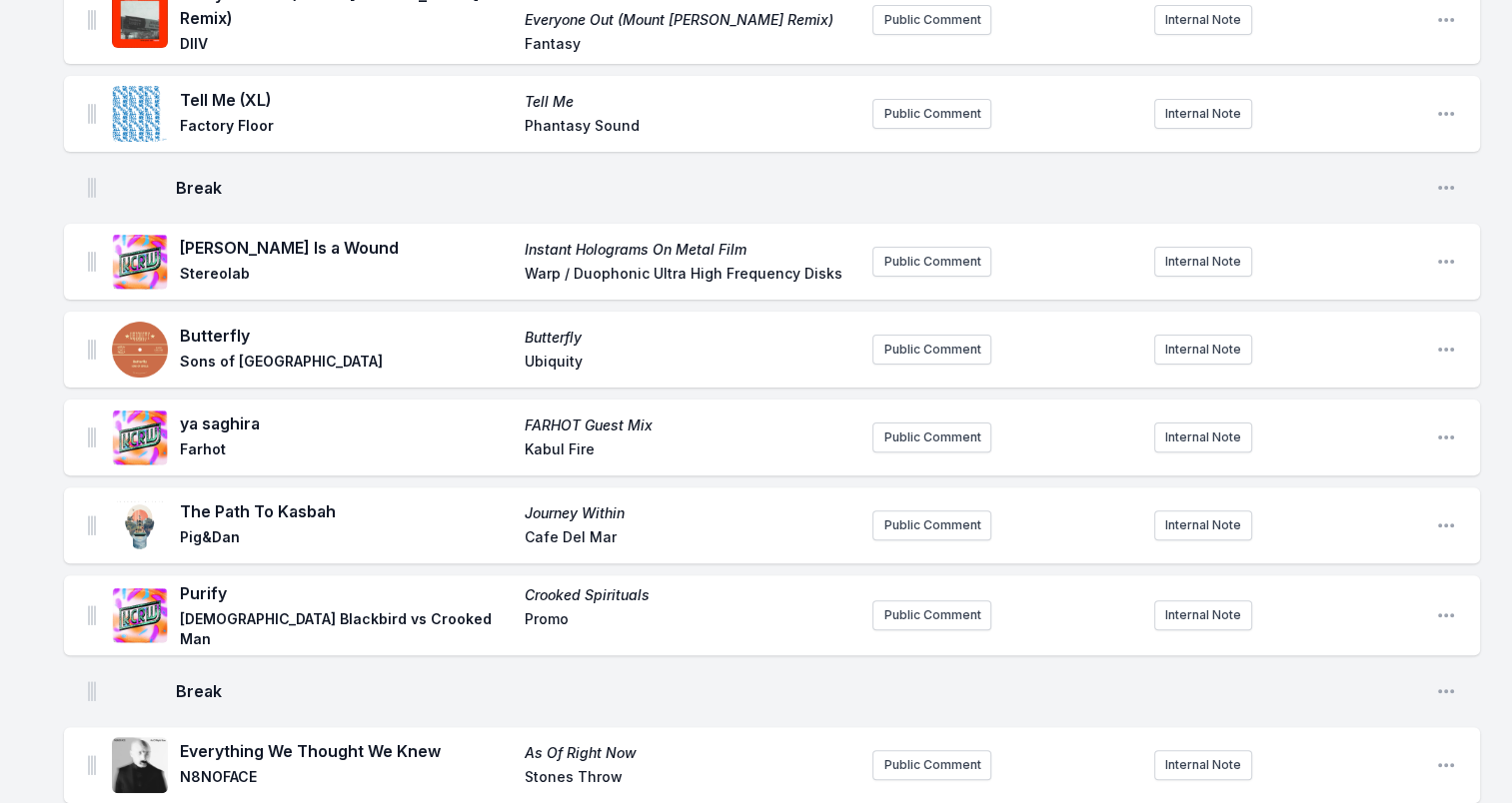 click on "Butterfly" at bounding box center [346, 336] 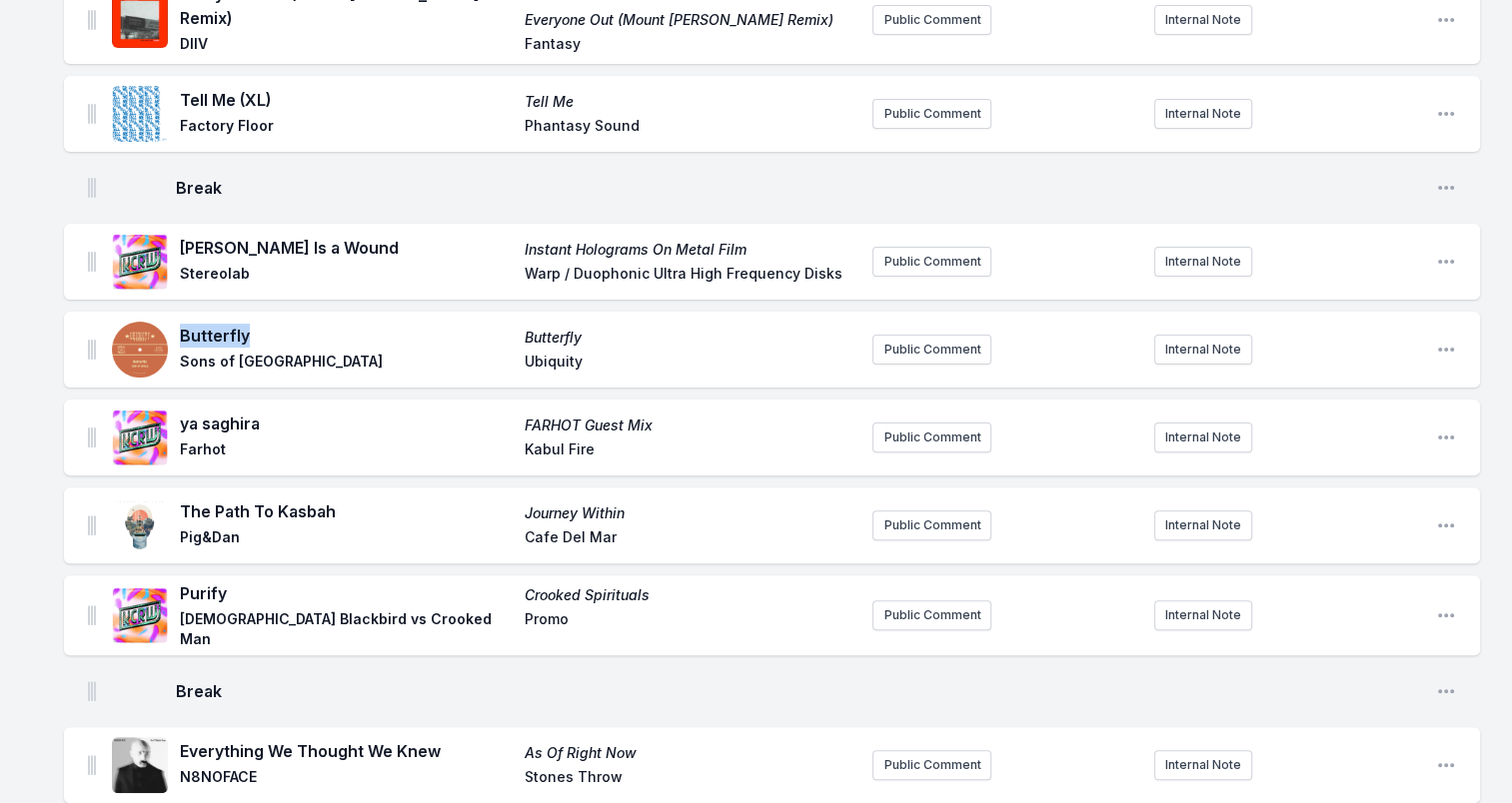 click on "Butterfly" at bounding box center [346, 336] 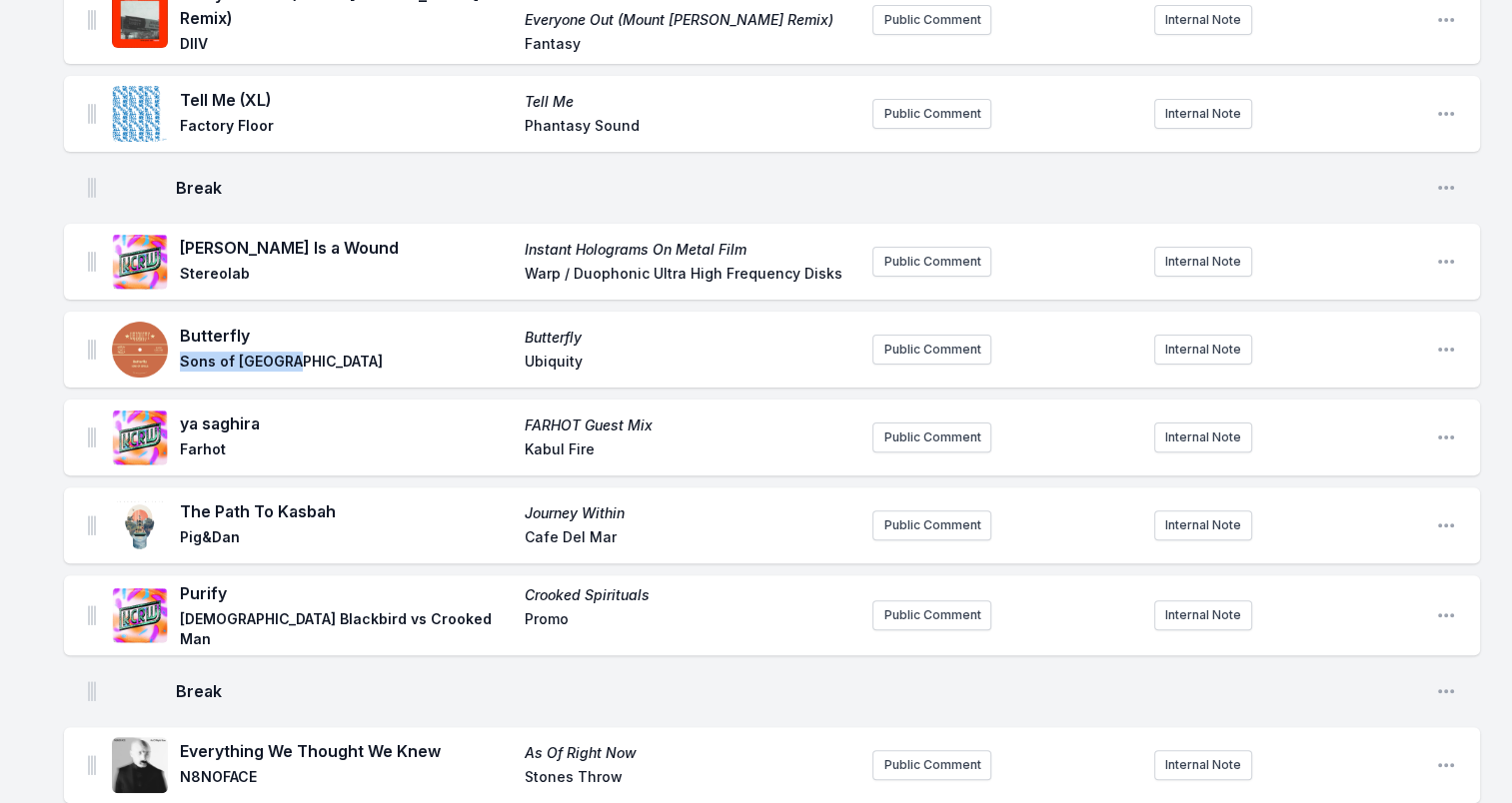 drag, startPoint x: 182, startPoint y: 352, endPoint x: 306, endPoint y: 338, distance: 124.78782 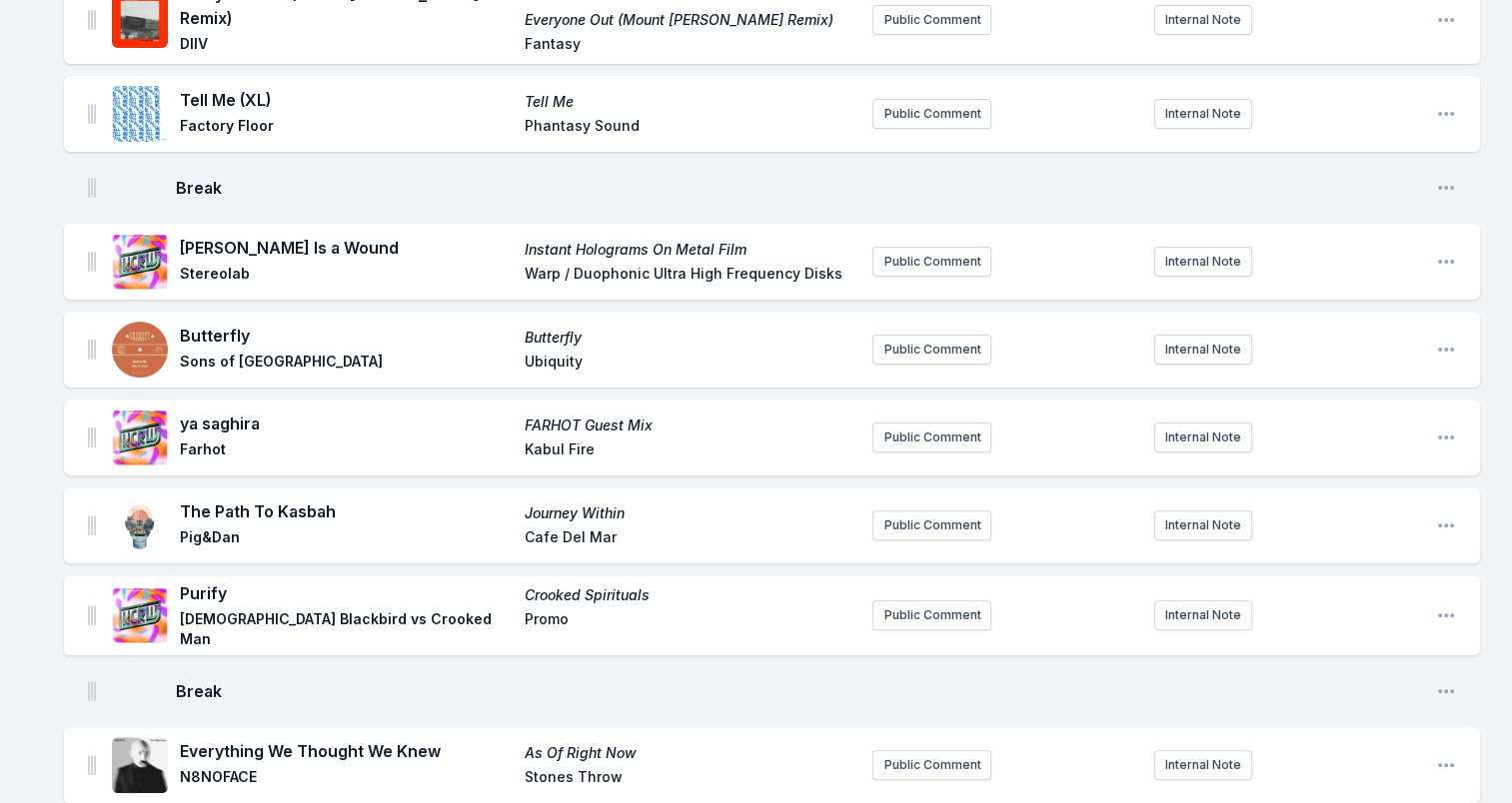 click on "Ubiquity" at bounding box center [691, 364] 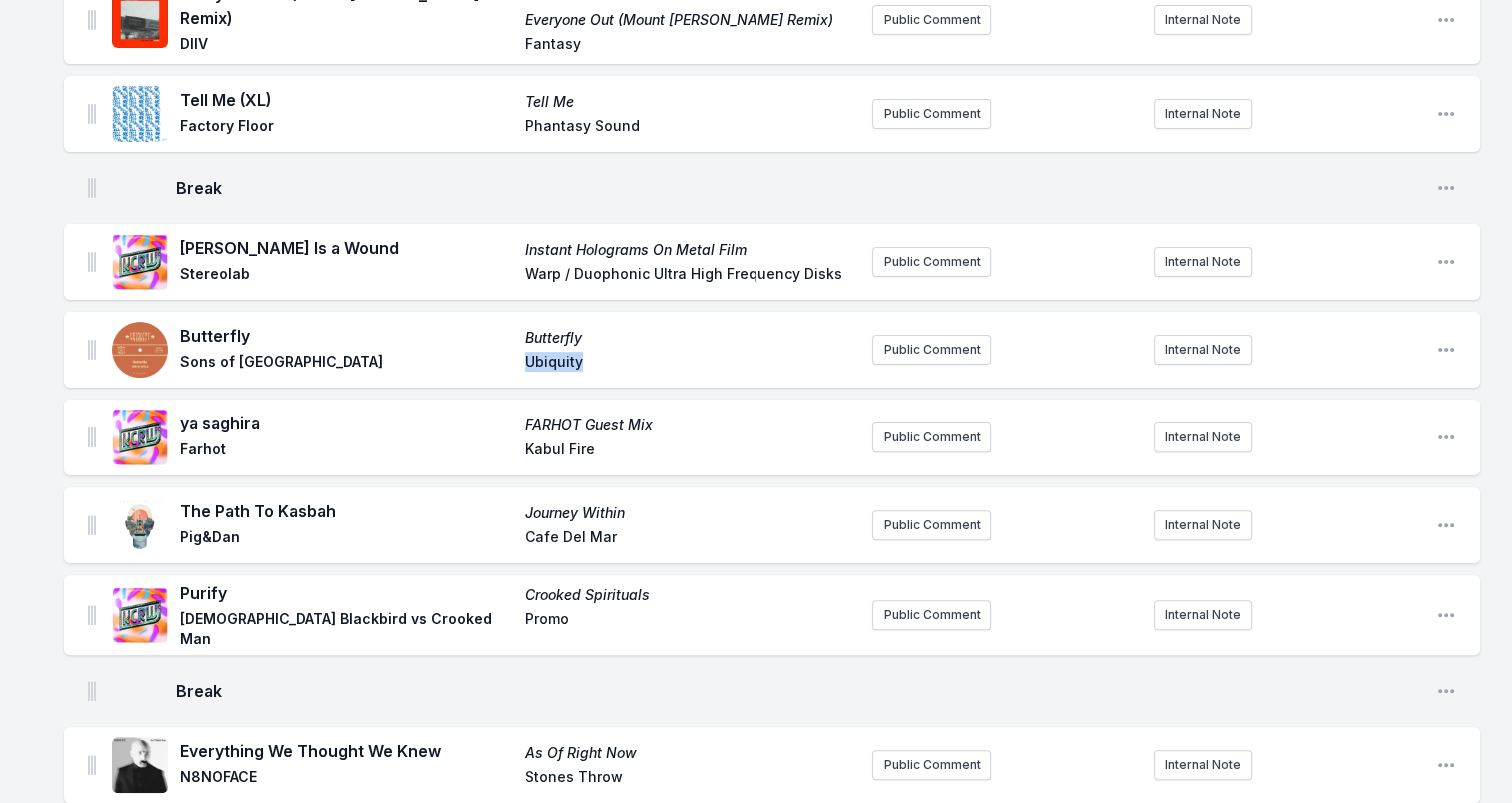 click on "Ubiquity" at bounding box center [691, 364] 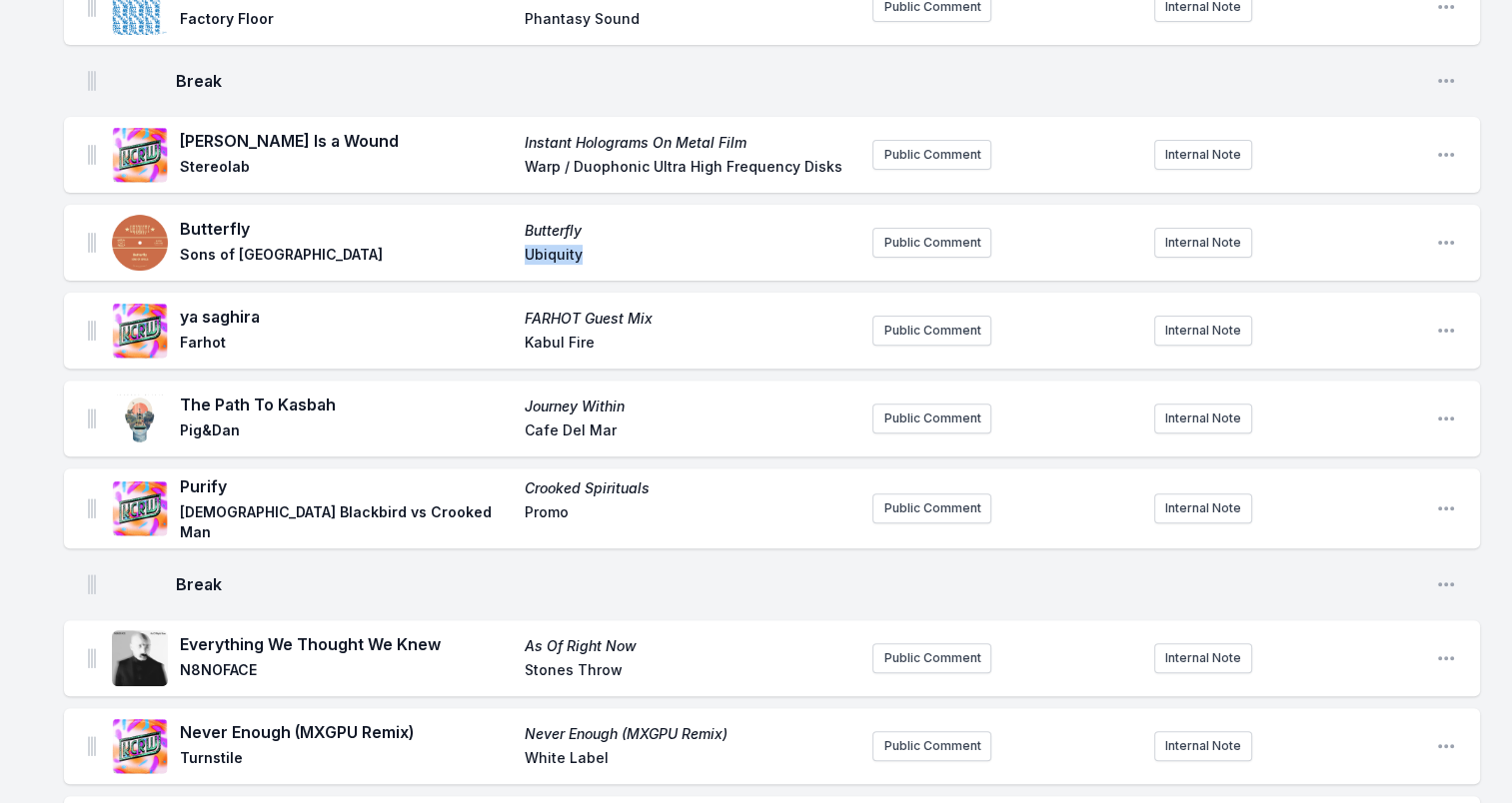 scroll, scrollTop: 699, scrollLeft: 0, axis: vertical 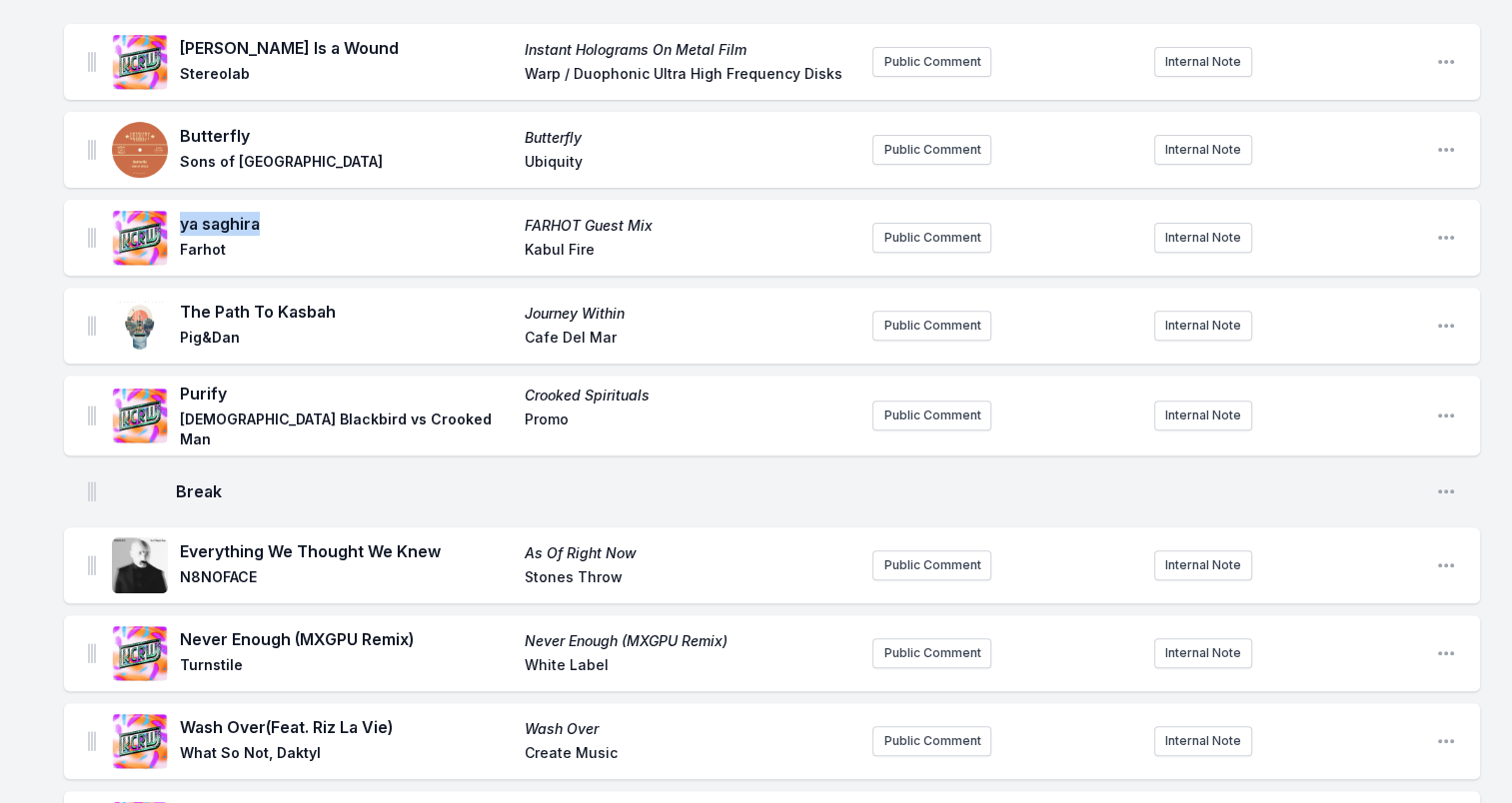 drag, startPoint x: 181, startPoint y: 214, endPoint x: 284, endPoint y: 220, distance: 103.17461 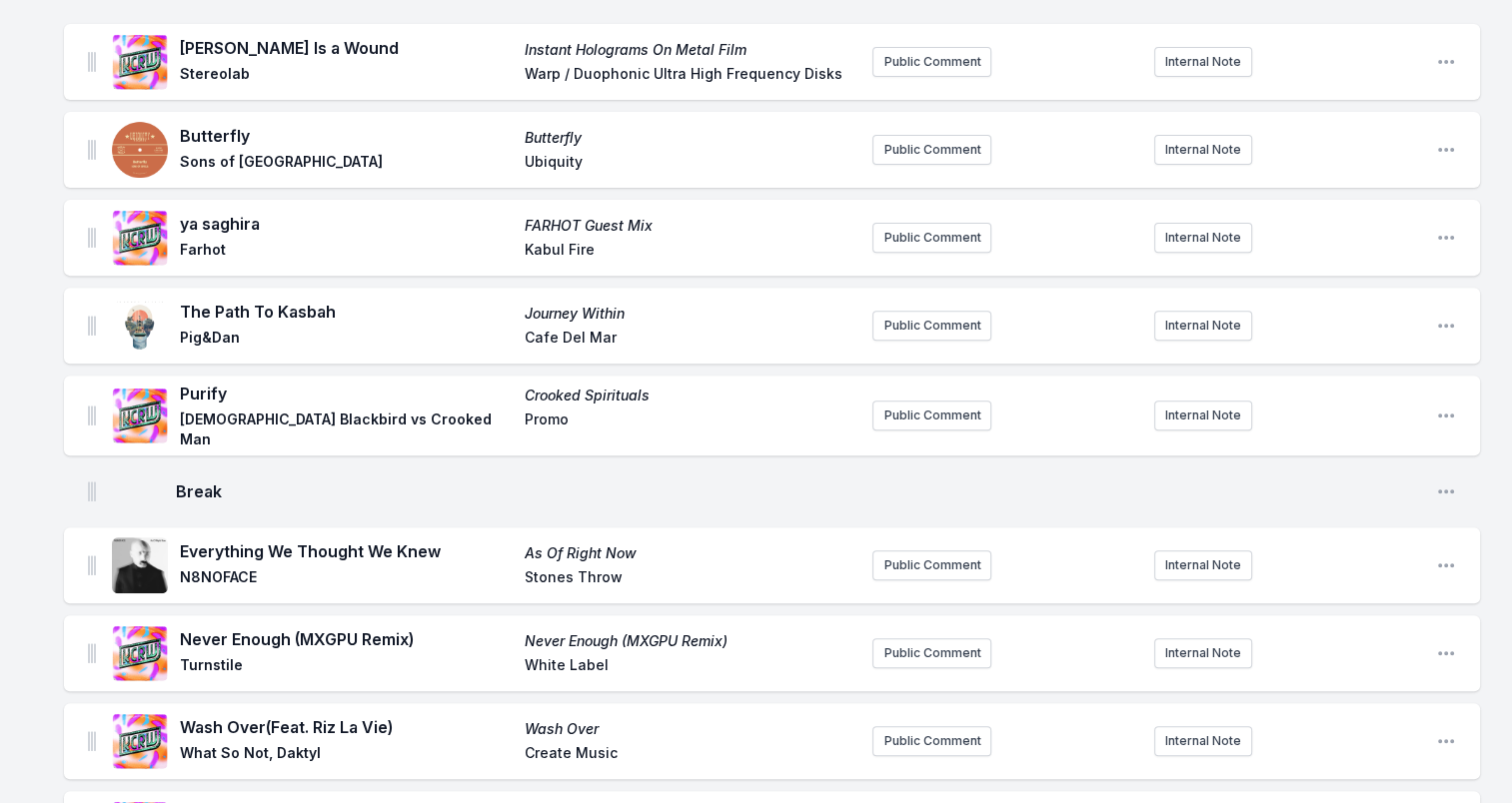click on "Farhot" at bounding box center [346, 252] 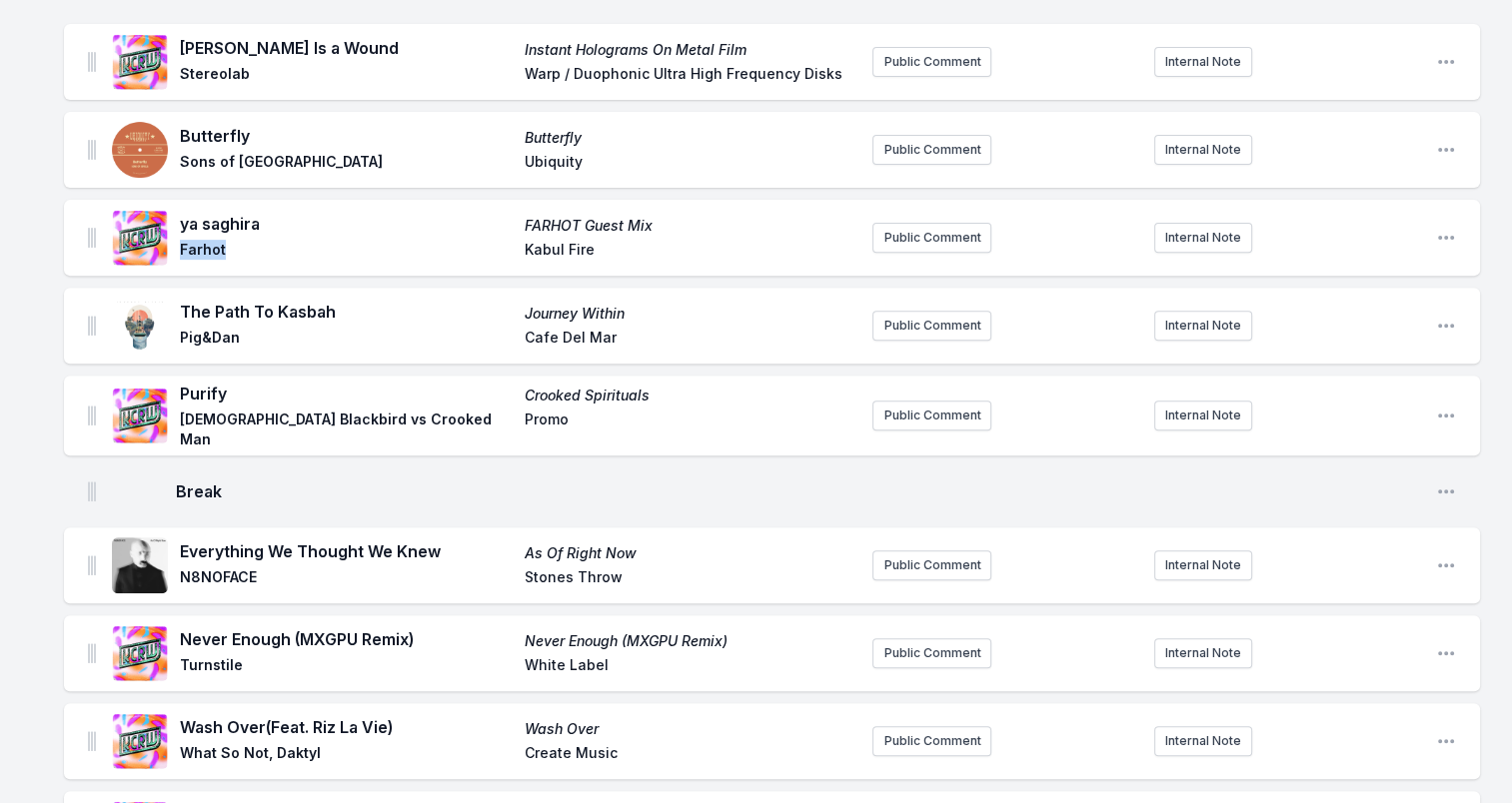 click on "Farhot" at bounding box center (346, 252) 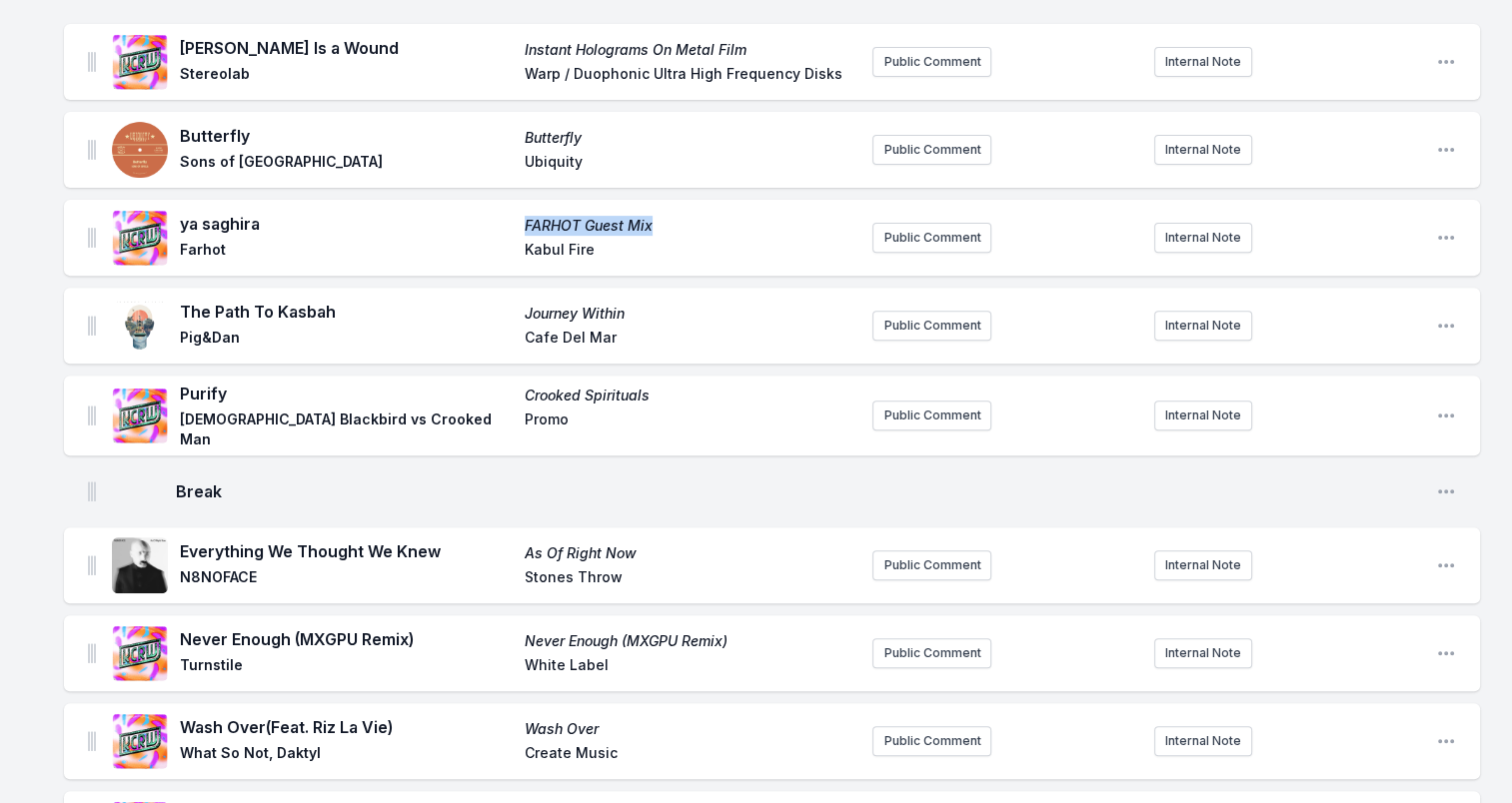 drag, startPoint x: 698, startPoint y: 210, endPoint x: 475, endPoint y: 212, distance: 223.00897 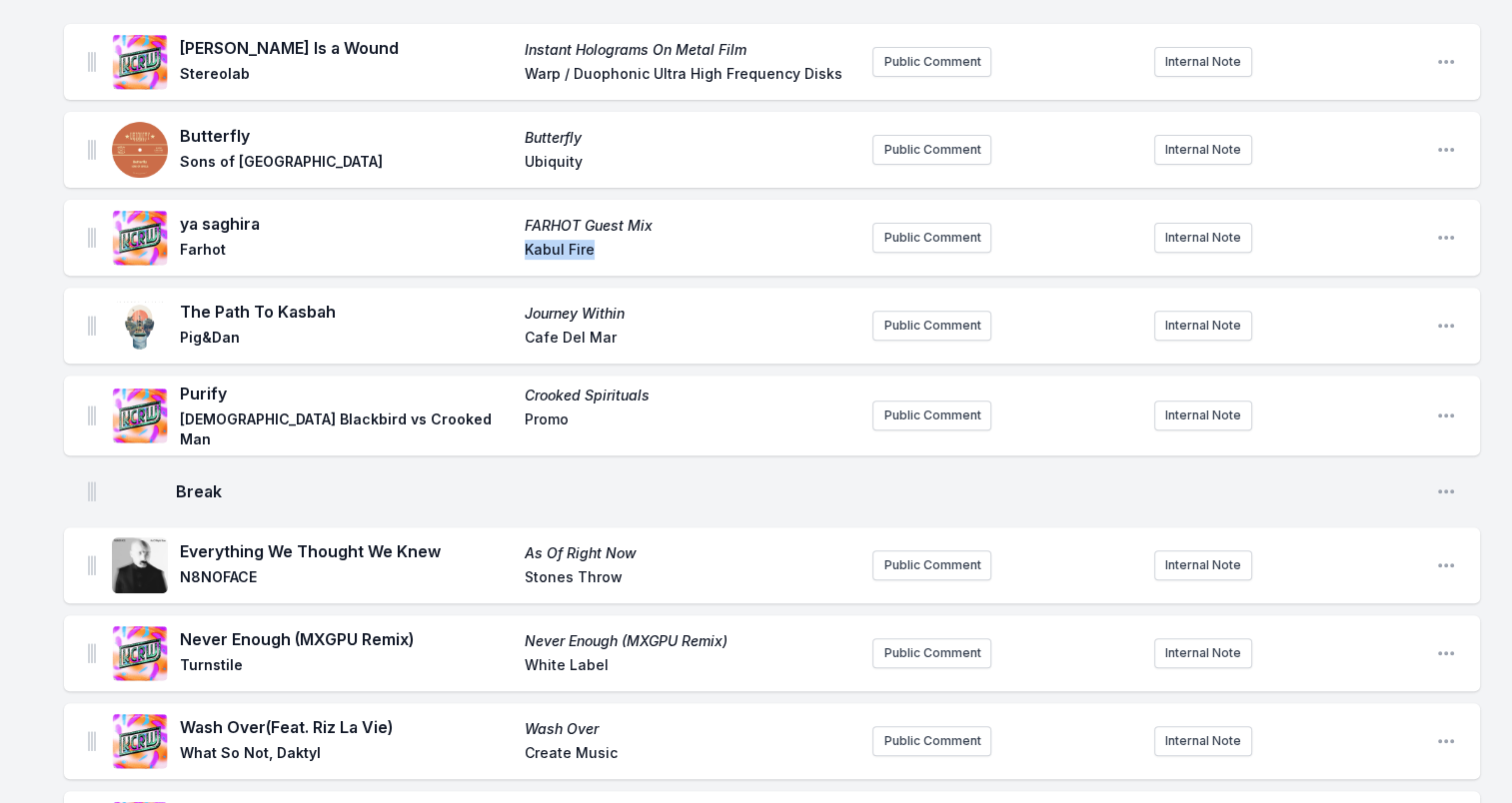 drag, startPoint x: 534, startPoint y: 236, endPoint x: 618, endPoint y: 241, distance: 84.14868 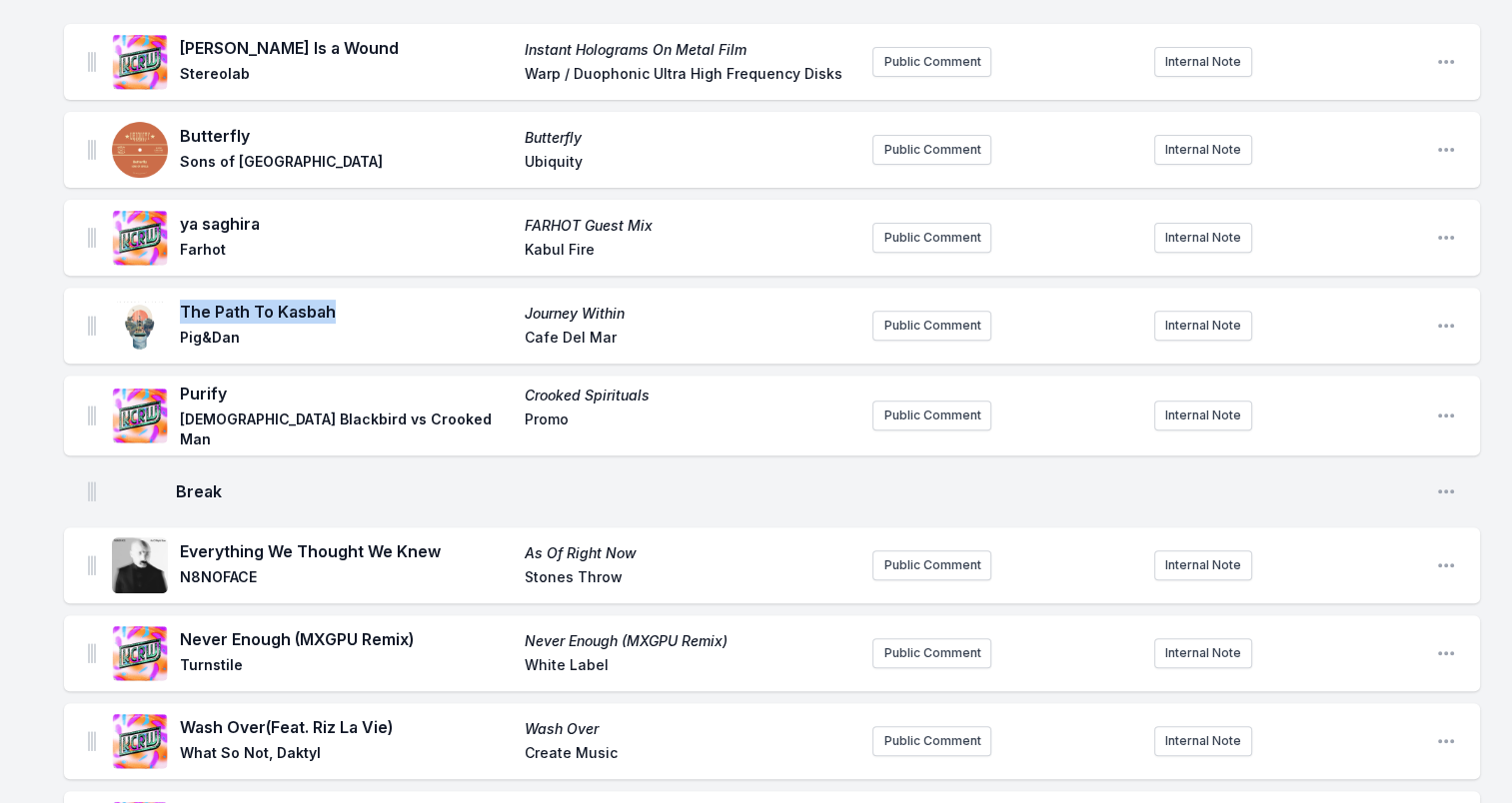 drag, startPoint x: 179, startPoint y: 300, endPoint x: 378, endPoint y: 301, distance: 199.00251 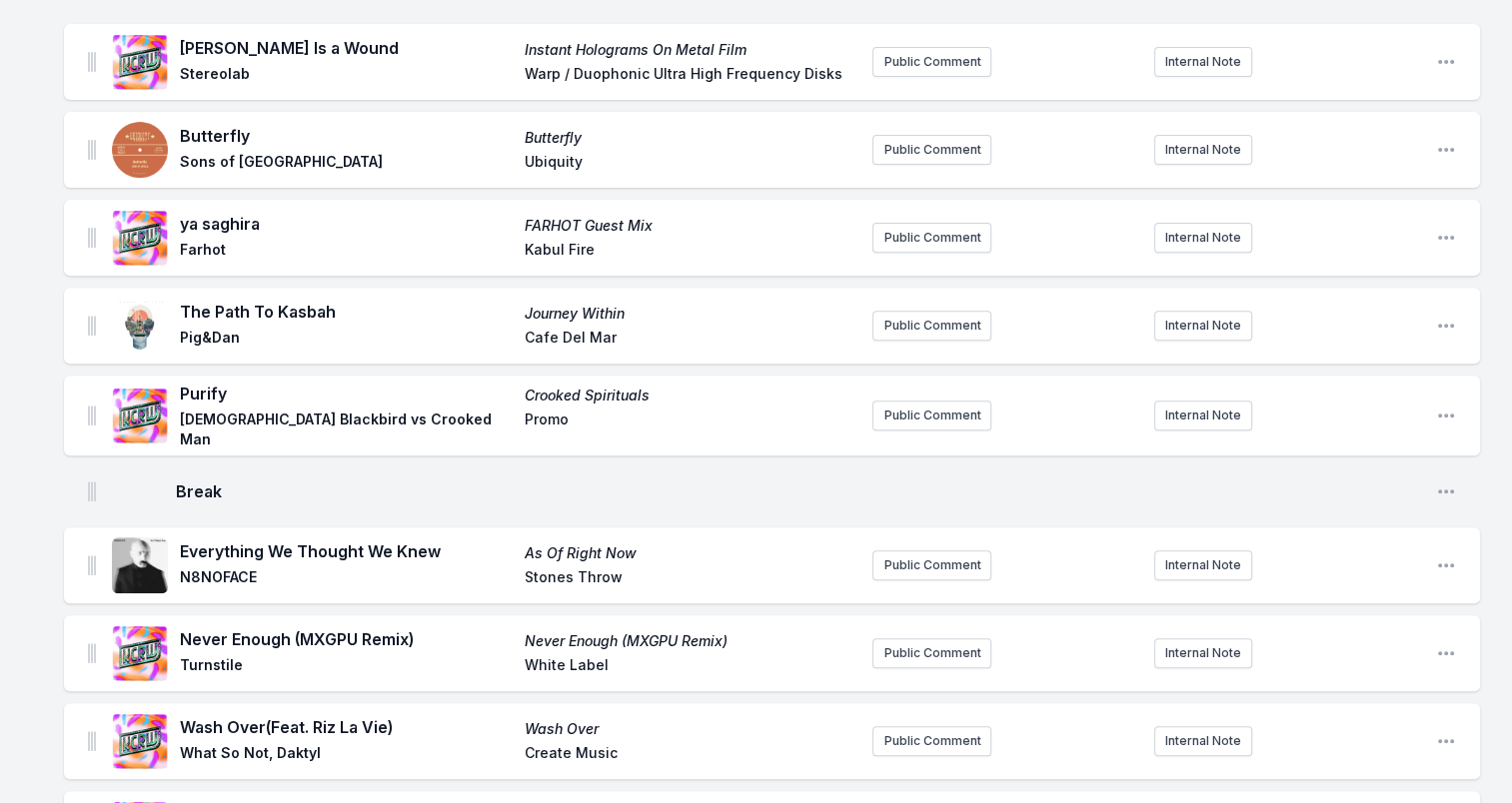 click on "Pig&Dan" at bounding box center (346, 340) 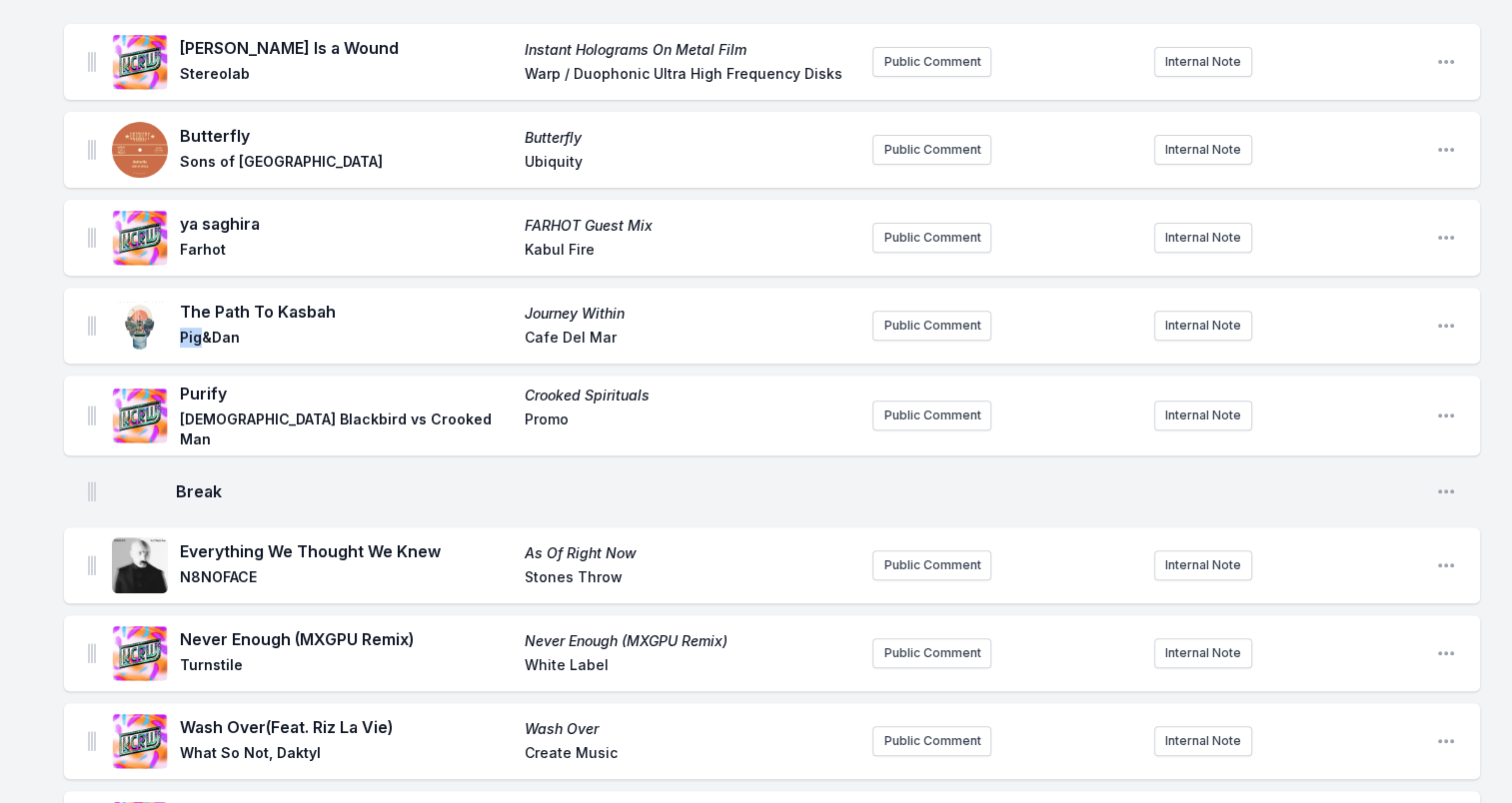 click on "Pig&Dan" at bounding box center [346, 340] 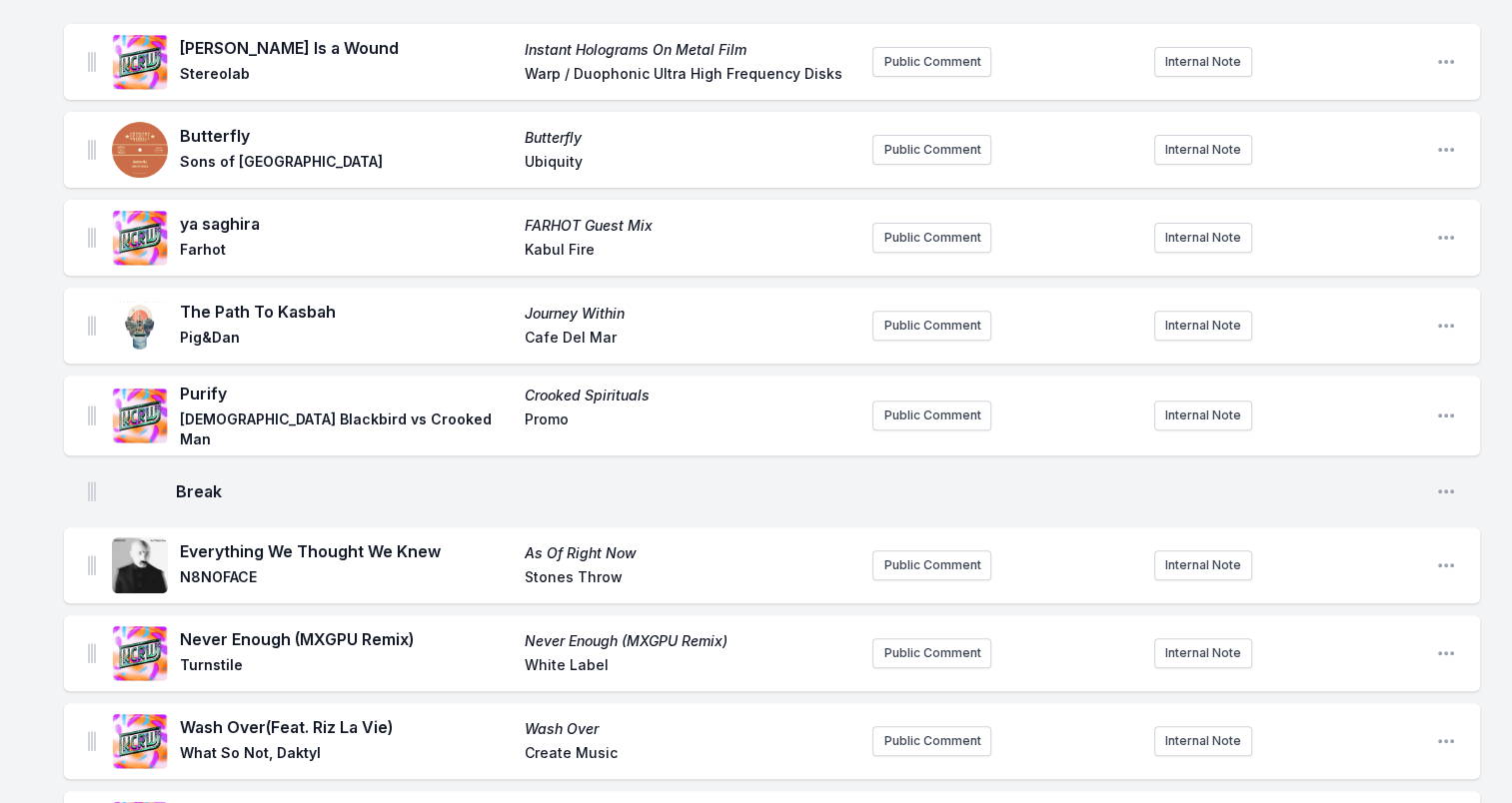 drag, startPoint x: 194, startPoint y: 318, endPoint x: 236, endPoint y: 327, distance: 42.953463 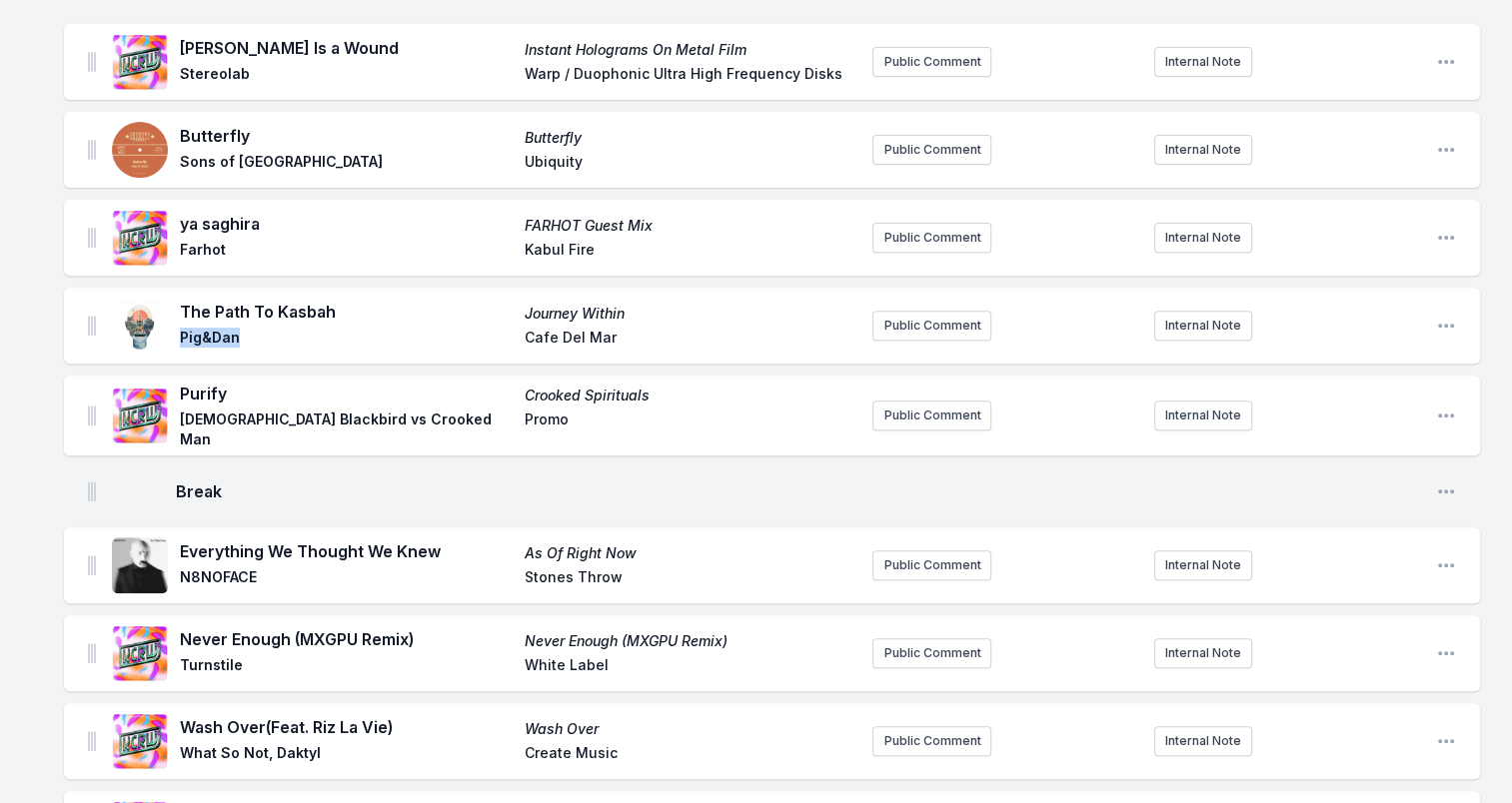 drag, startPoint x: 238, startPoint y: 323, endPoint x: 180, endPoint y: 323, distance: 58 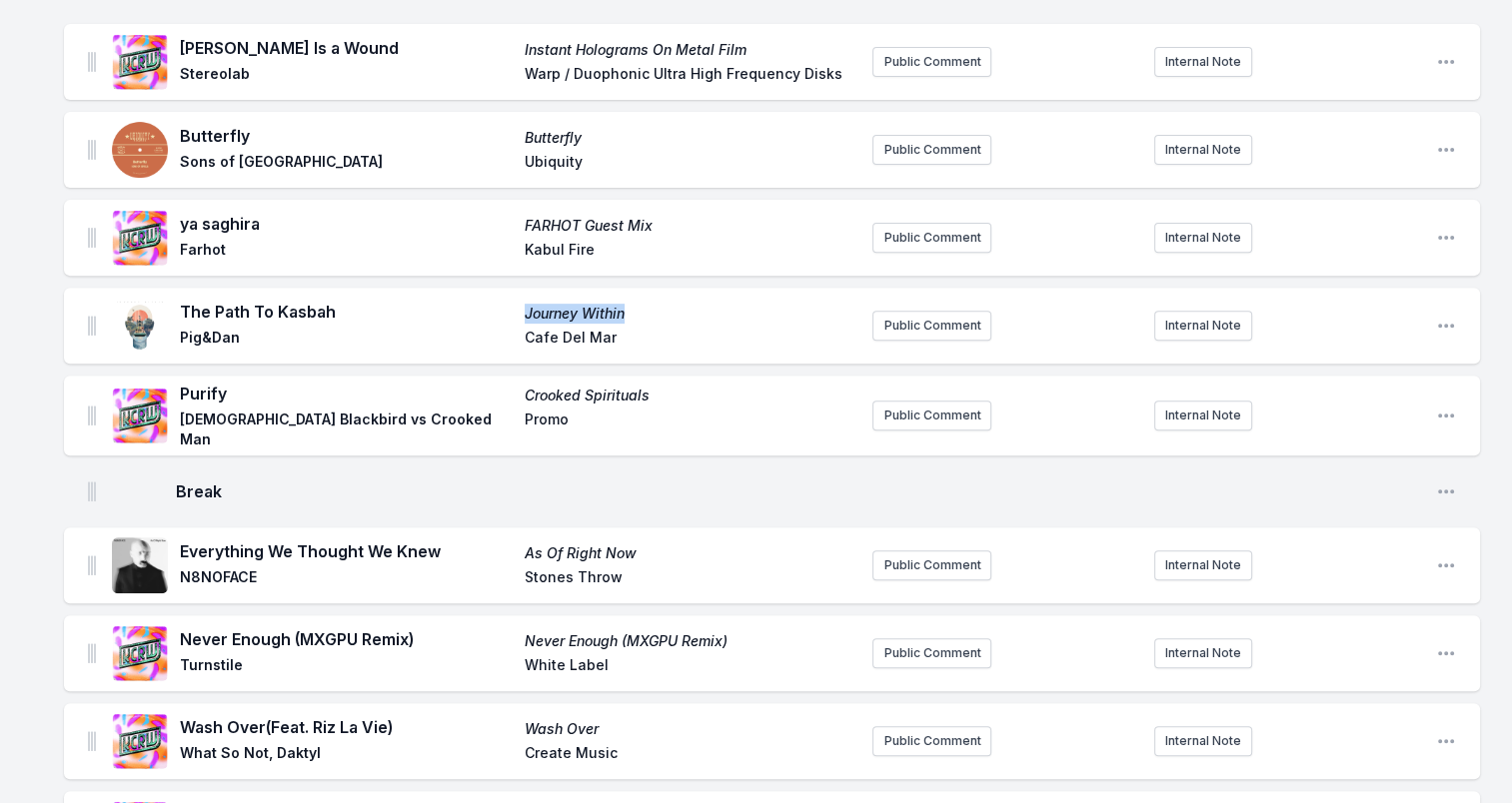 drag, startPoint x: 520, startPoint y: 302, endPoint x: 662, endPoint y: 302, distance: 142 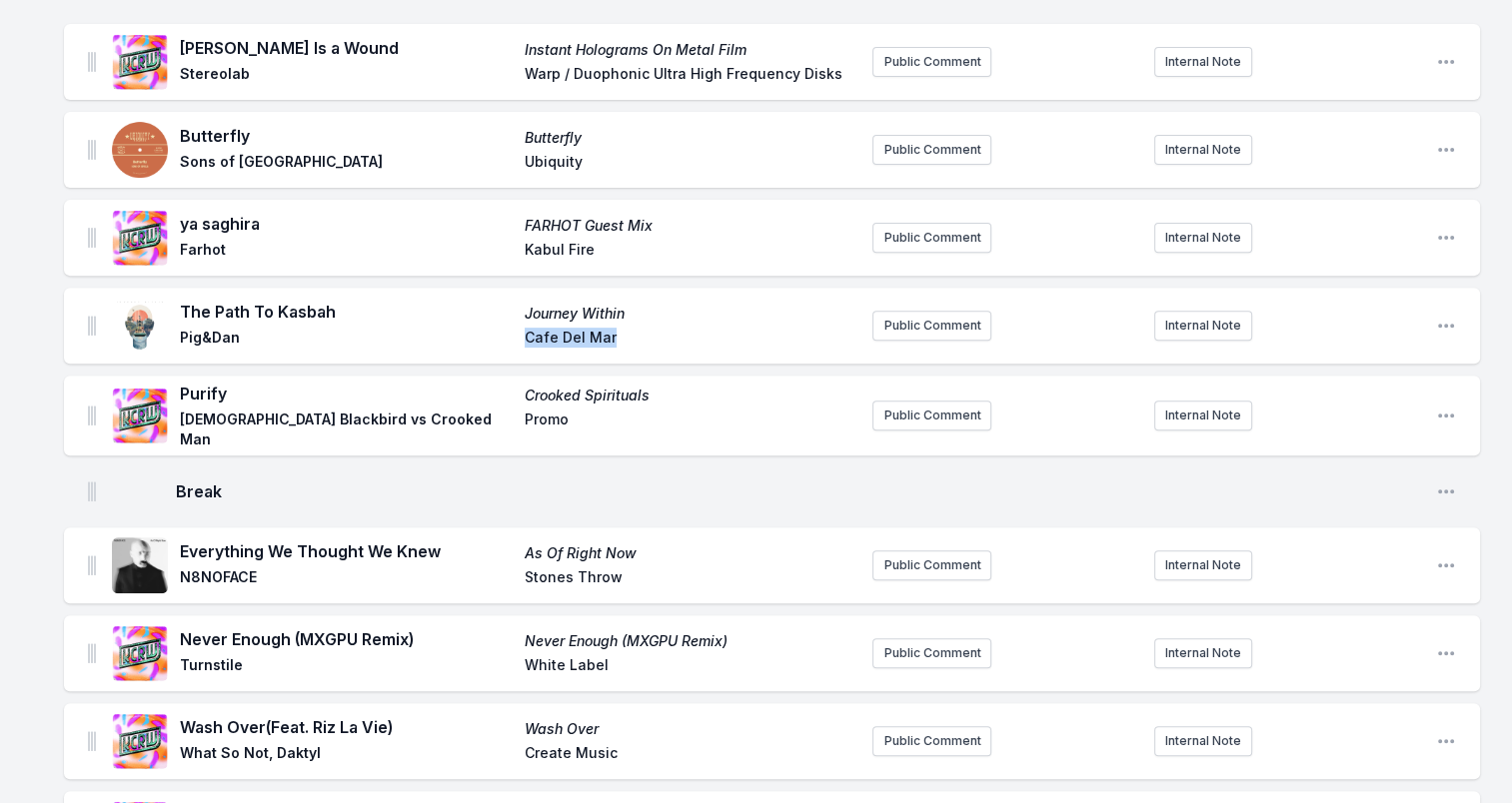 drag, startPoint x: 574, startPoint y: 326, endPoint x: 674, endPoint y: 328, distance: 100.02 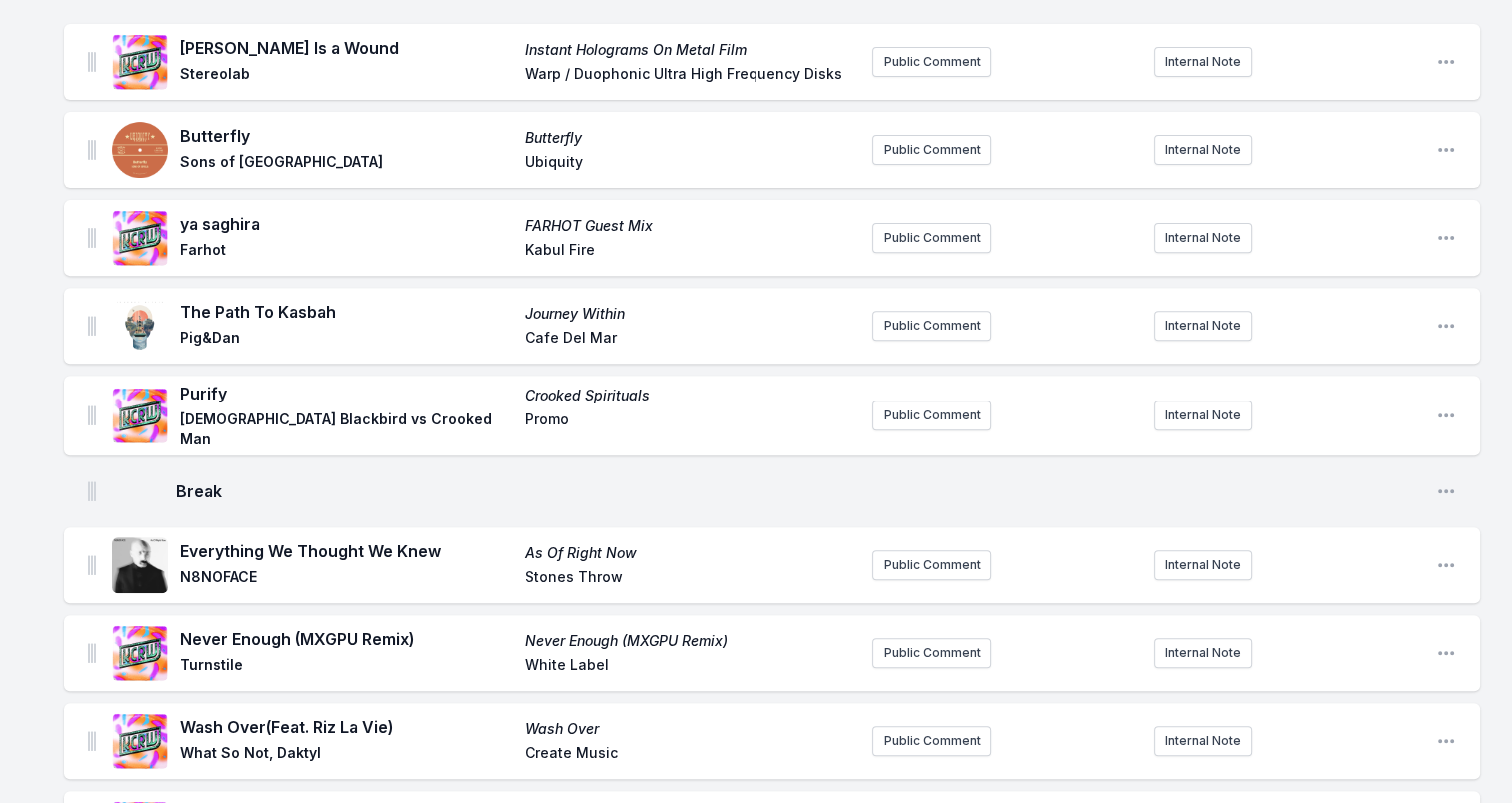 click on "Purify" at bounding box center [346, 394] 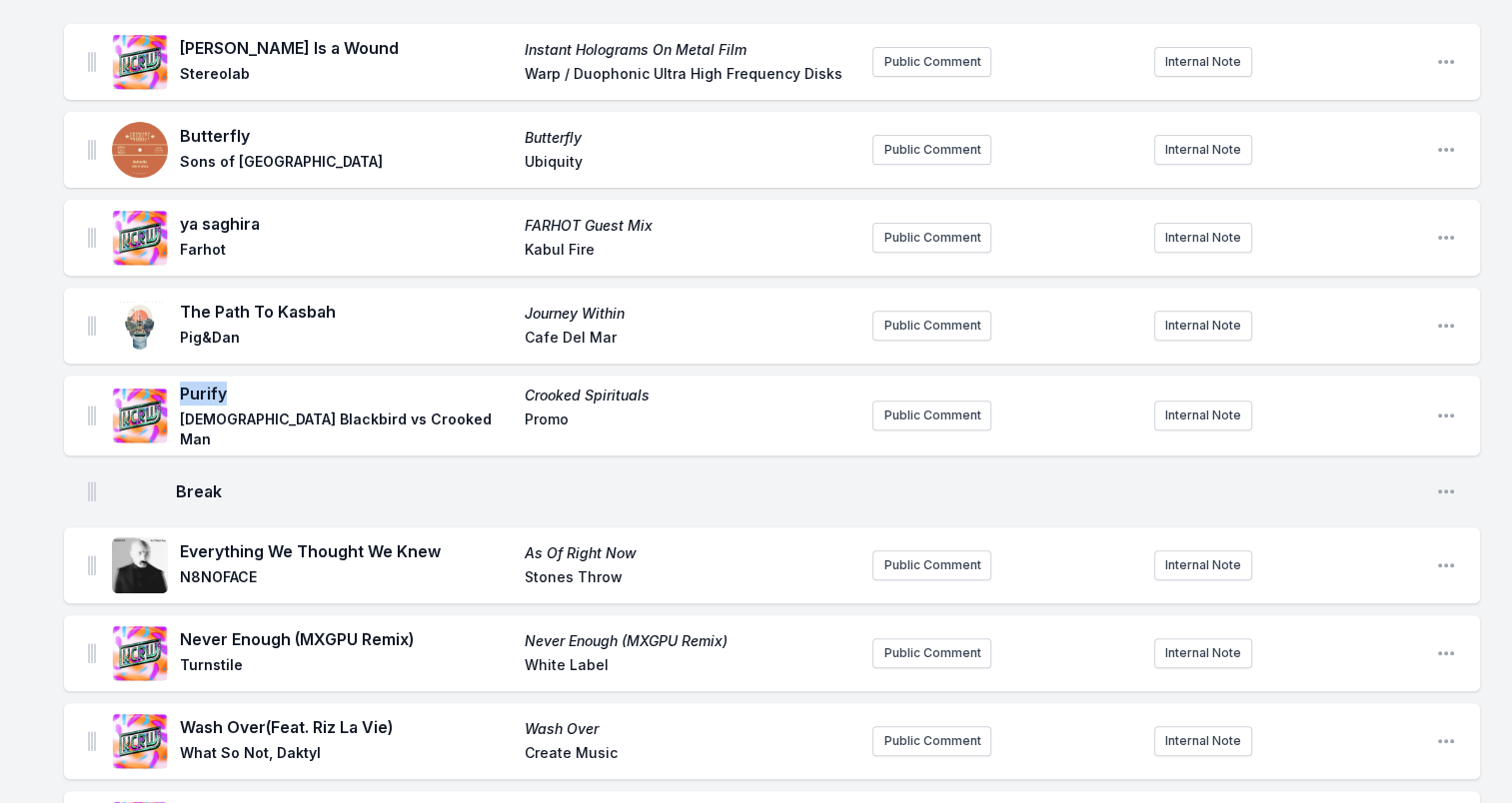 click on "Purify" at bounding box center [346, 394] 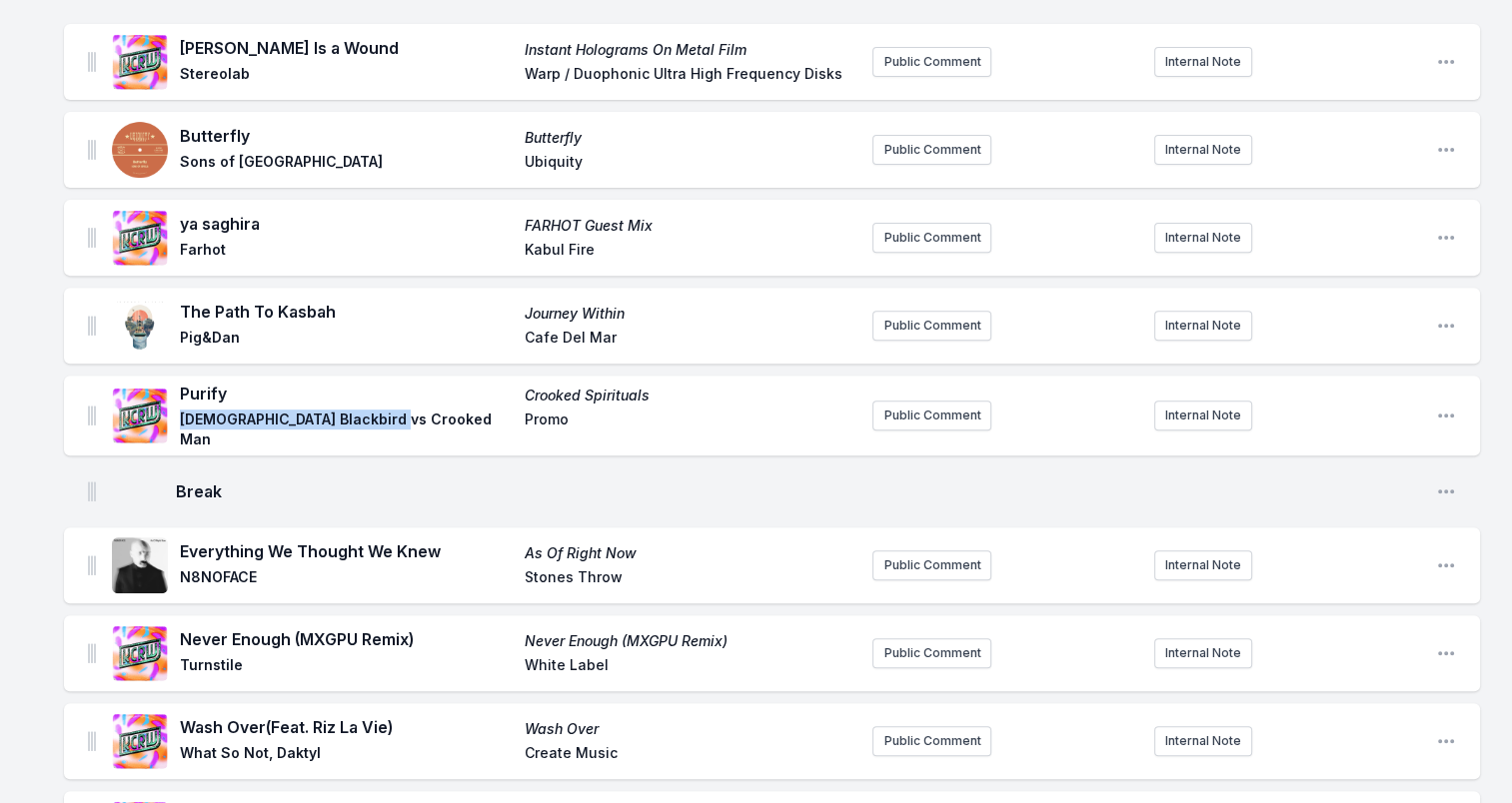 drag, startPoint x: 180, startPoint y: 415, endPoint x: 412, endPoint y: 415, distance: 232 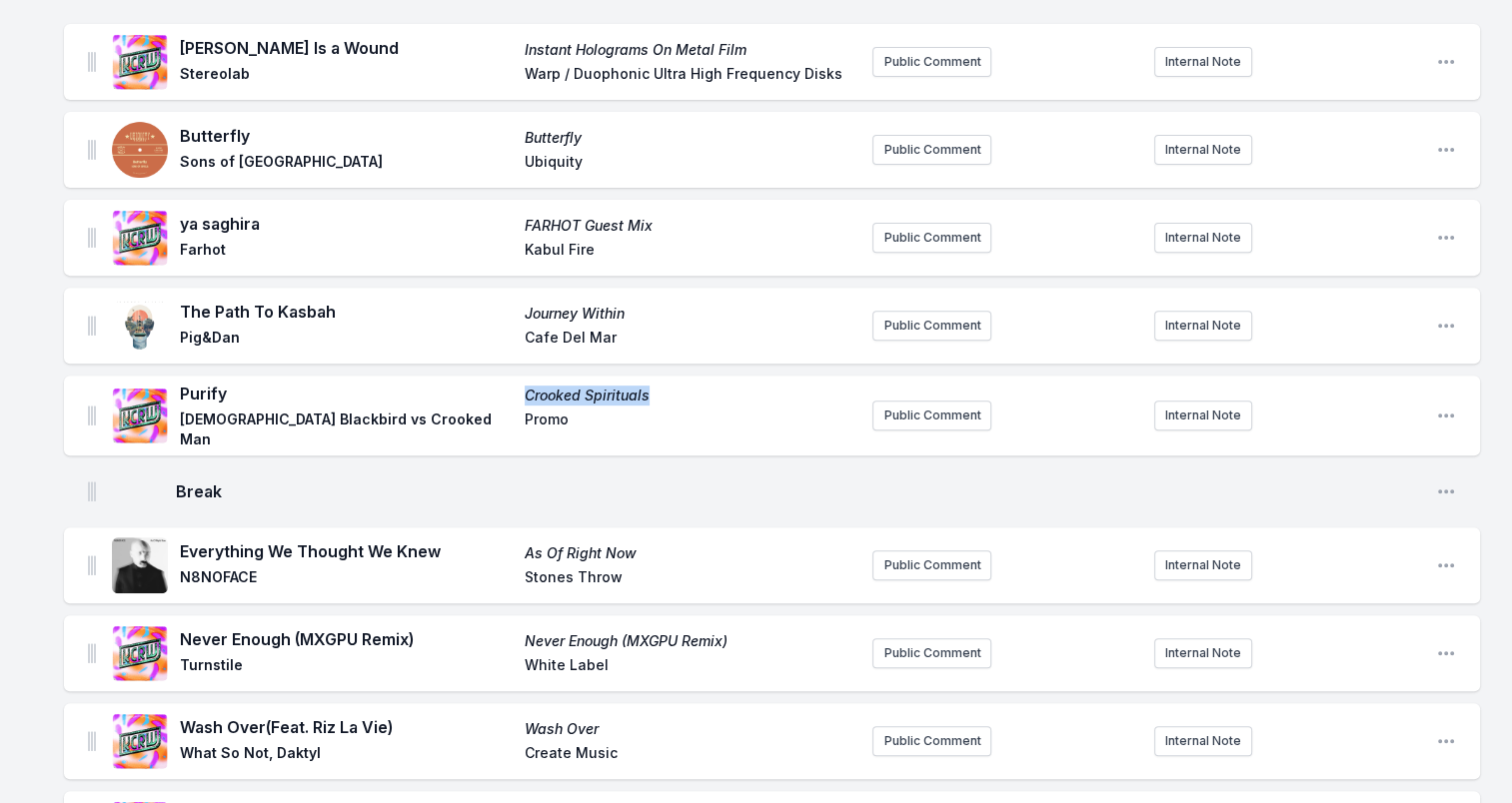 drag, startPoint x: 557, startPoint y: 392, endPoint x: 714, endPoint y: 390, distance: 157.01274 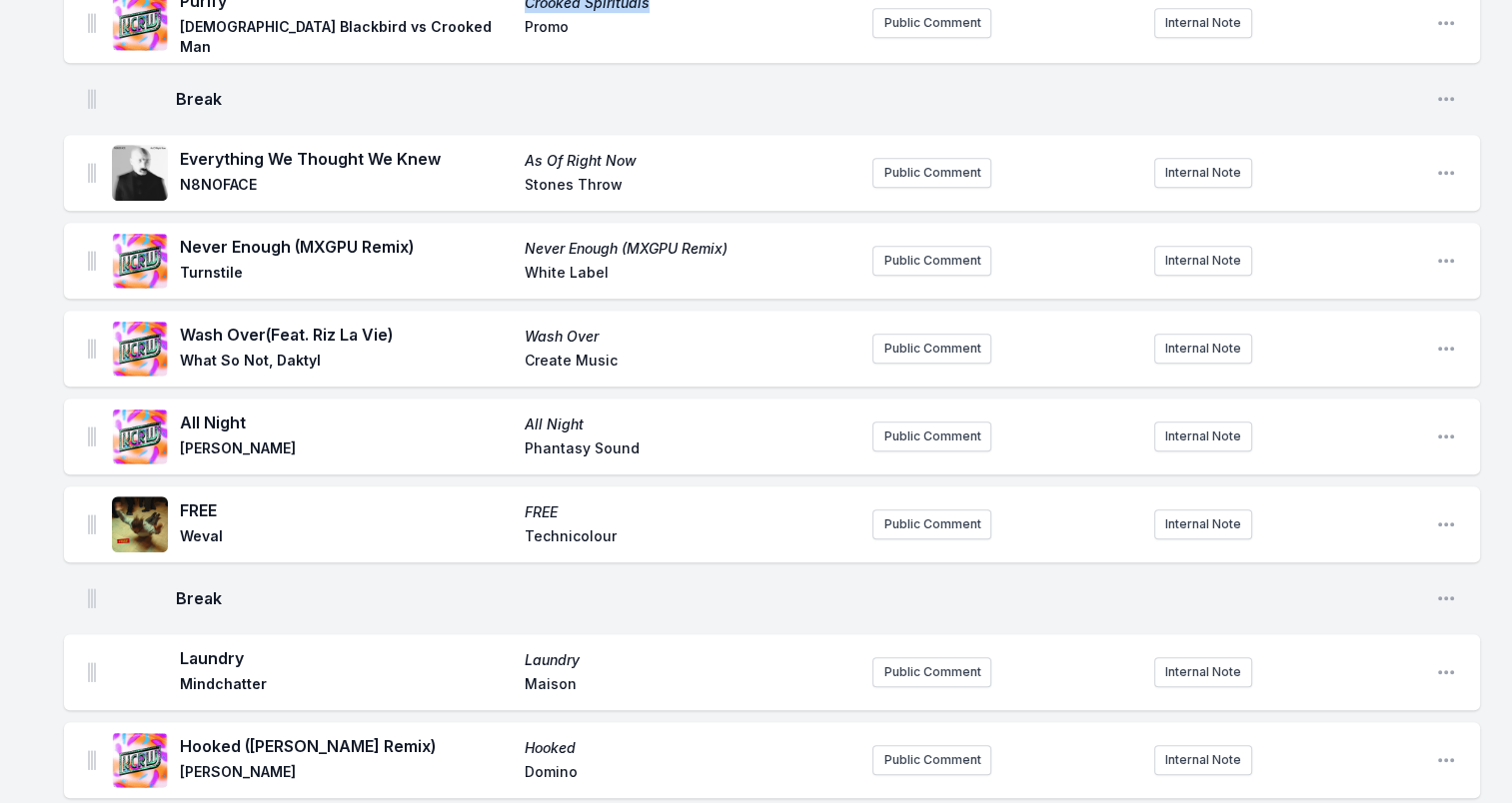 scroll, scrollTop: 1099, scrollLeft: 0, axis: vertical 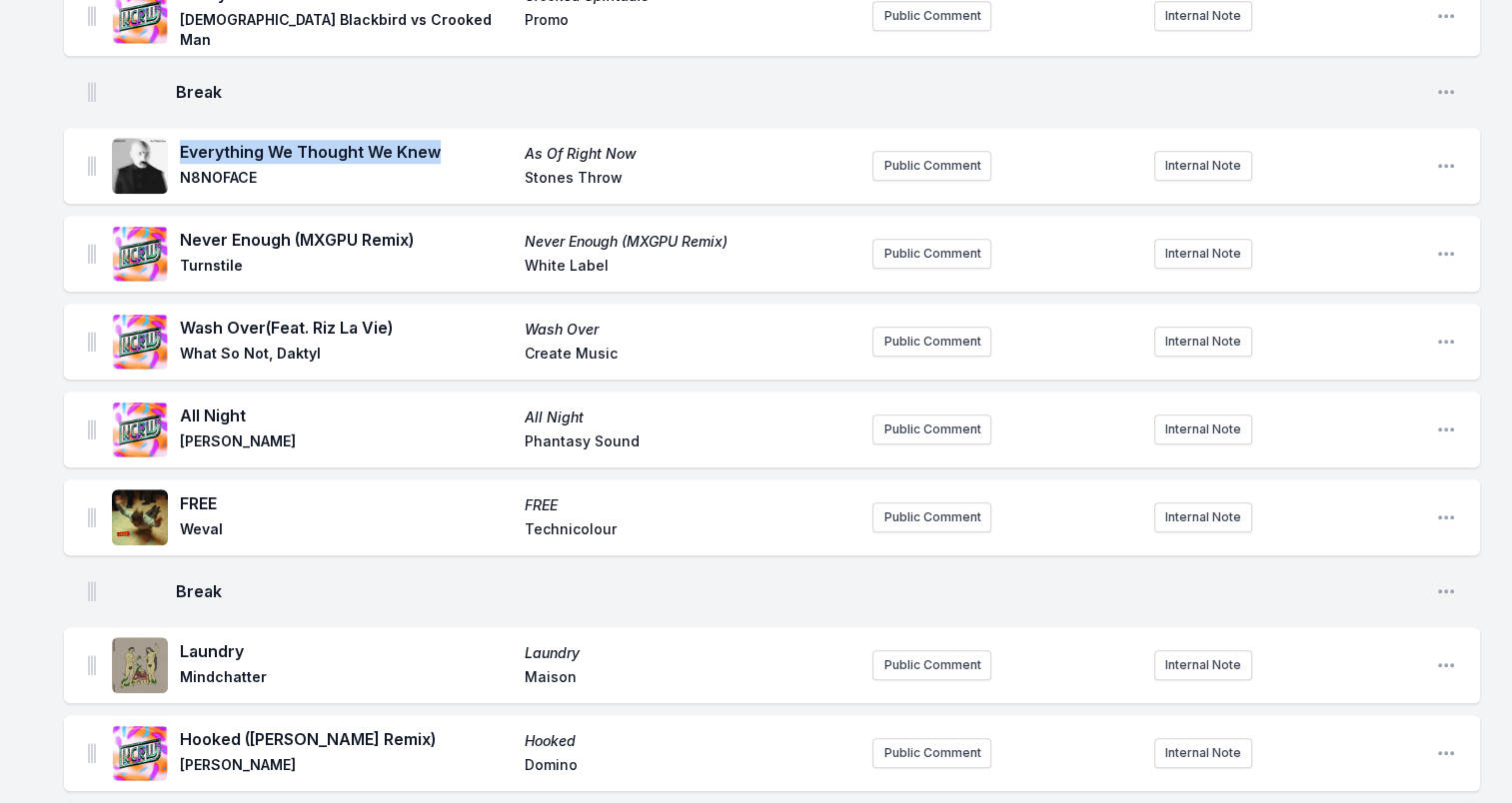 drag, startPoint x: 190, startPoint y: 138, endPoint x: 443, endPoint y: 137, distance: 253.00198 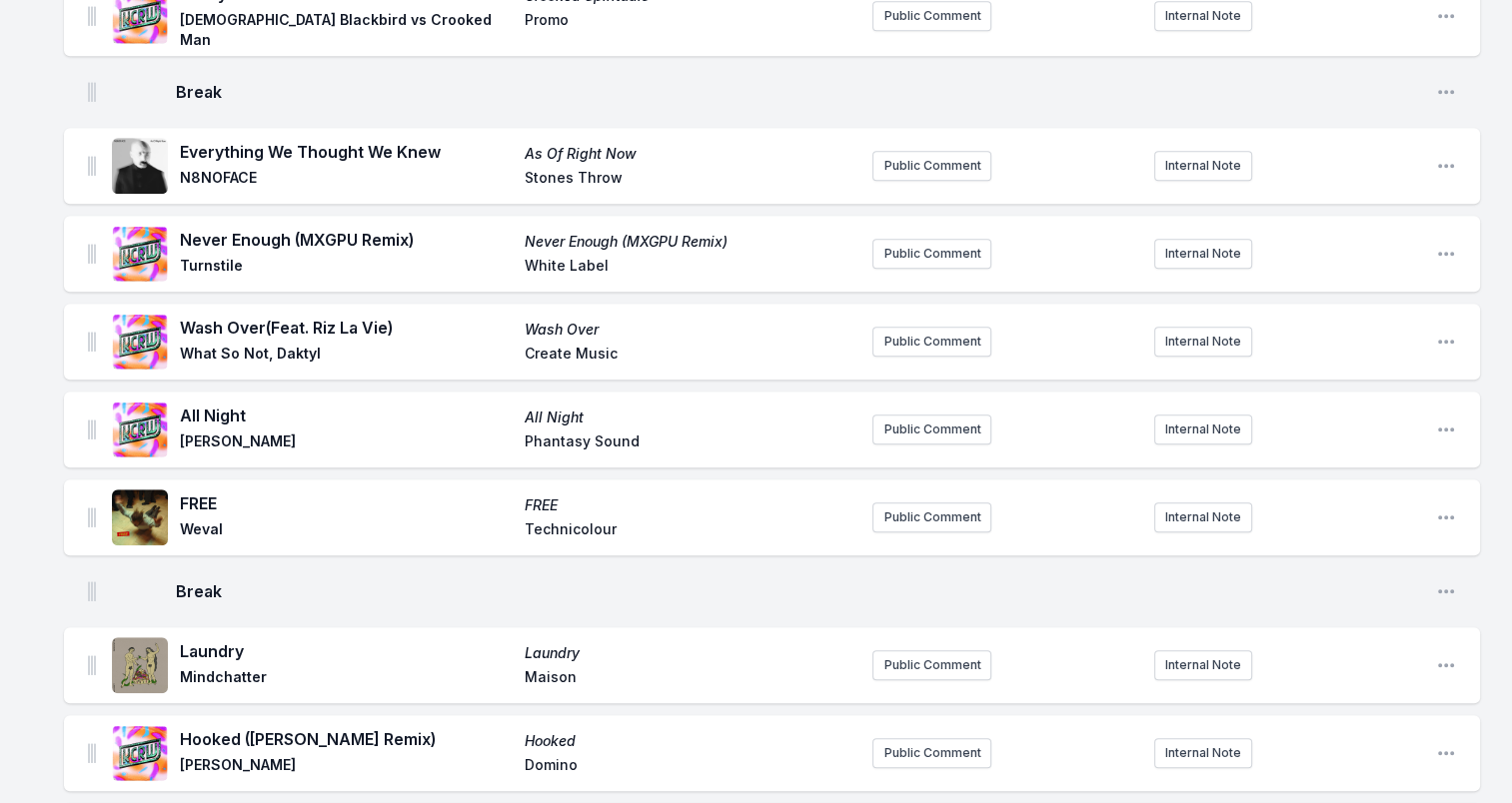 click on "N8NOFACE" at bounding box center [346, 180] 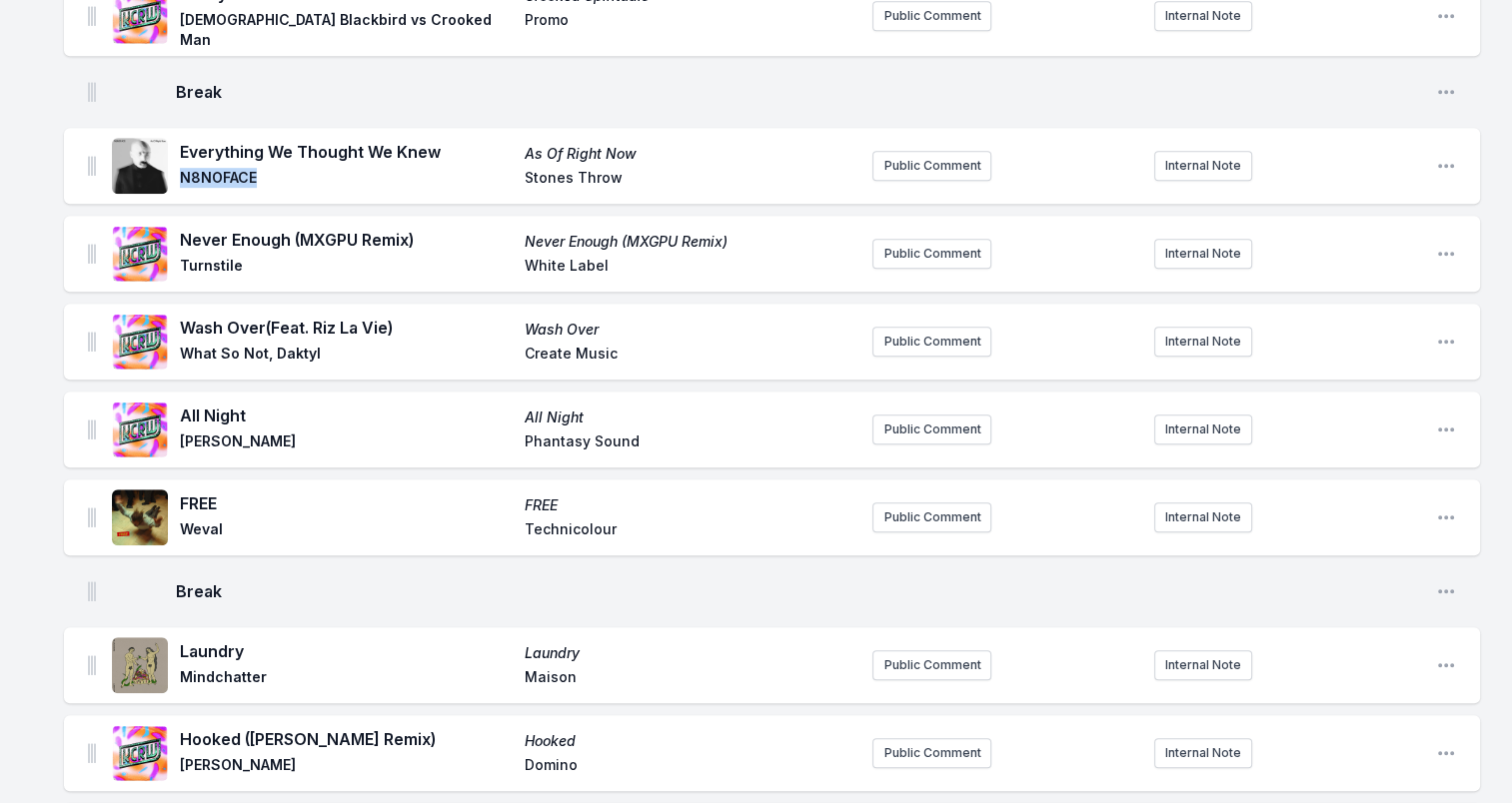 click on "N8NOFACE" at bounding box center [346, 180] 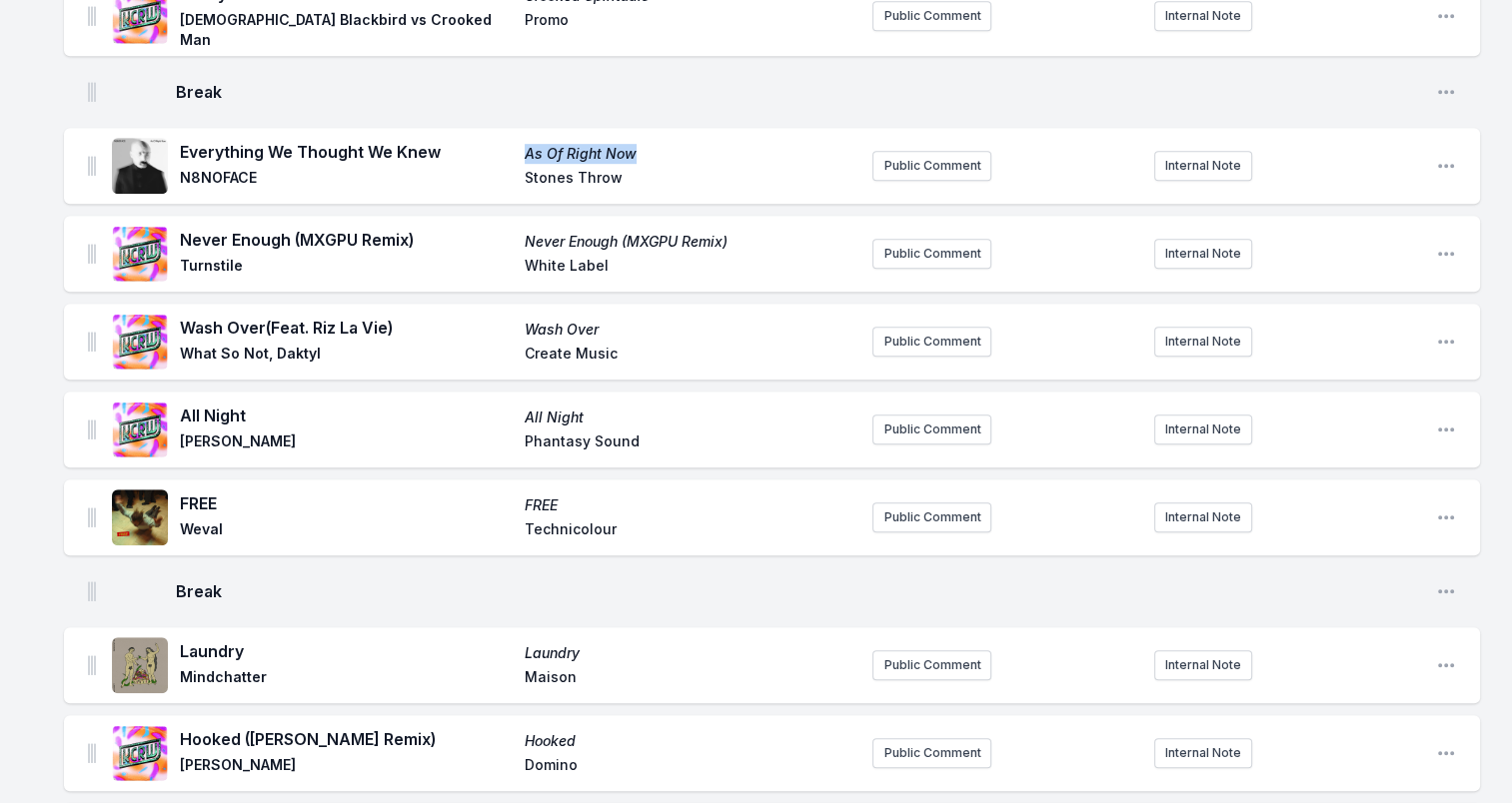 drag, startPoint x: 656, startPoint y: 135, endPoint x: 492, endPoint y: 143, distance: 164.195 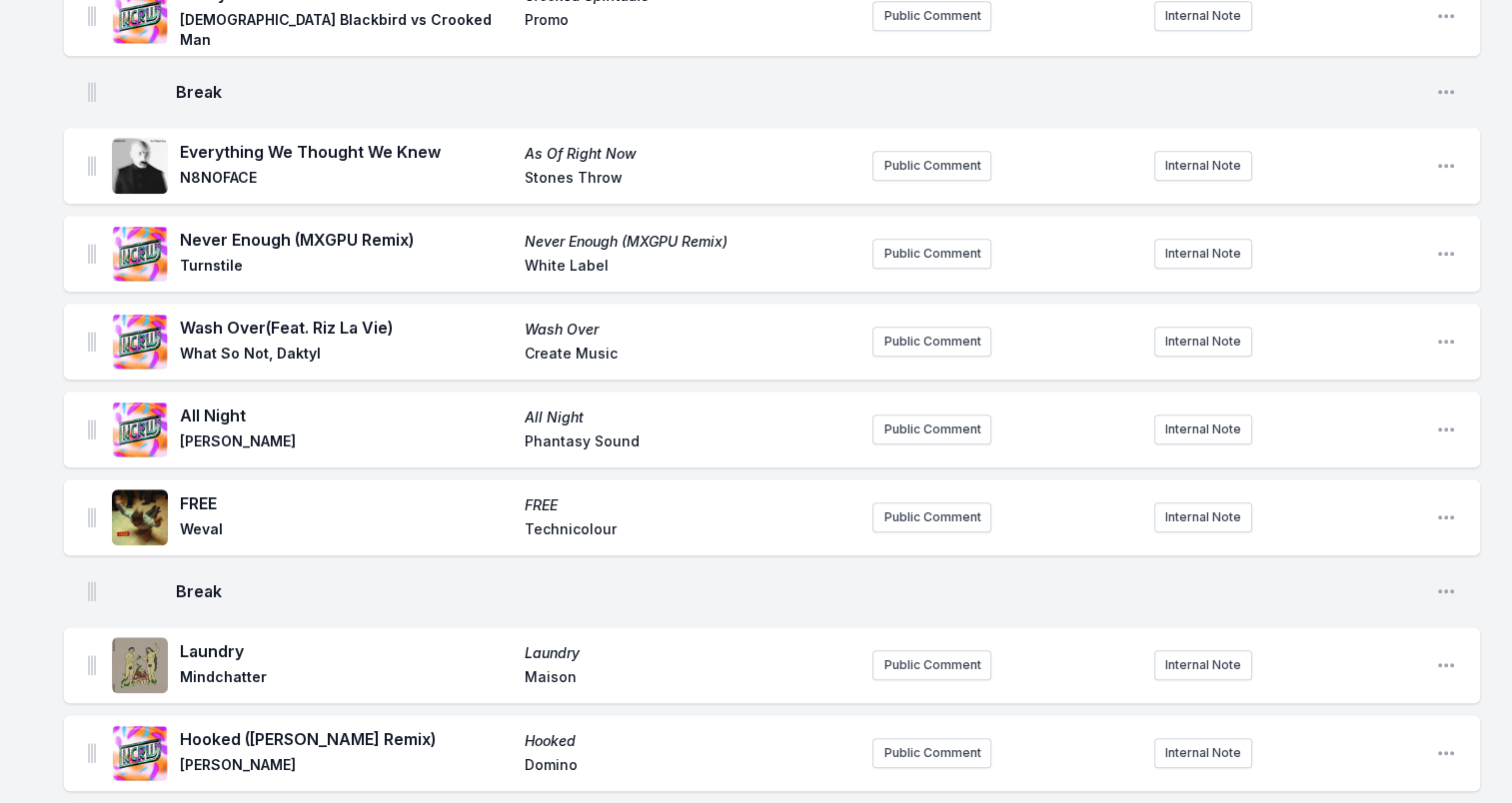click on "Stones Throw" at bounding box center [691, 180] 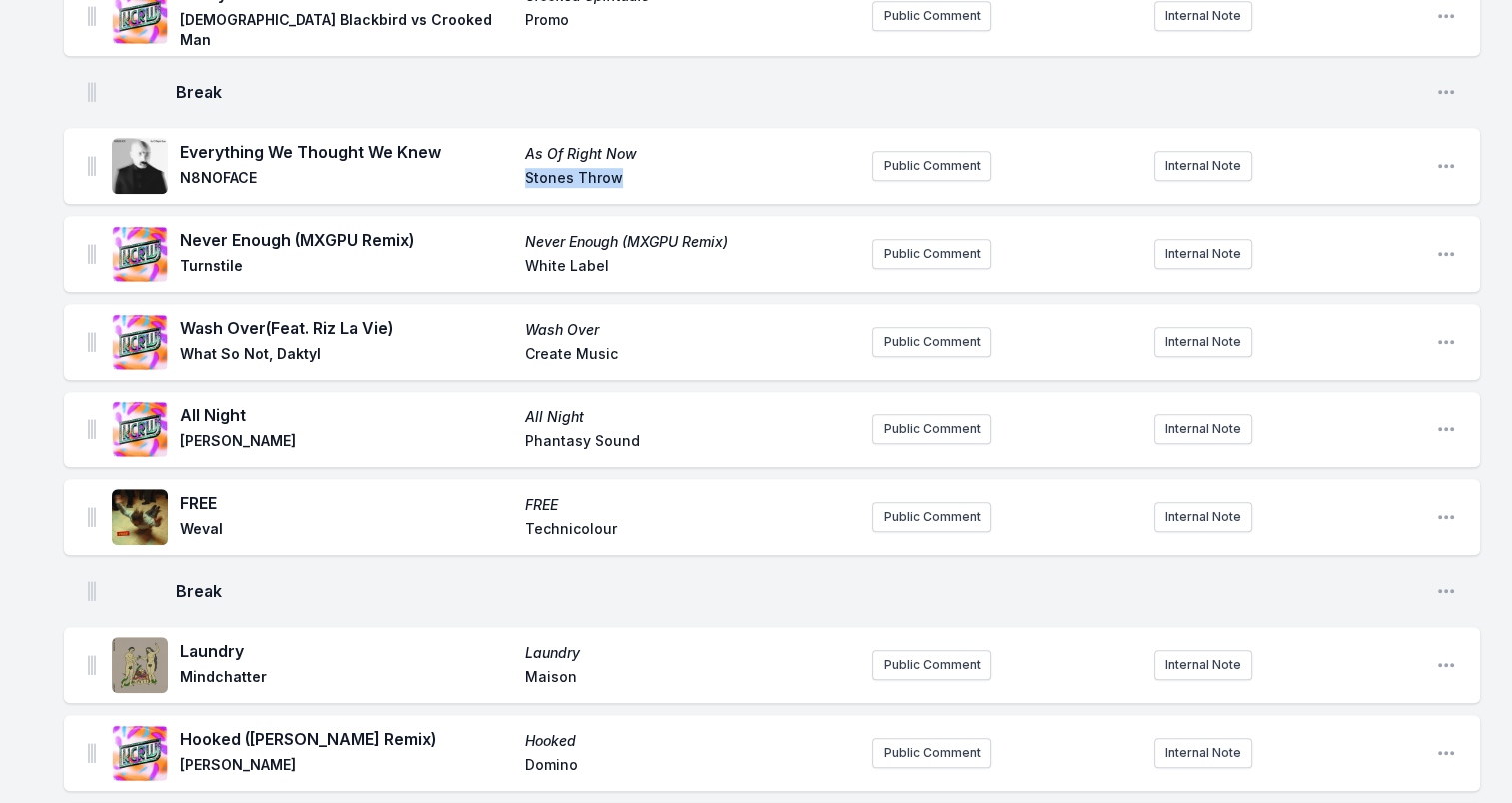 drag, startPoint x: 527, startPoint y: 160, endPoint x: 645, endPoint y: 158, distance: 118.016948 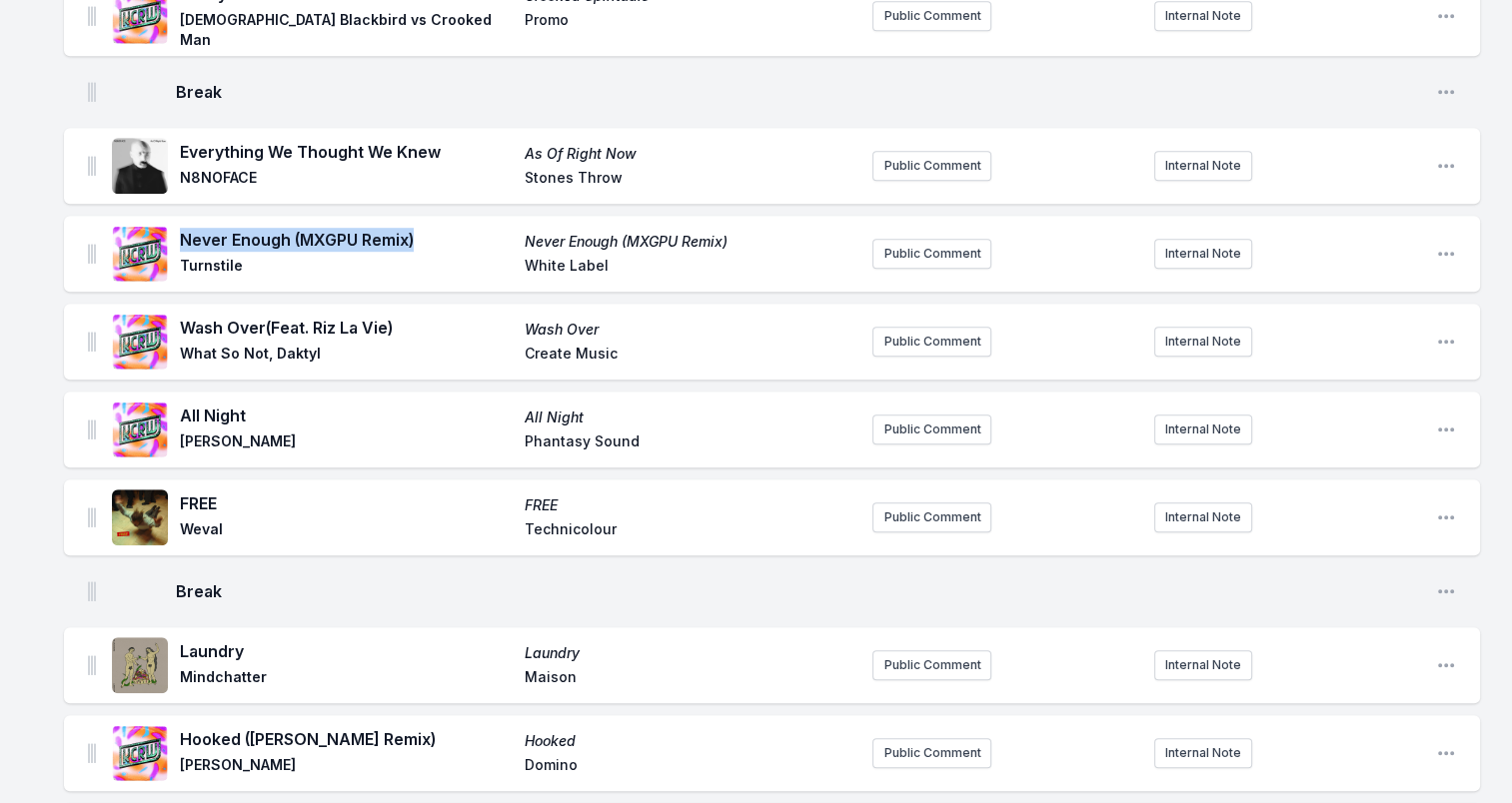 drag, startPoint x: 426, startPoint y: 227, endPoint x: 175, endPoint y: 220, distance: 251.0976 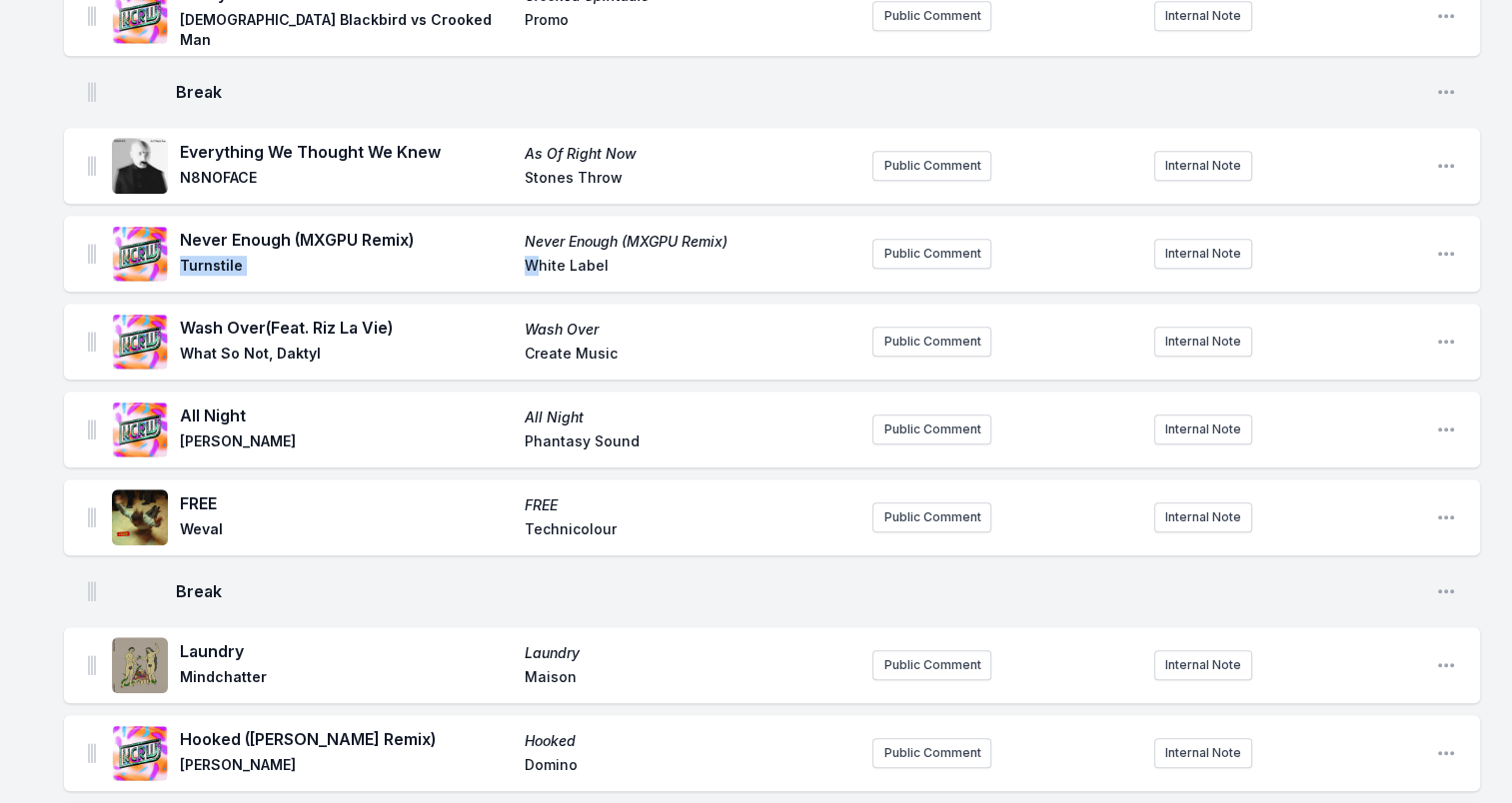 drag, startPoint x: 666, startPoint y: 240, endPoint x: 544, endPoint y: 241, distance: 122.0041 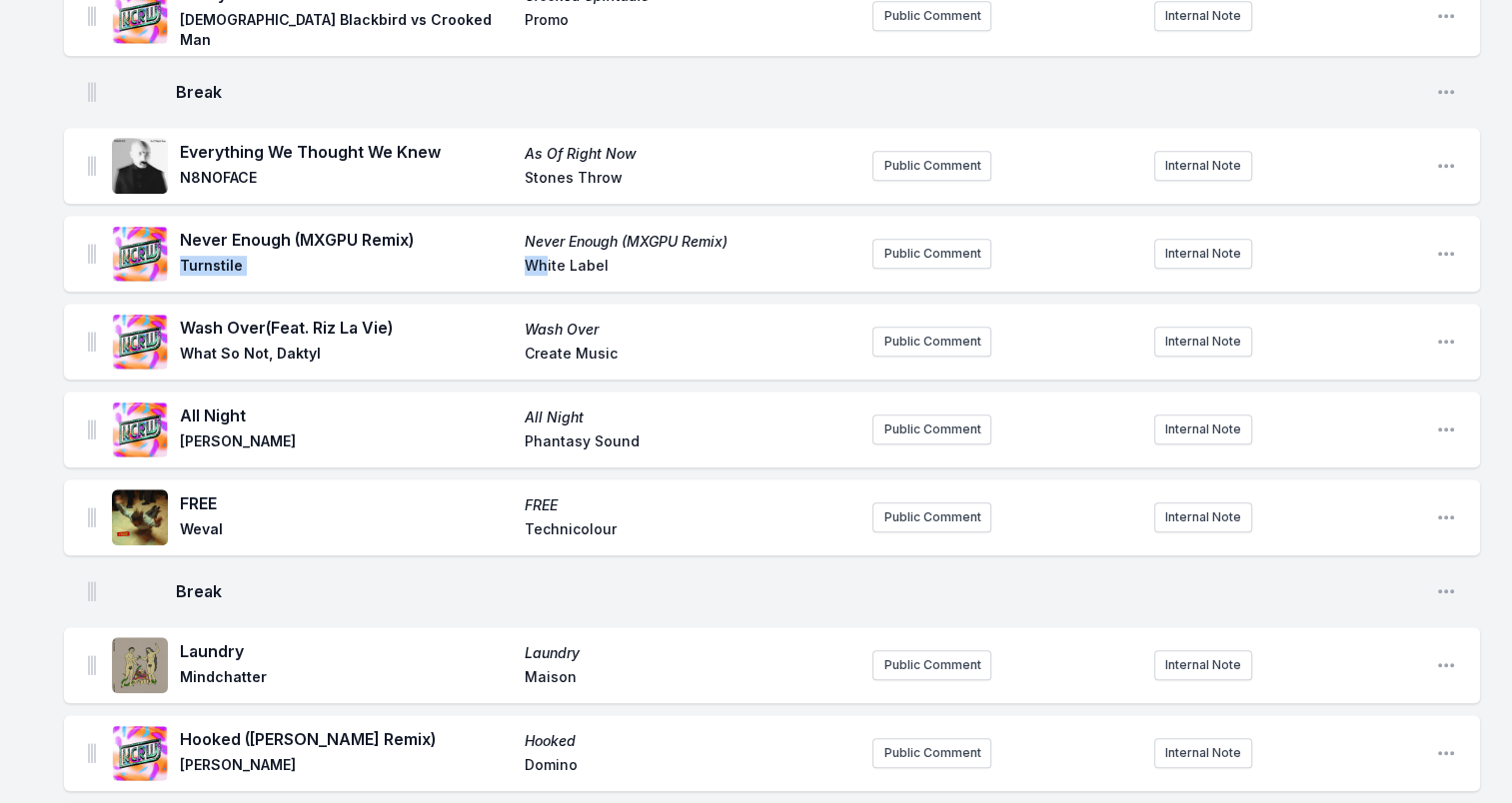 click on "Turnstile" at bounding box center [346, 268] 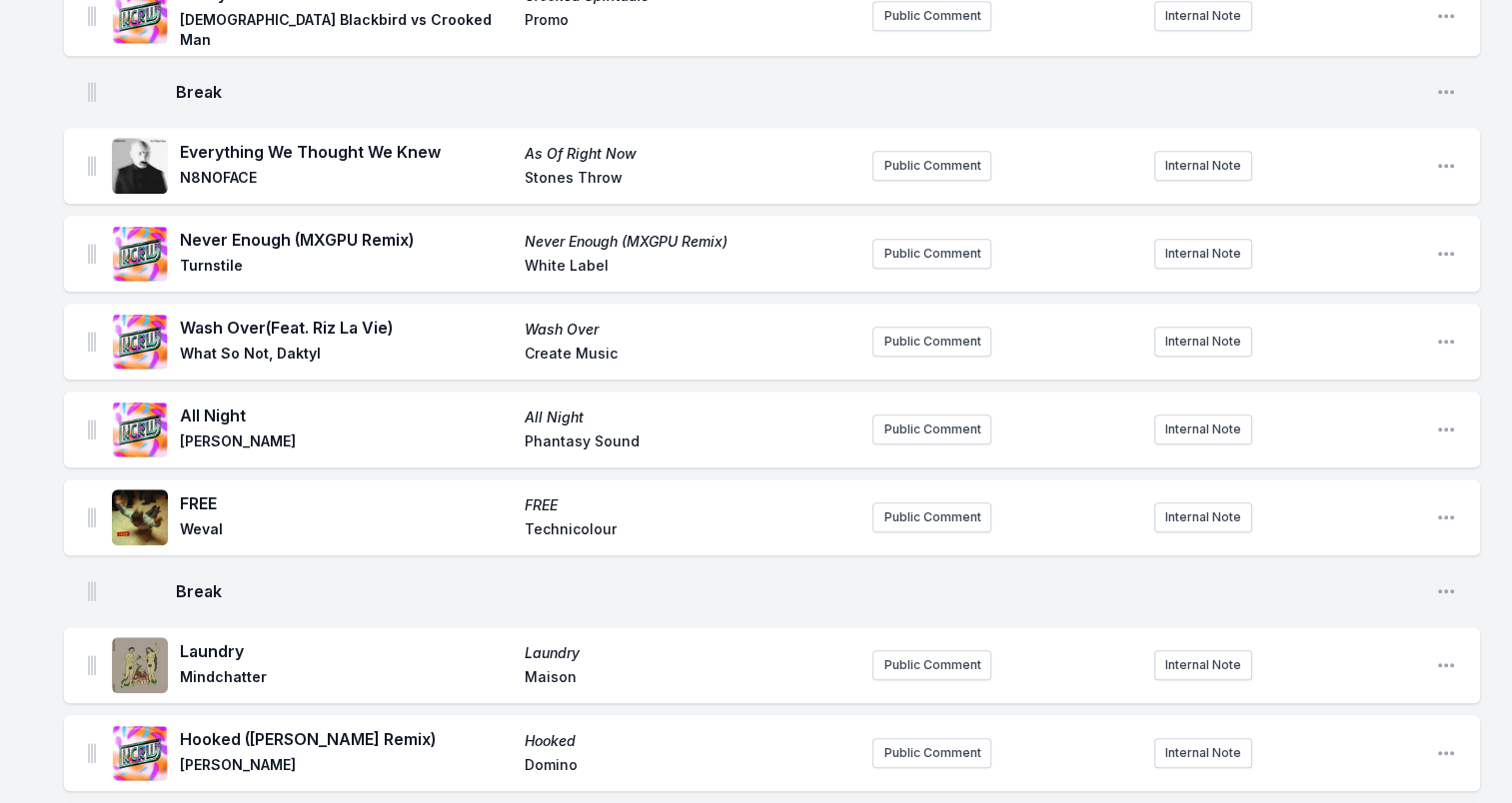 click on "Turnstile" at bounding box center [346, 268] 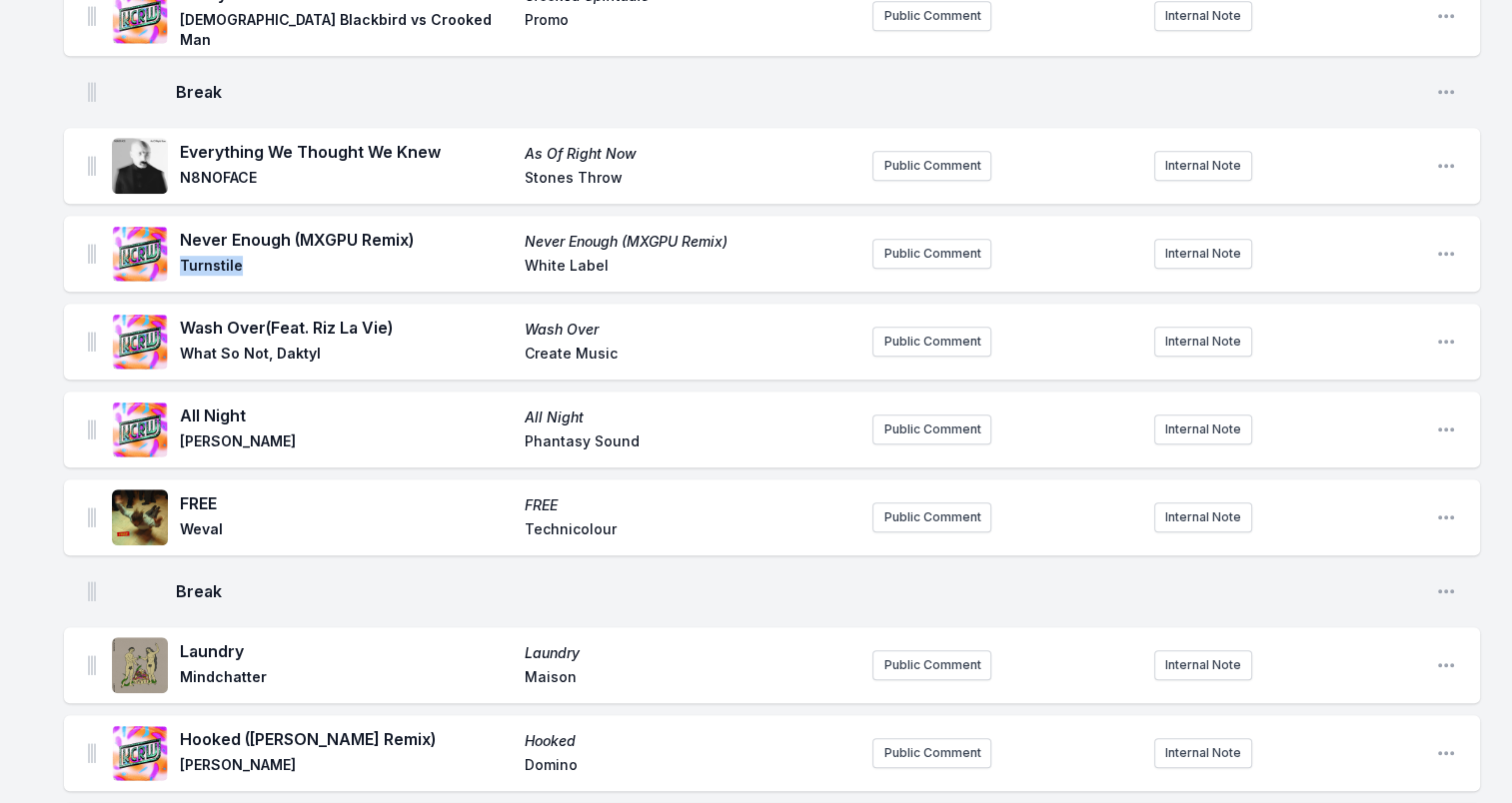 click on "Turnstile" at bounding box center [346, 268] 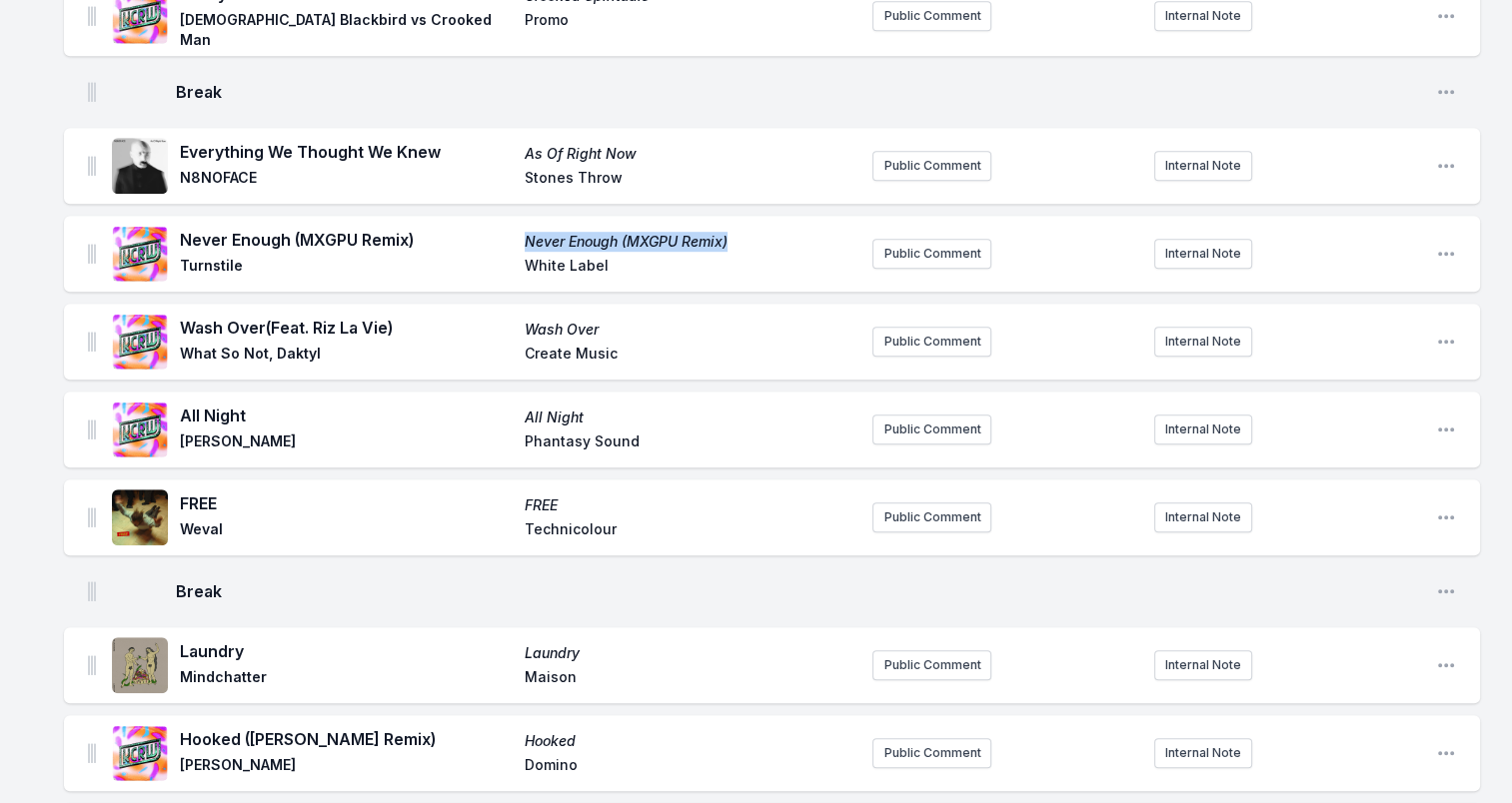 drag, startPoint x: 742, startPoint y: 210, endPoint x: 516, endPoint y: 225, distance: 226.49724 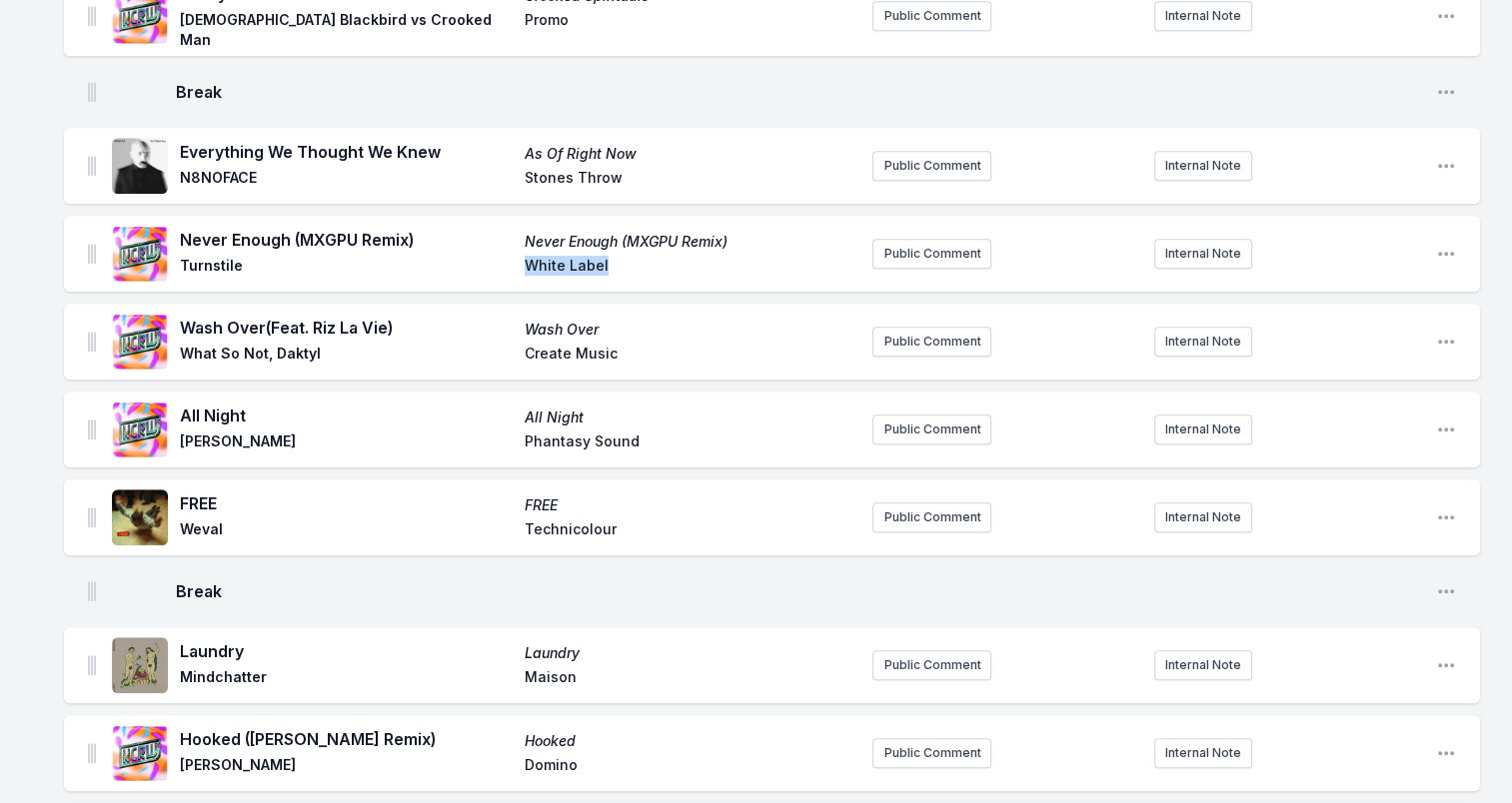 drag, startPoint x: 529, startPoint y: 250, endPoint x: 623, endPoint y: 252, distance: 94.02127 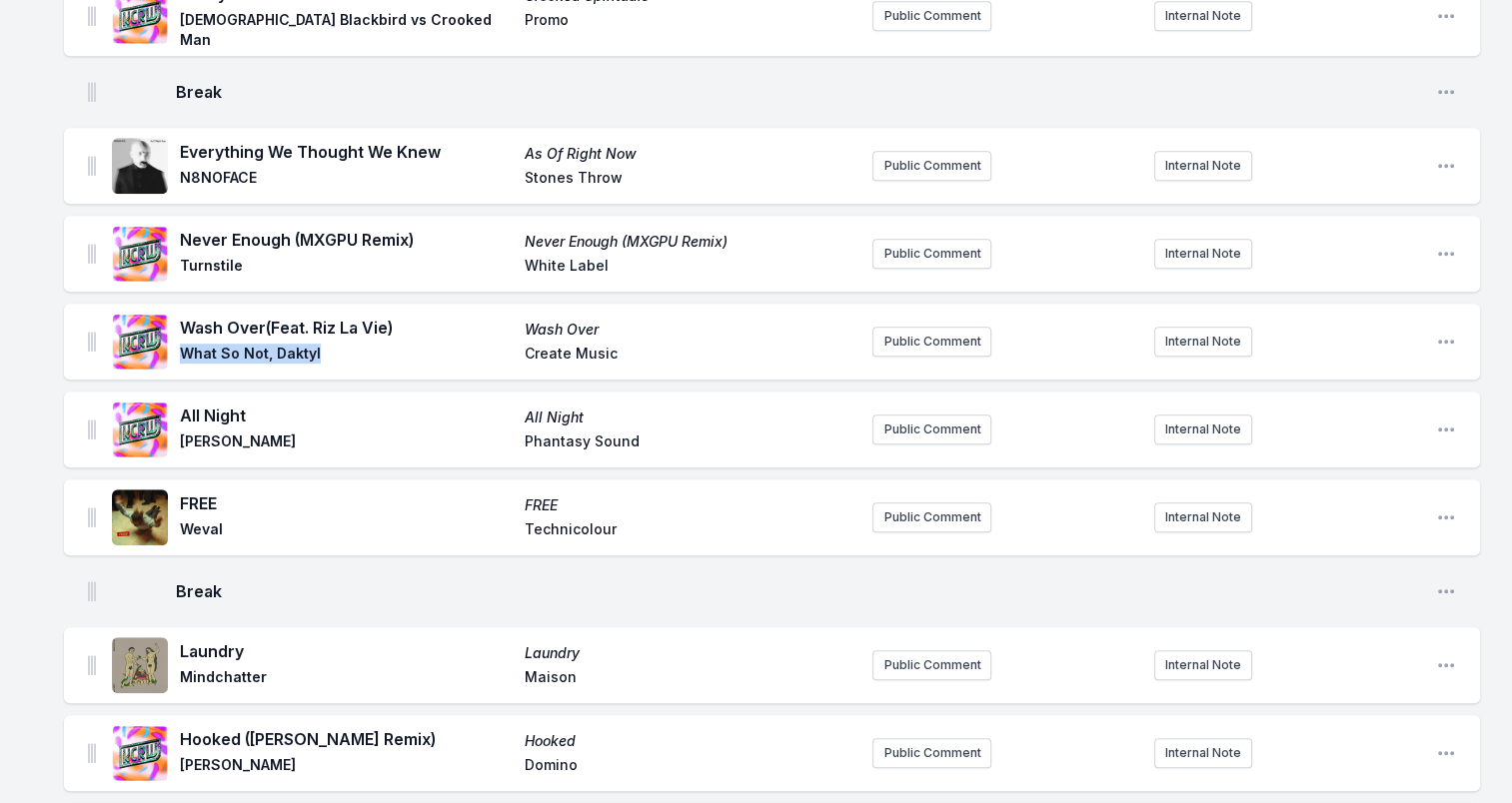 drag, startPoint x: 188, startPoint y: 336, endPoint x: 367, endPoint y: 336, distance: 179 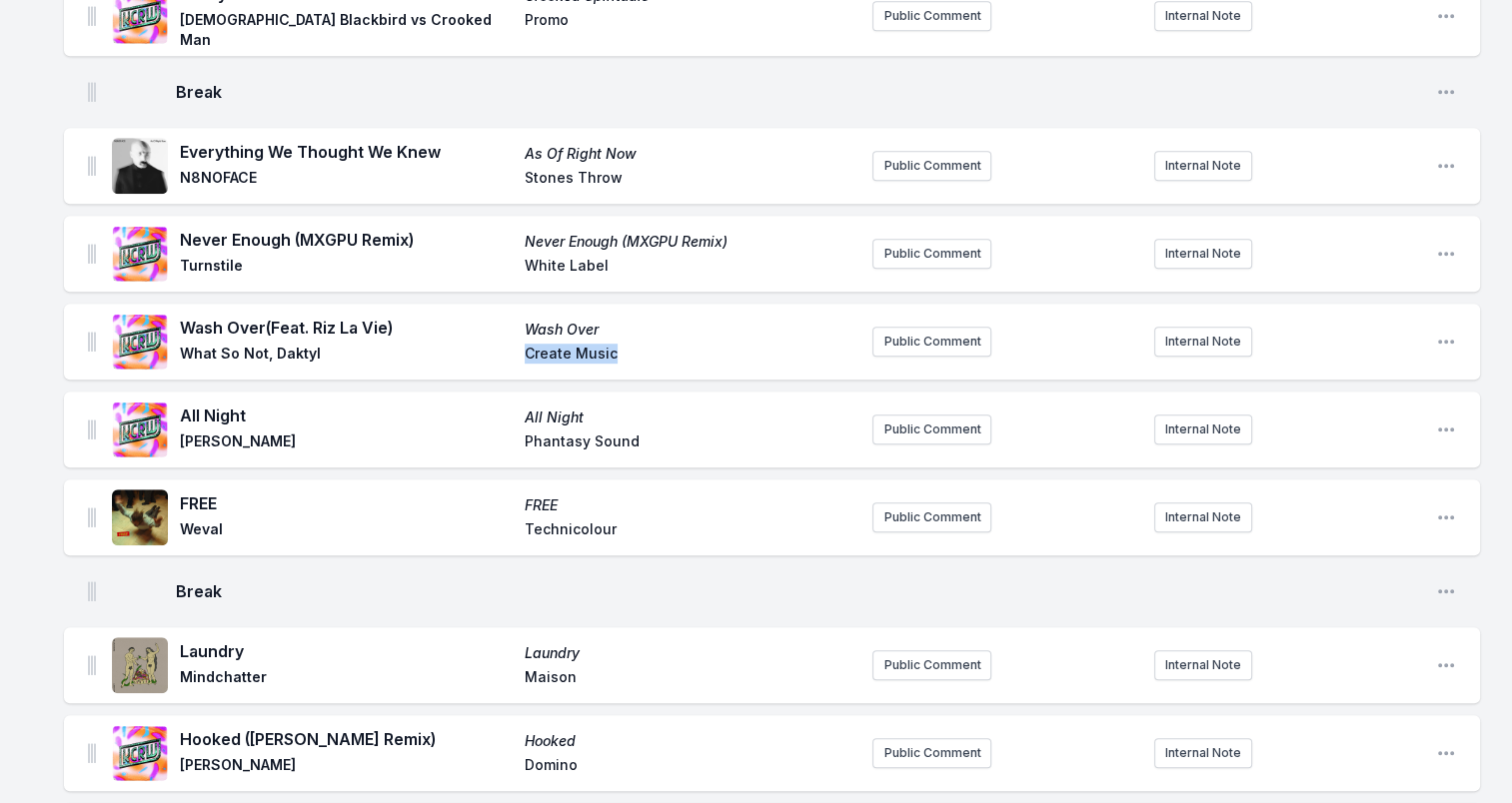 drag, startPoint x: 529, startPoint y: 340, endPoint x: 622, endPoint y: 335, distance: 93.13431 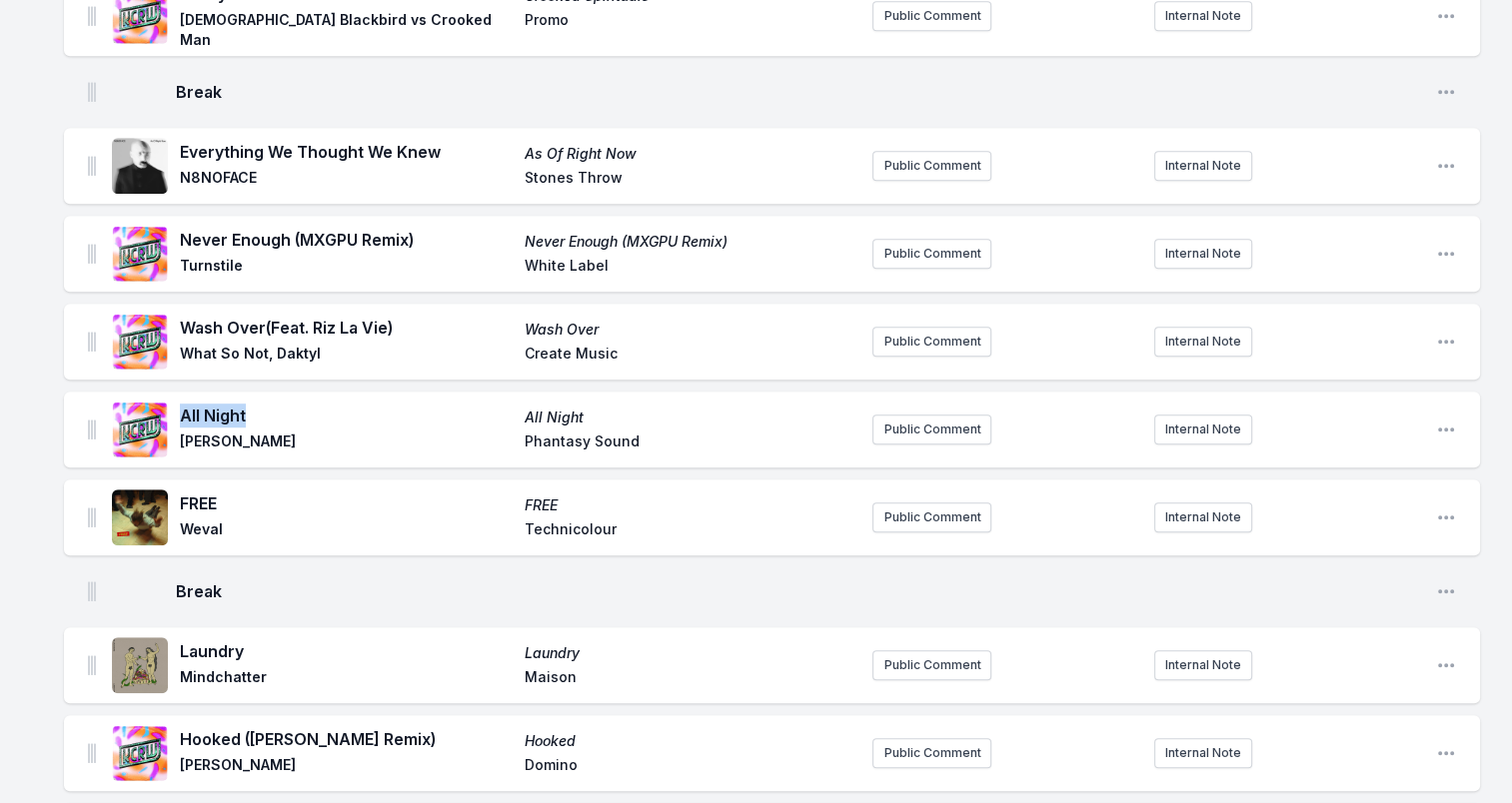 drag, startPoint x: 182, startPoint y: 402, endPoint x: 275, endPoint y: 404, distance: 93.0215 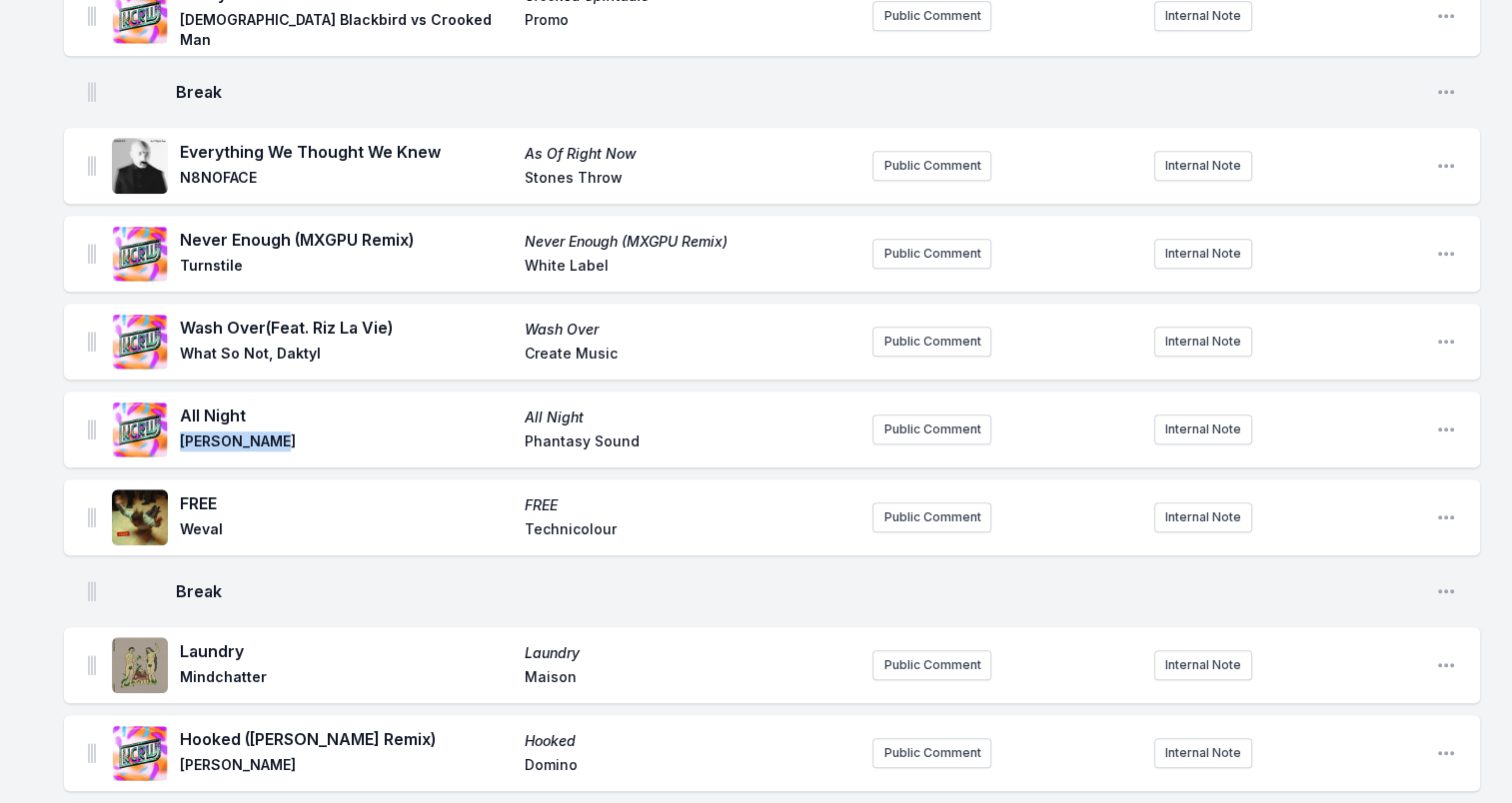 drag, startPoint x: 180, startPoint y: 425, endPoint x: 333, endPoint y: 425, distance: 153 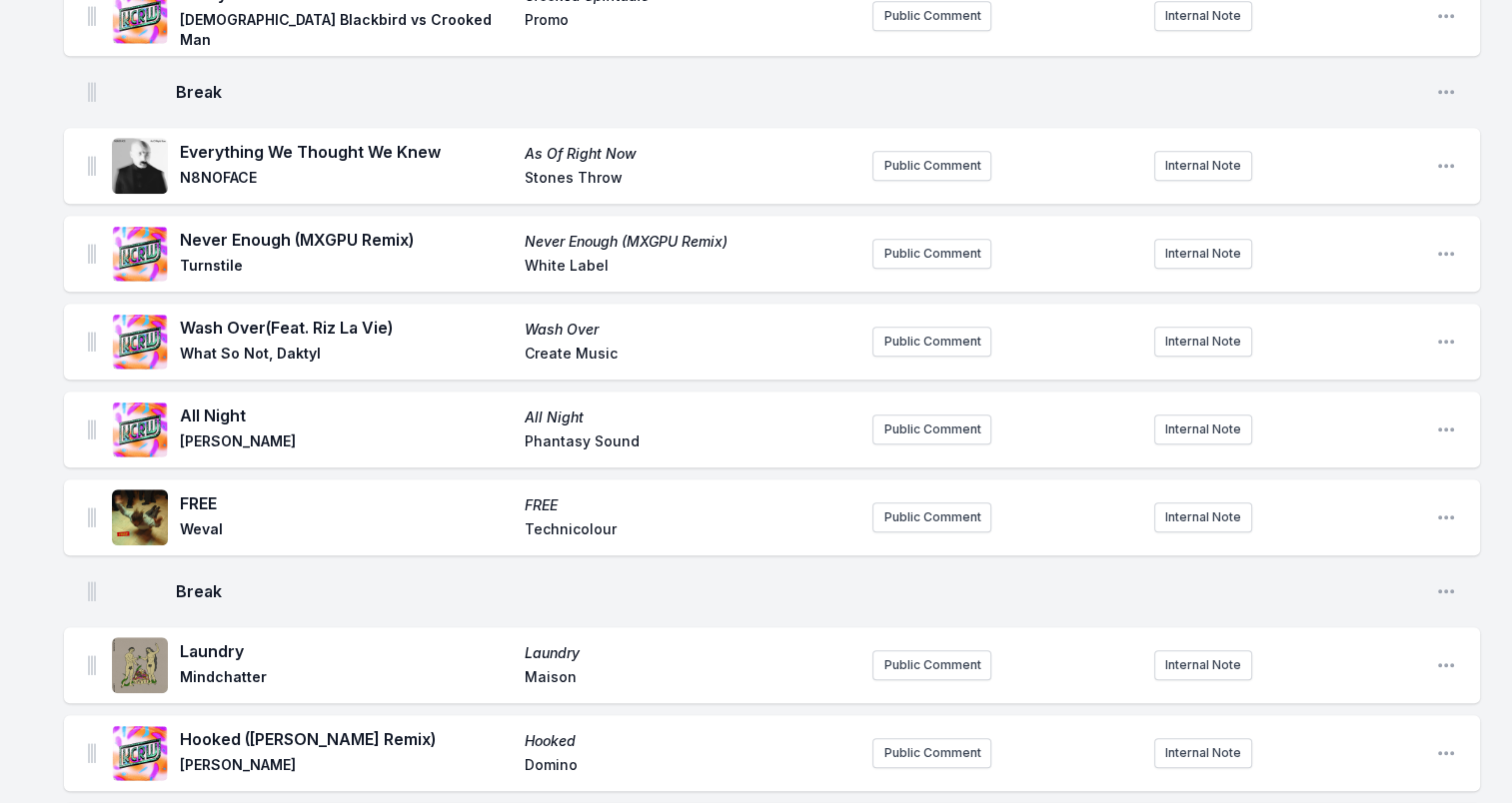 click on "Phantasy Sound" at bounding box center (691, 443) 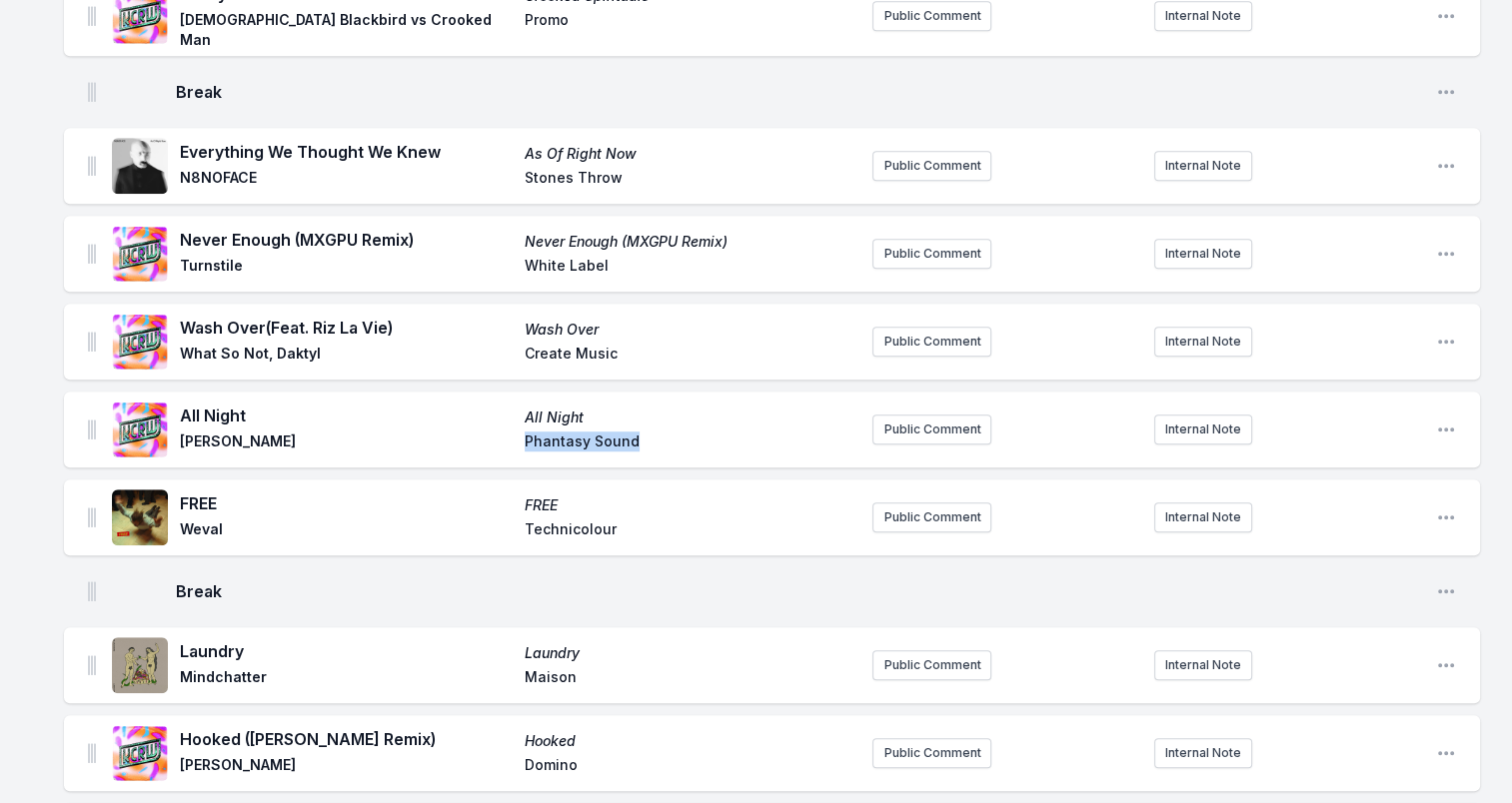 drag, startPoint x: 541, startPoint y: 427, endPoint x: 696, endPoint y: 426, distance: 155.00323 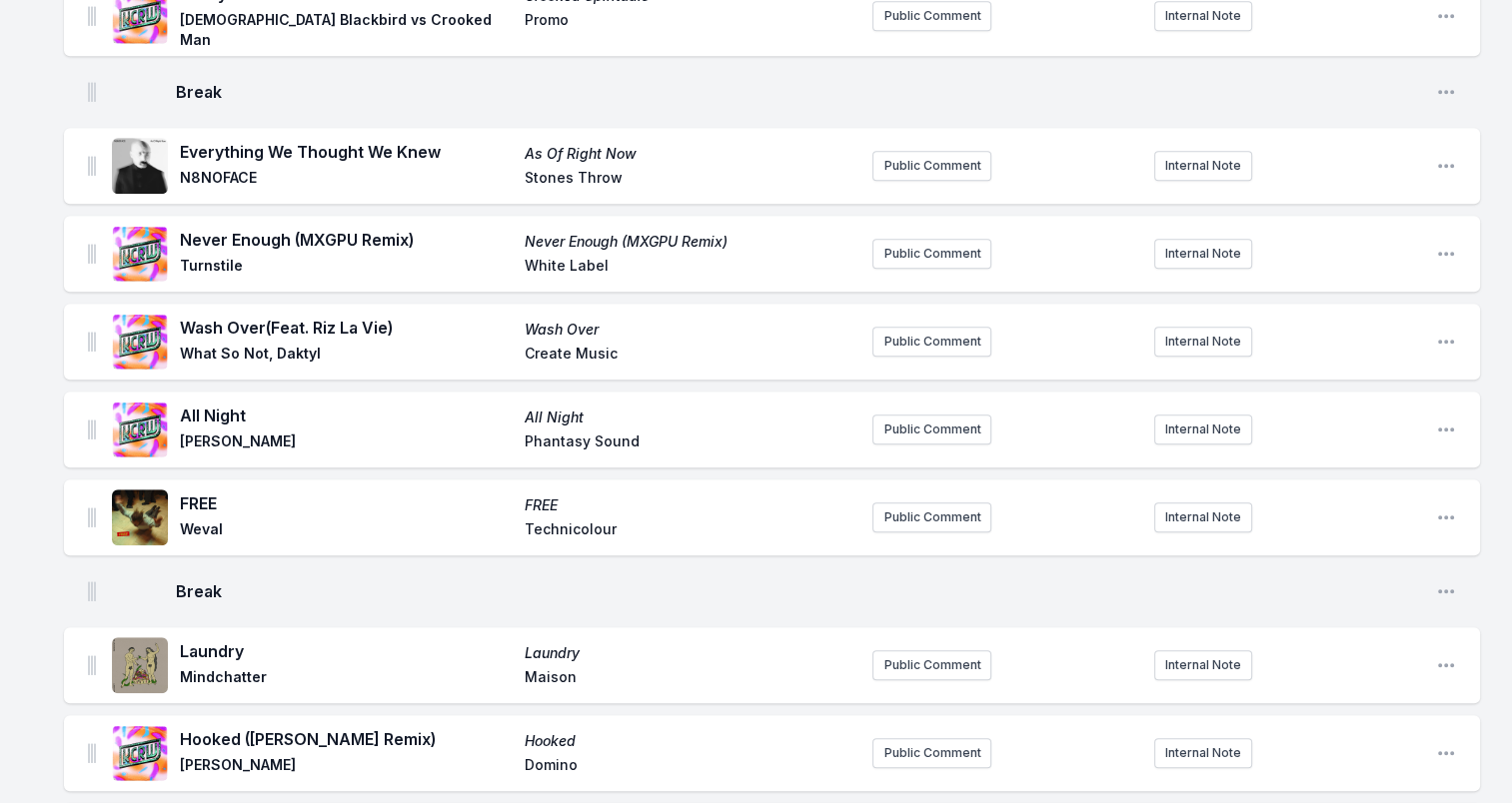 click on "FREE" at bounding box center (346, 503) 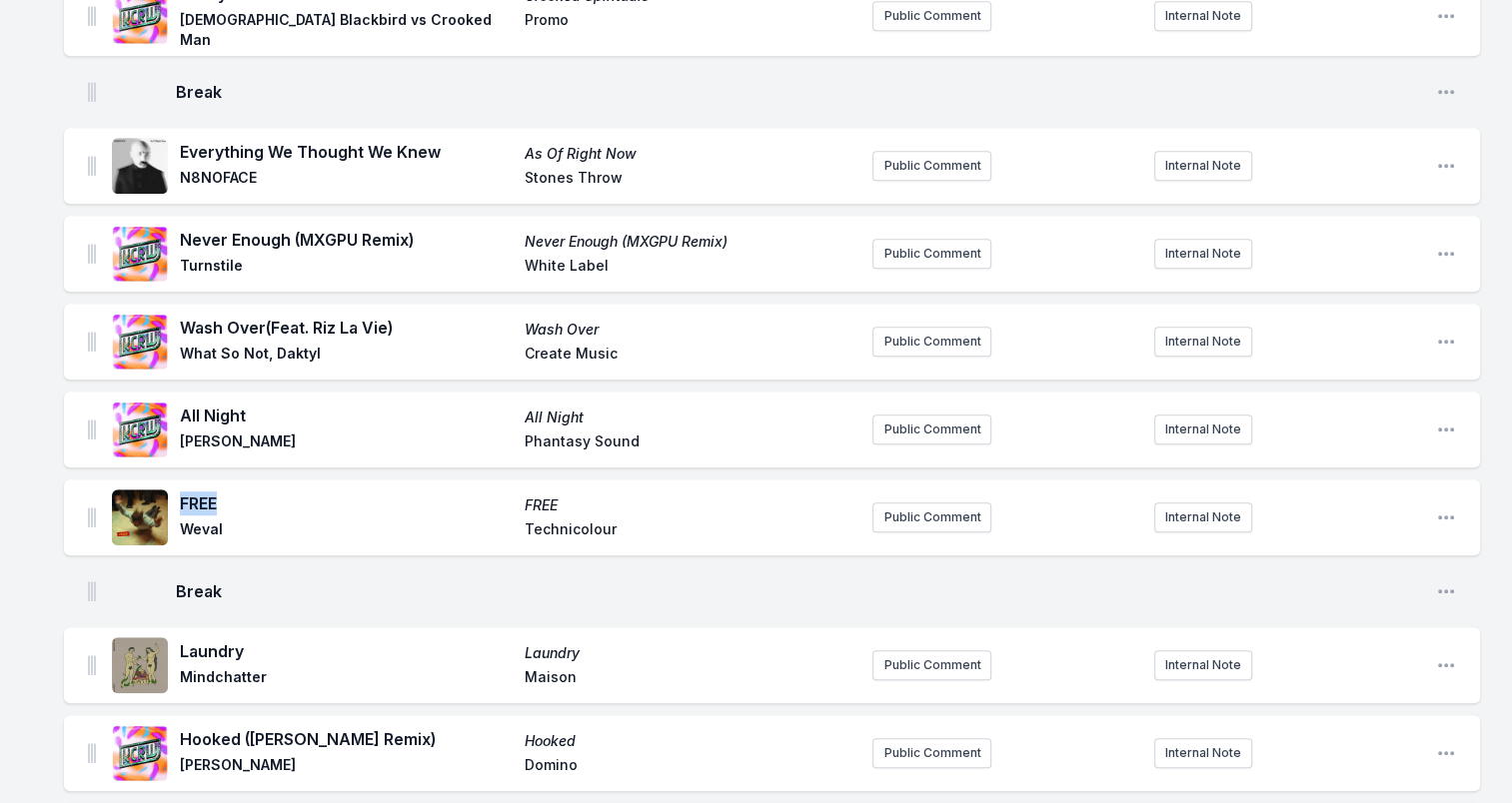 click on "FREE" at bounding box center [346, 503] 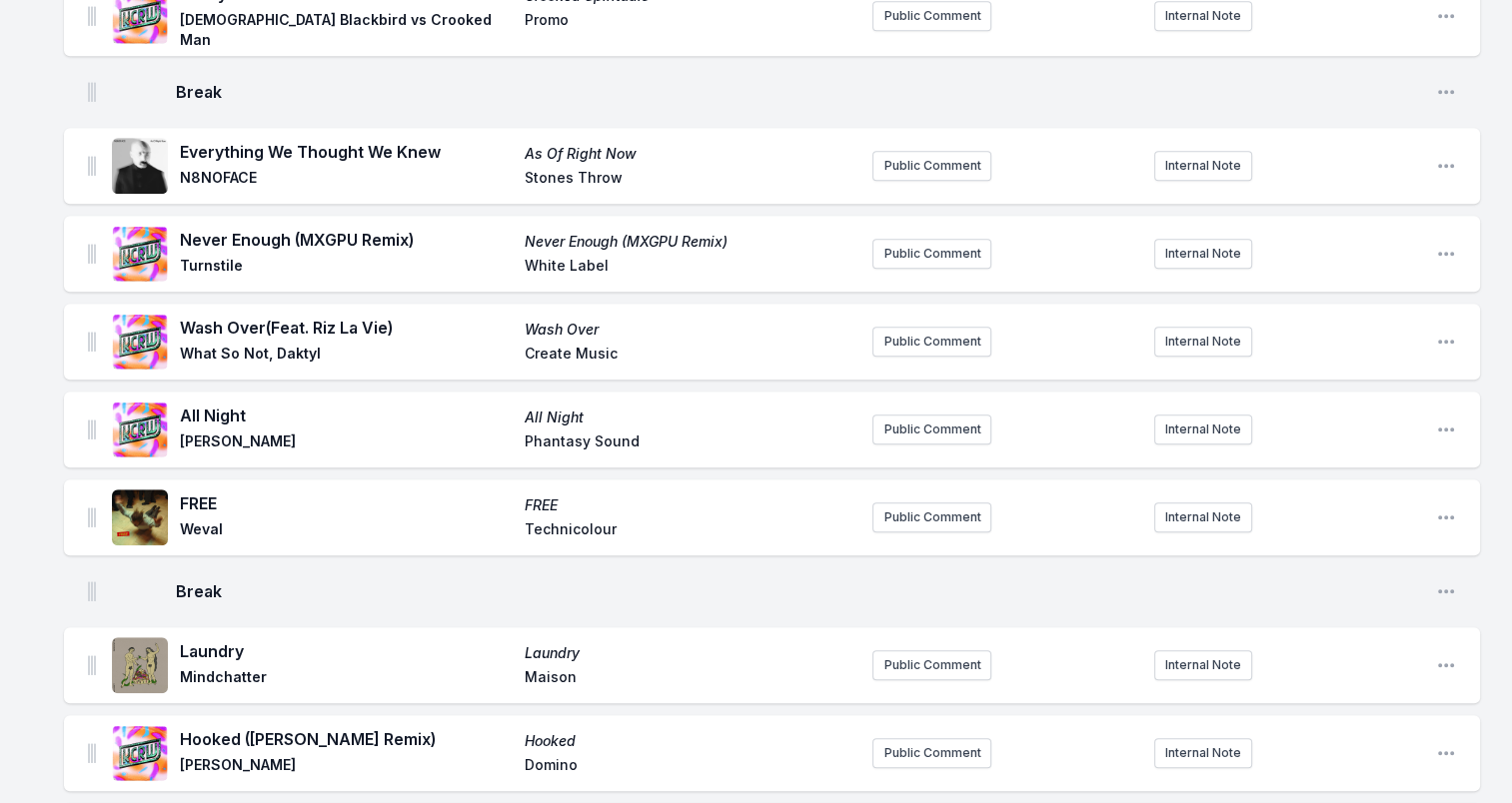 click on "Weval" at bounding box center (346, 531) 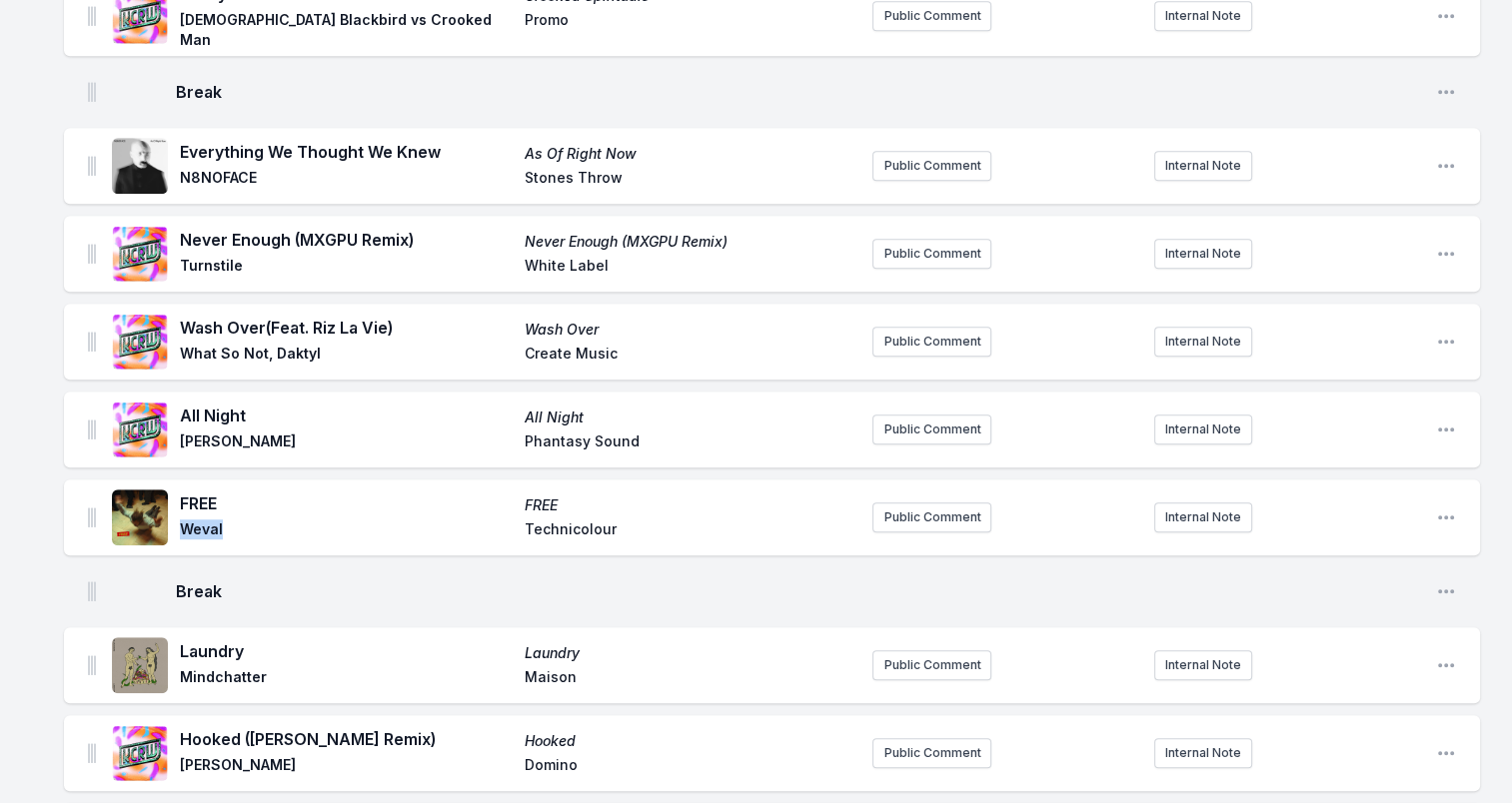 click on "Weval" at bounding box center (346, 531) 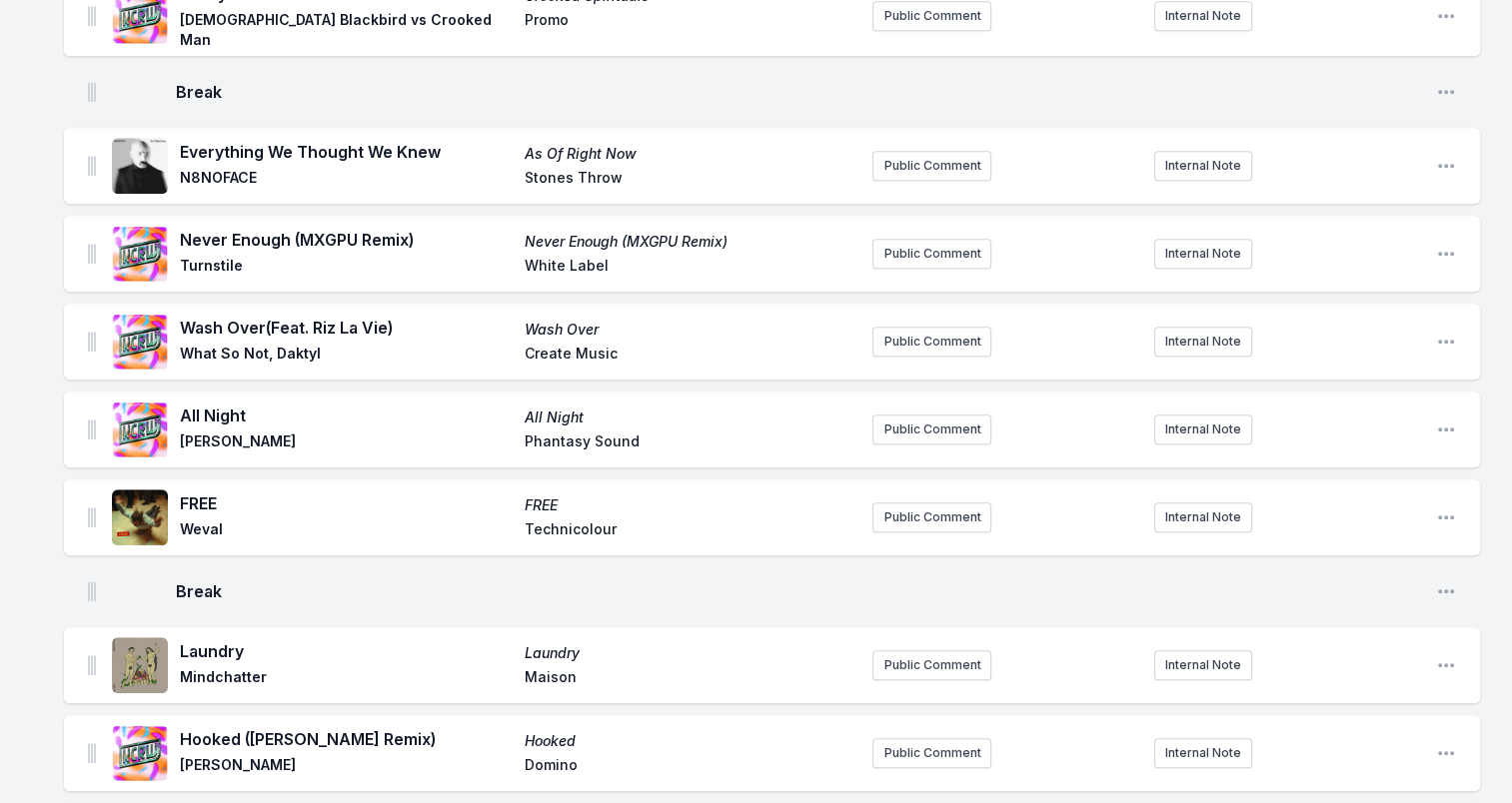 click on "Technicolour" at bounding box center (691, 531) 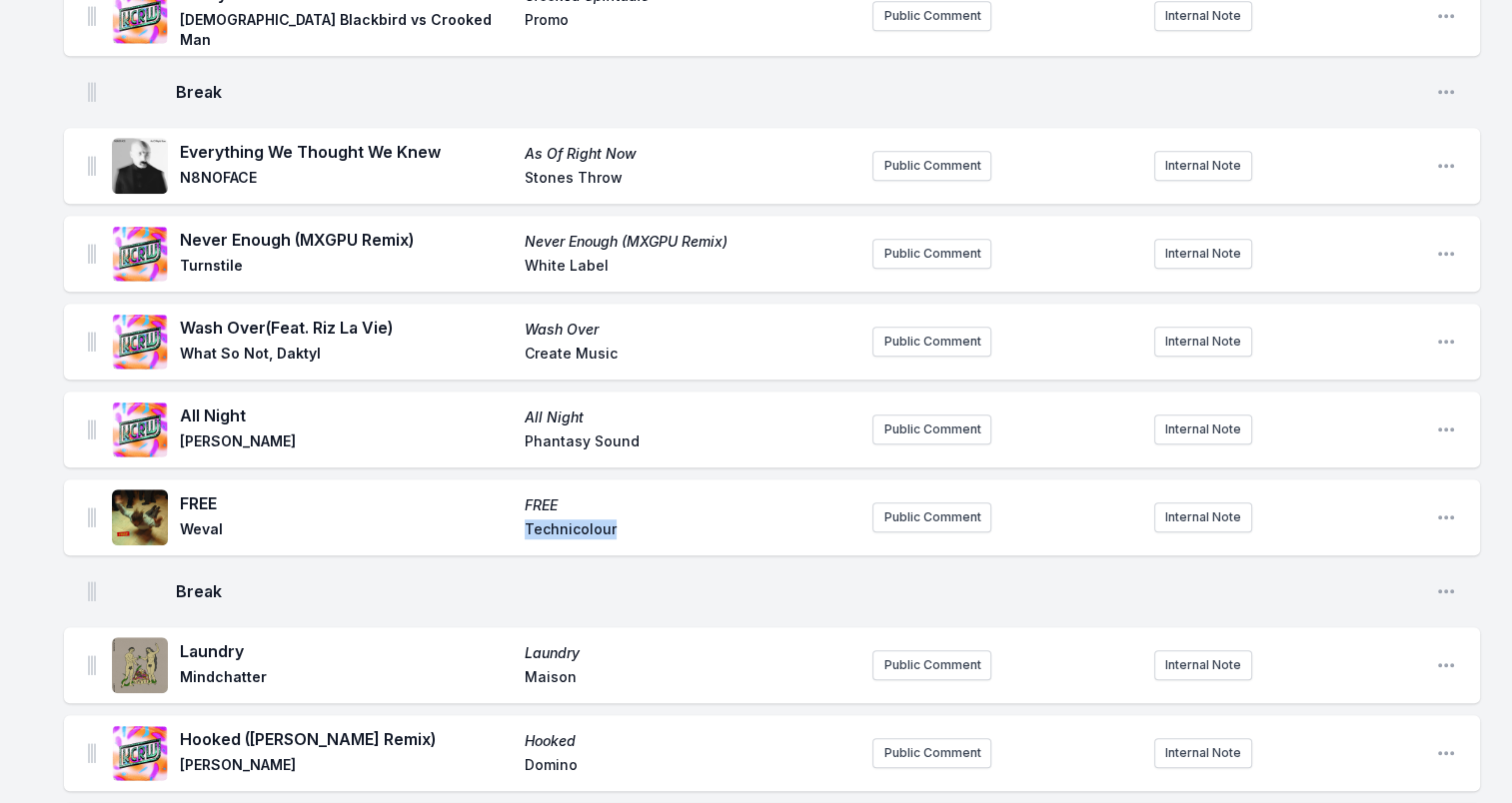 click on "Technicolour" at bounding box center [691, 531] 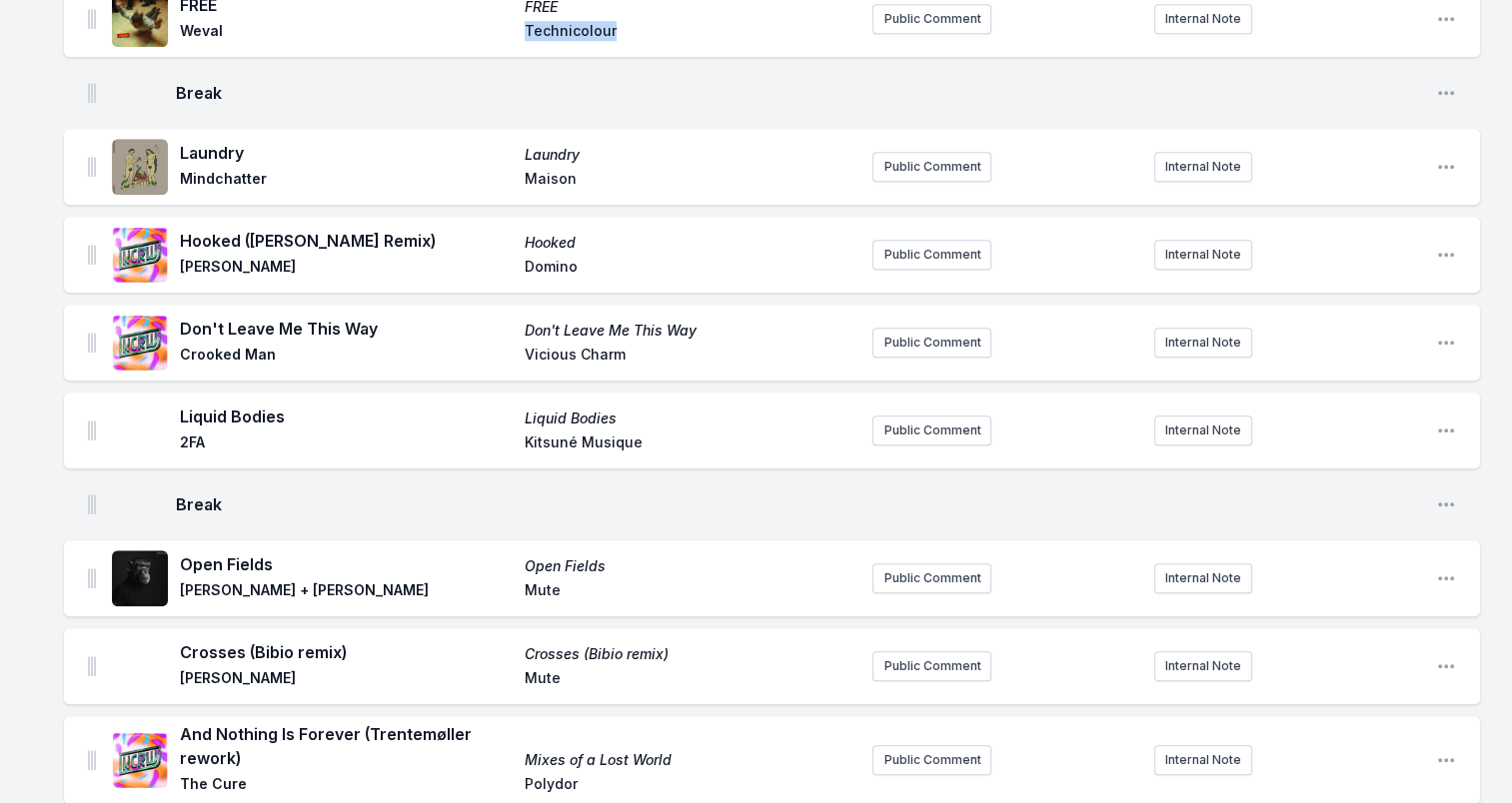 scroll, scrollTop: 1598, scrollLeft: 0, axis: vertical 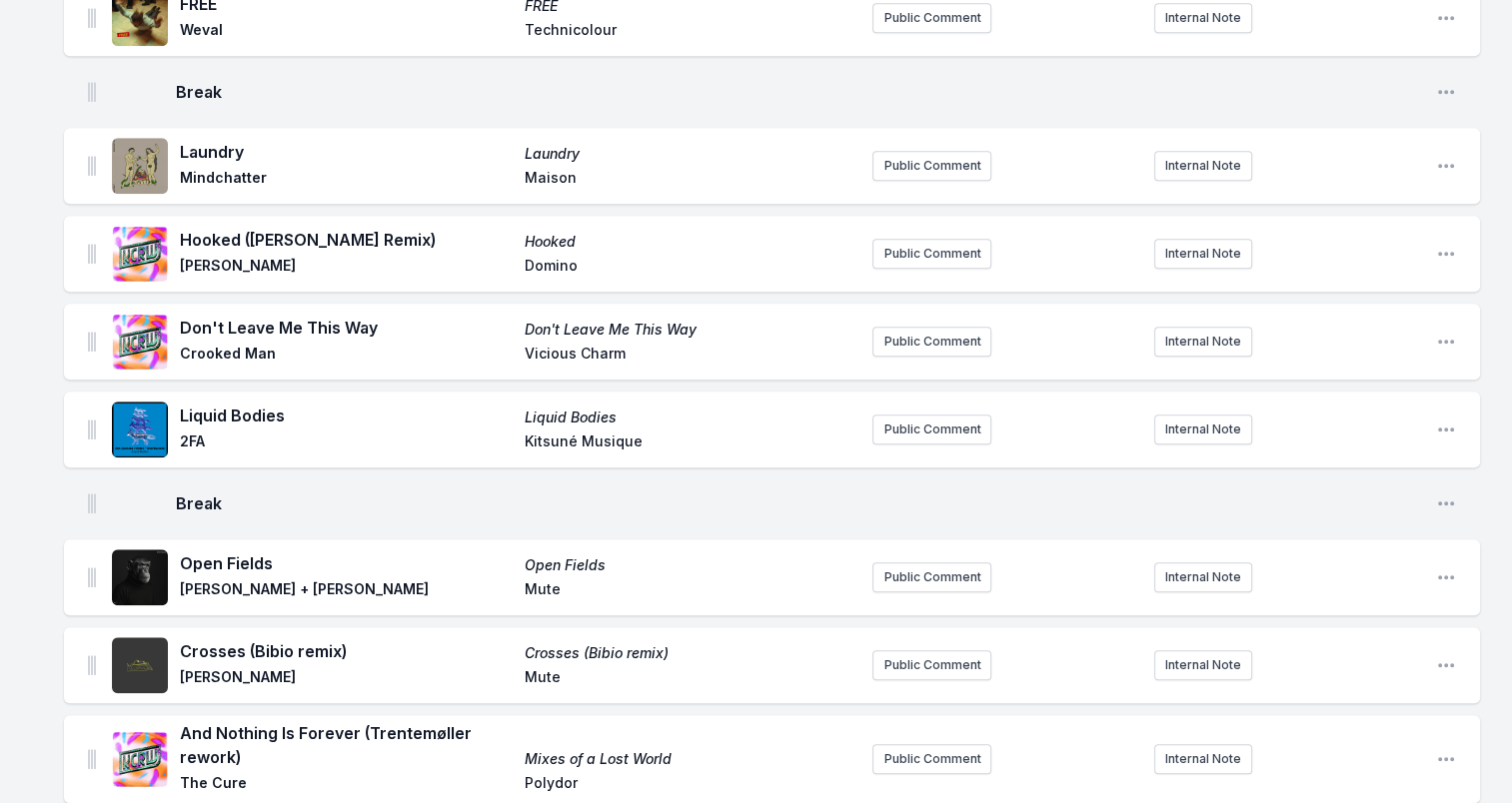 click on "Laundry" at bounding box center (346, 152) 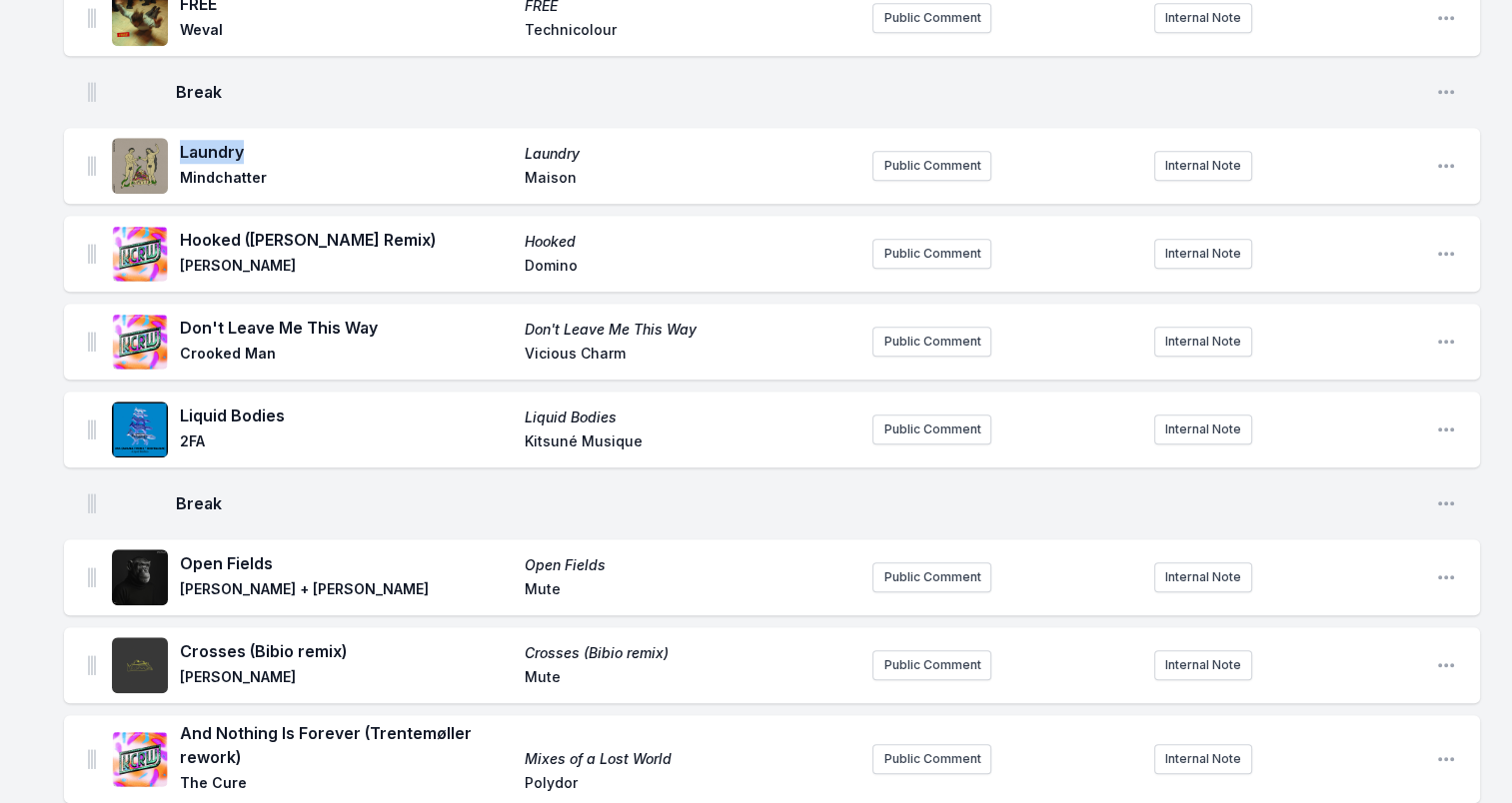 click on "Laundry" at bounding box center (346, 152) 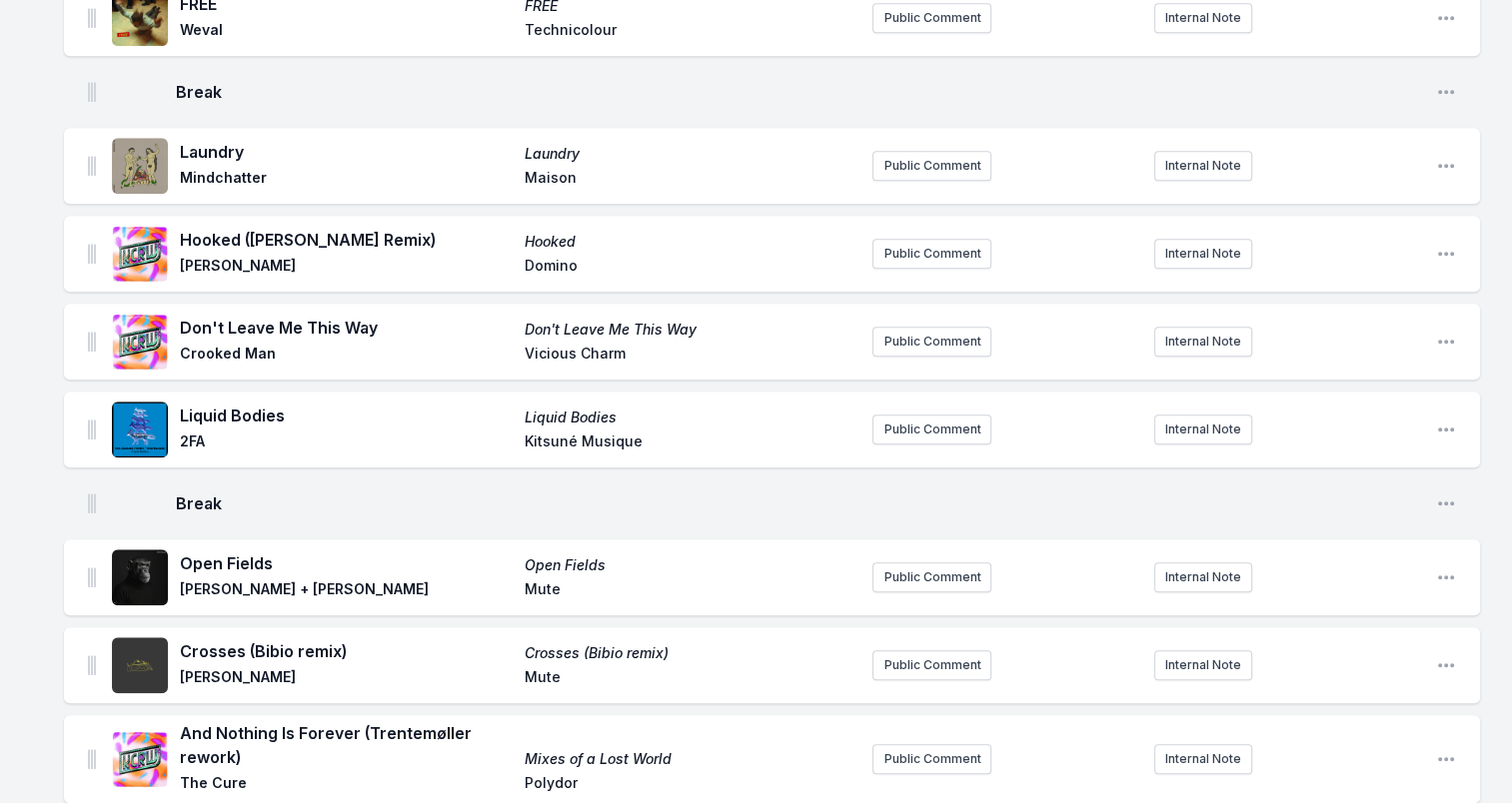 click on "Mindchatter" at bounding box center [346, 180] 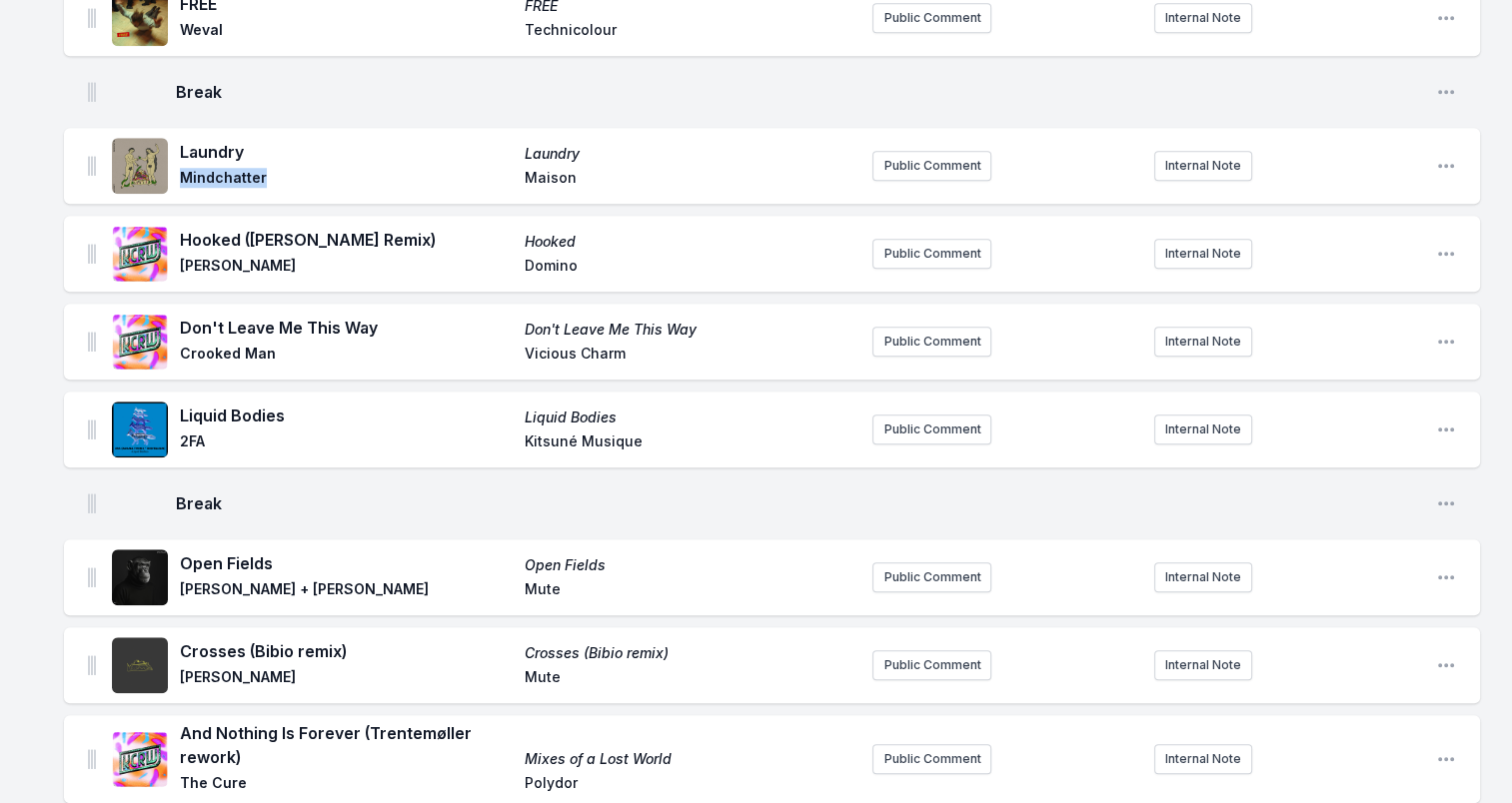 click on "Mindchatter" at bounding box center [346, 180] 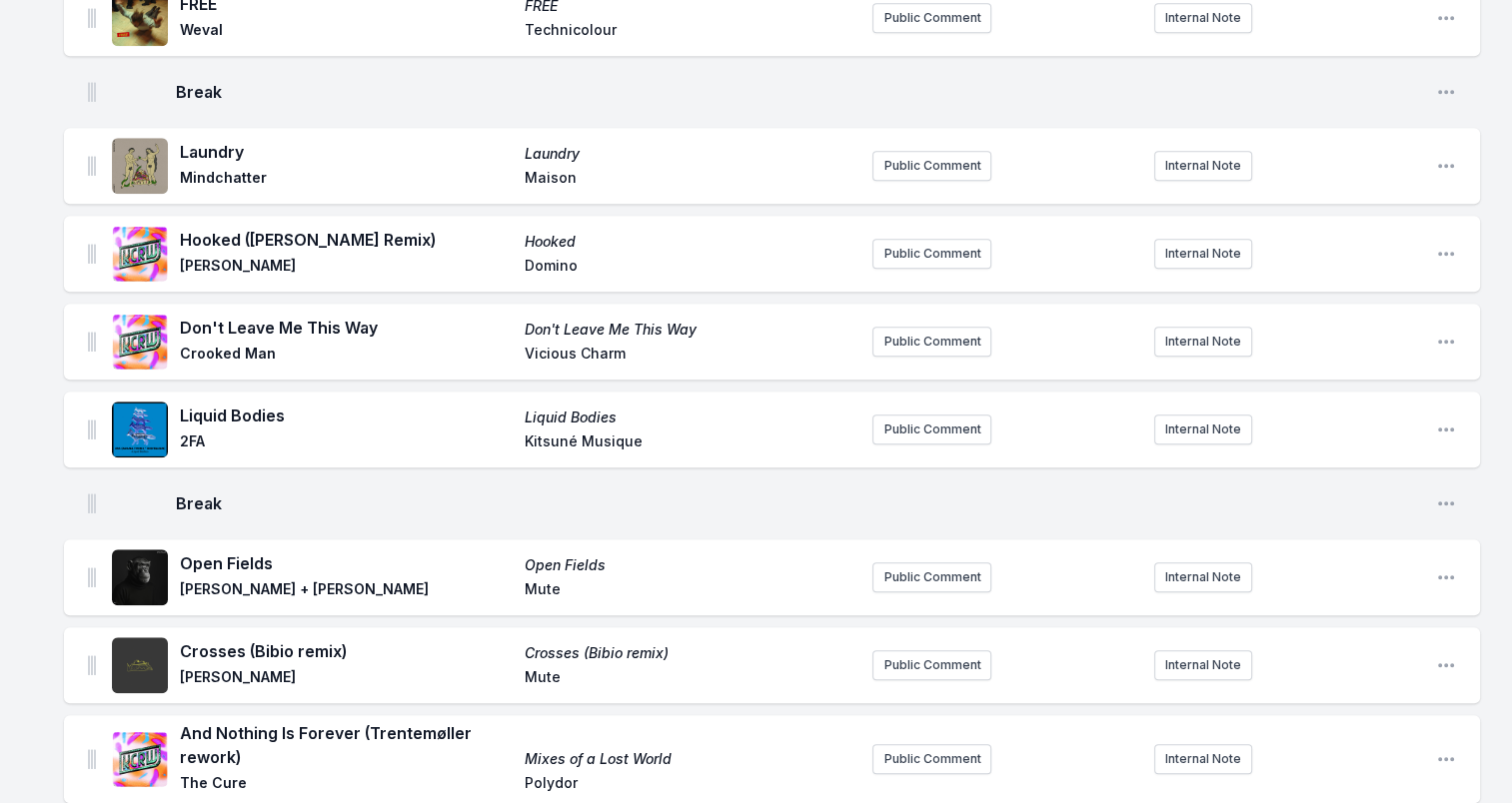 click on "Maison" at bounding box center (691, 180) 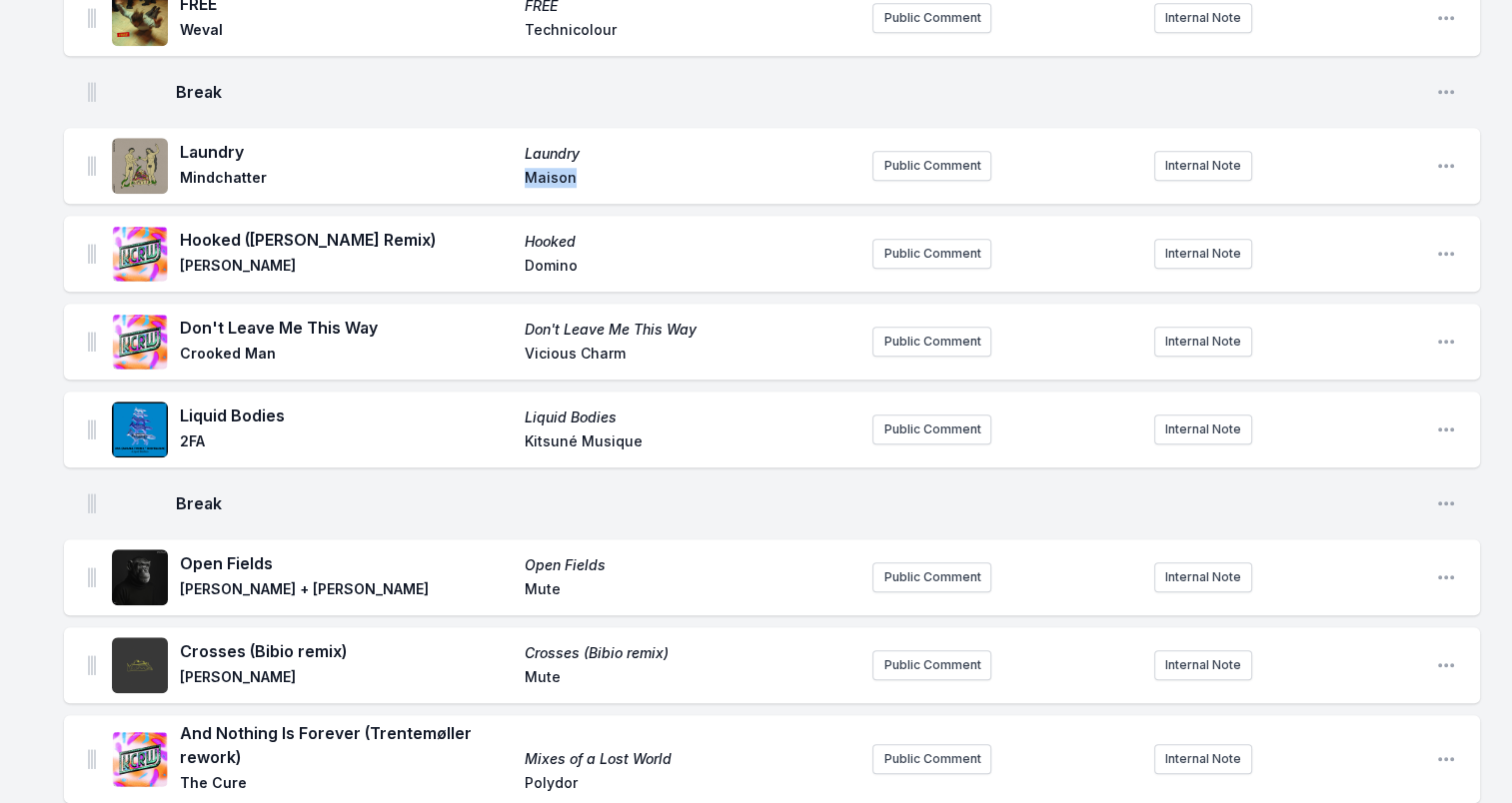 click on "Maison" at bounding box center (691, 180) 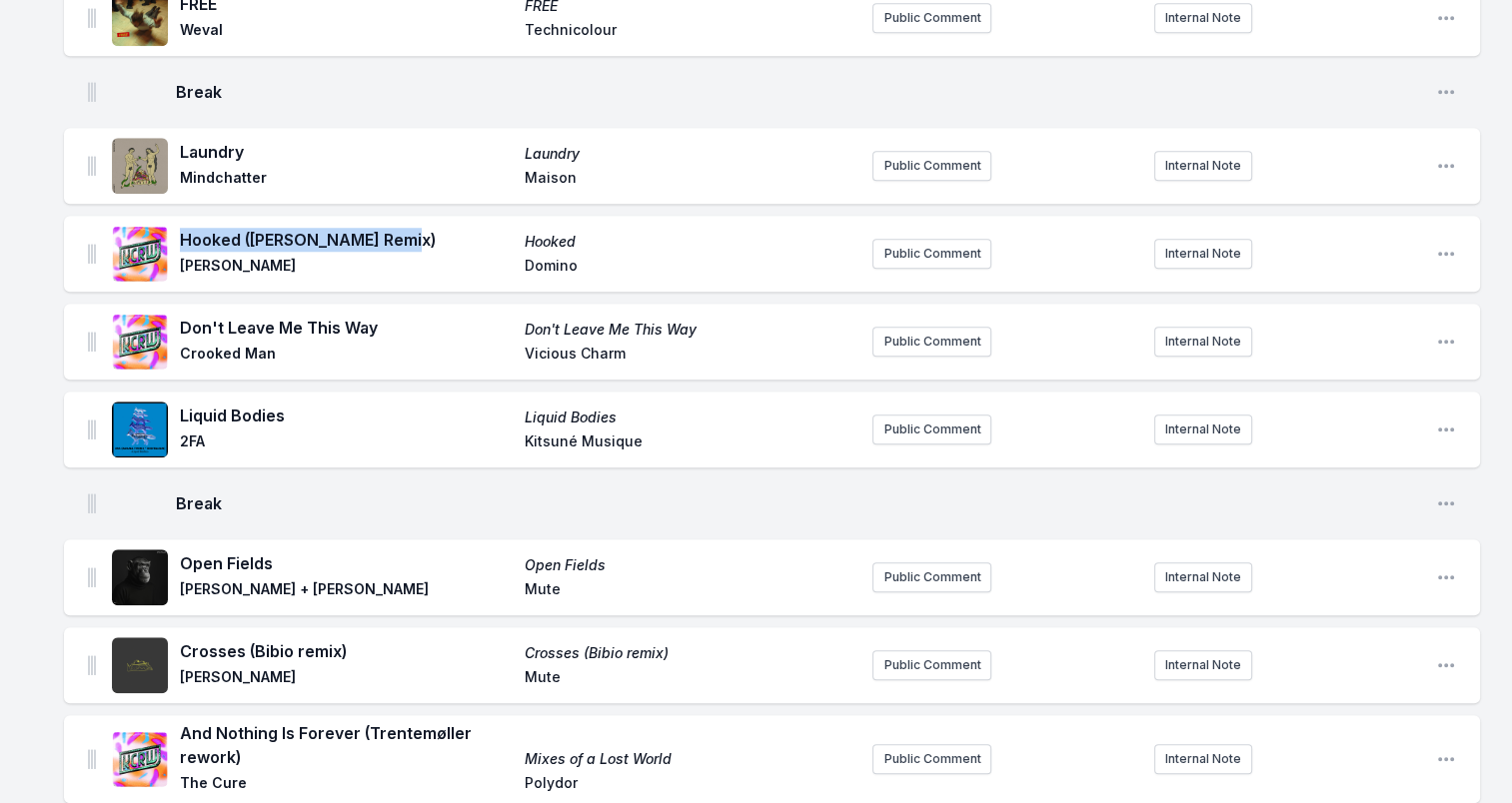 drag, startPoint x: 406, startPoint y: 220, endPoint x: 185, endPoint y: 227, distance: 221.11083 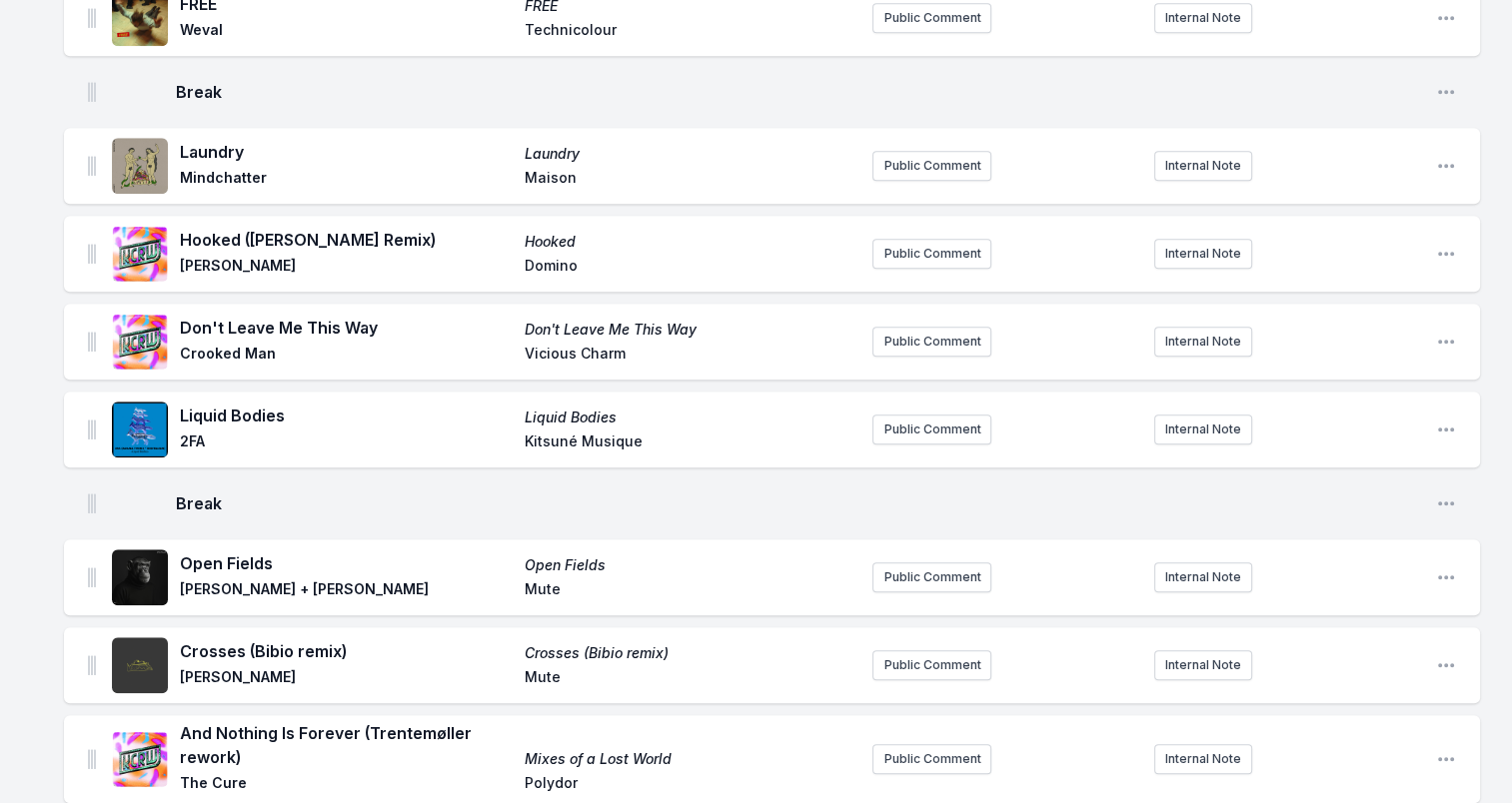 click on "Domino" at bounding box center [691, 268] 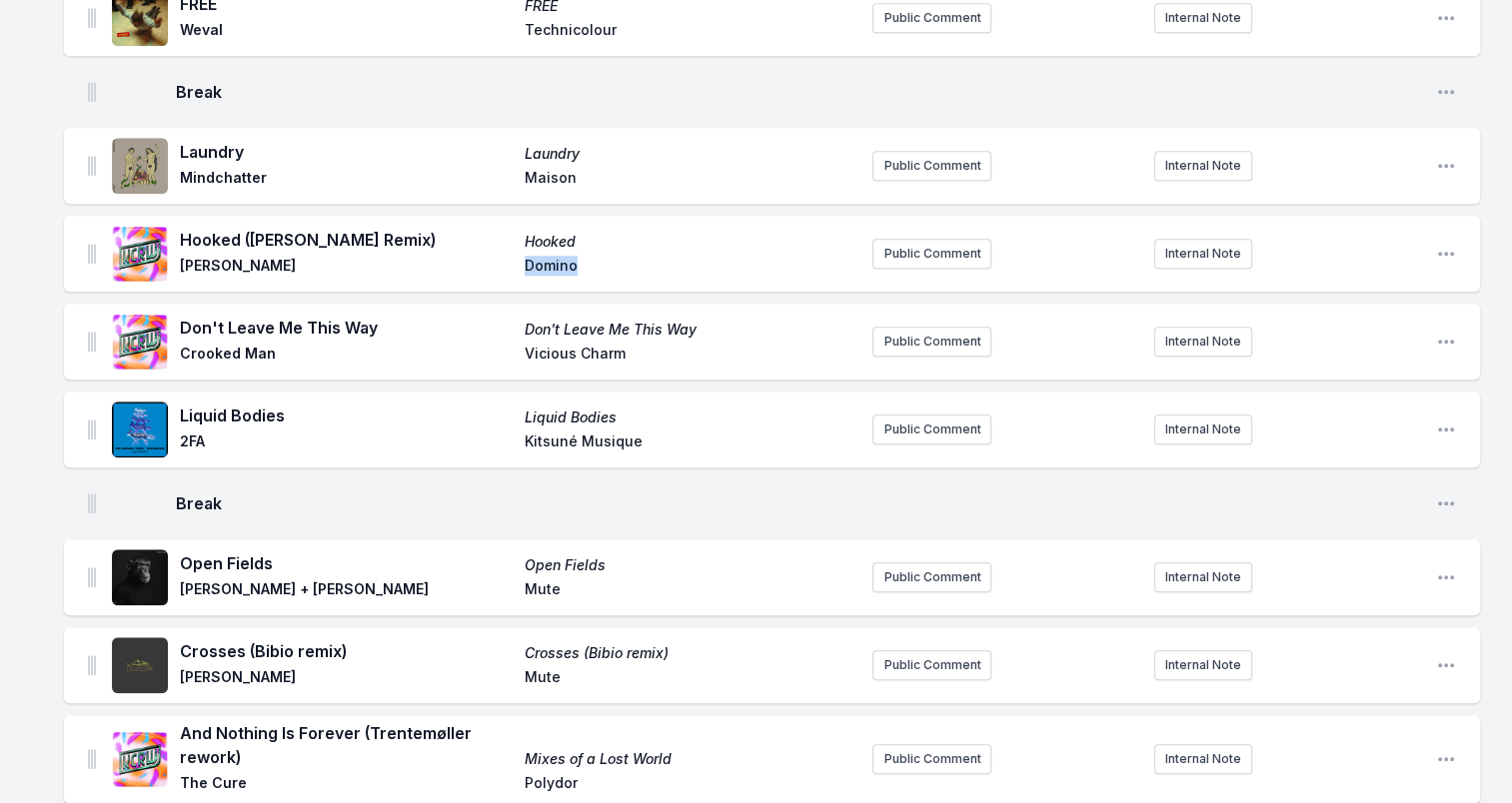 click on "Domino" at bounding box center [691, 268] 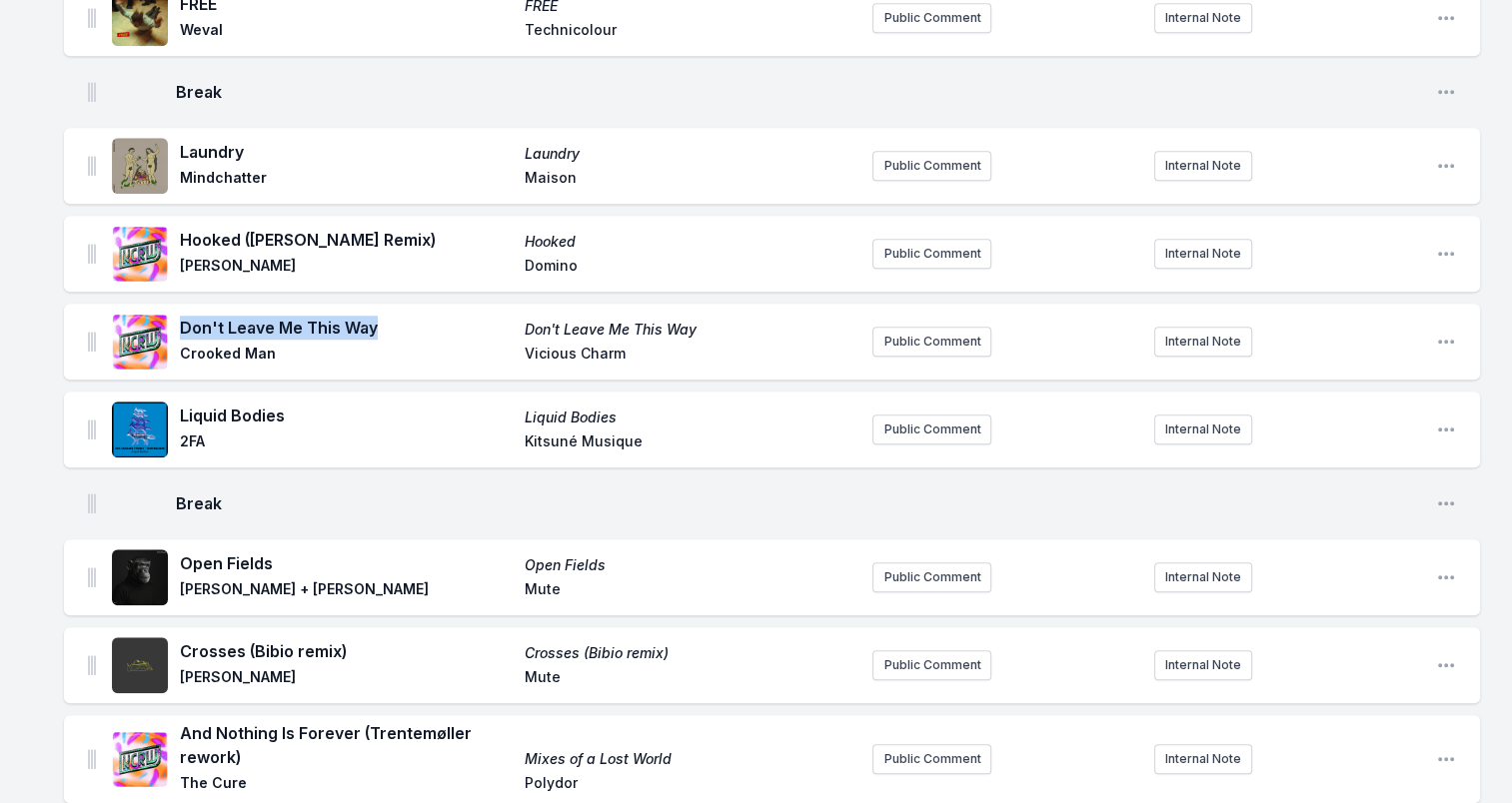 drag, startPoint x: 232, startPoint y: 314, endPoint x: 428, endPoint y: 315, distance: 196.00255 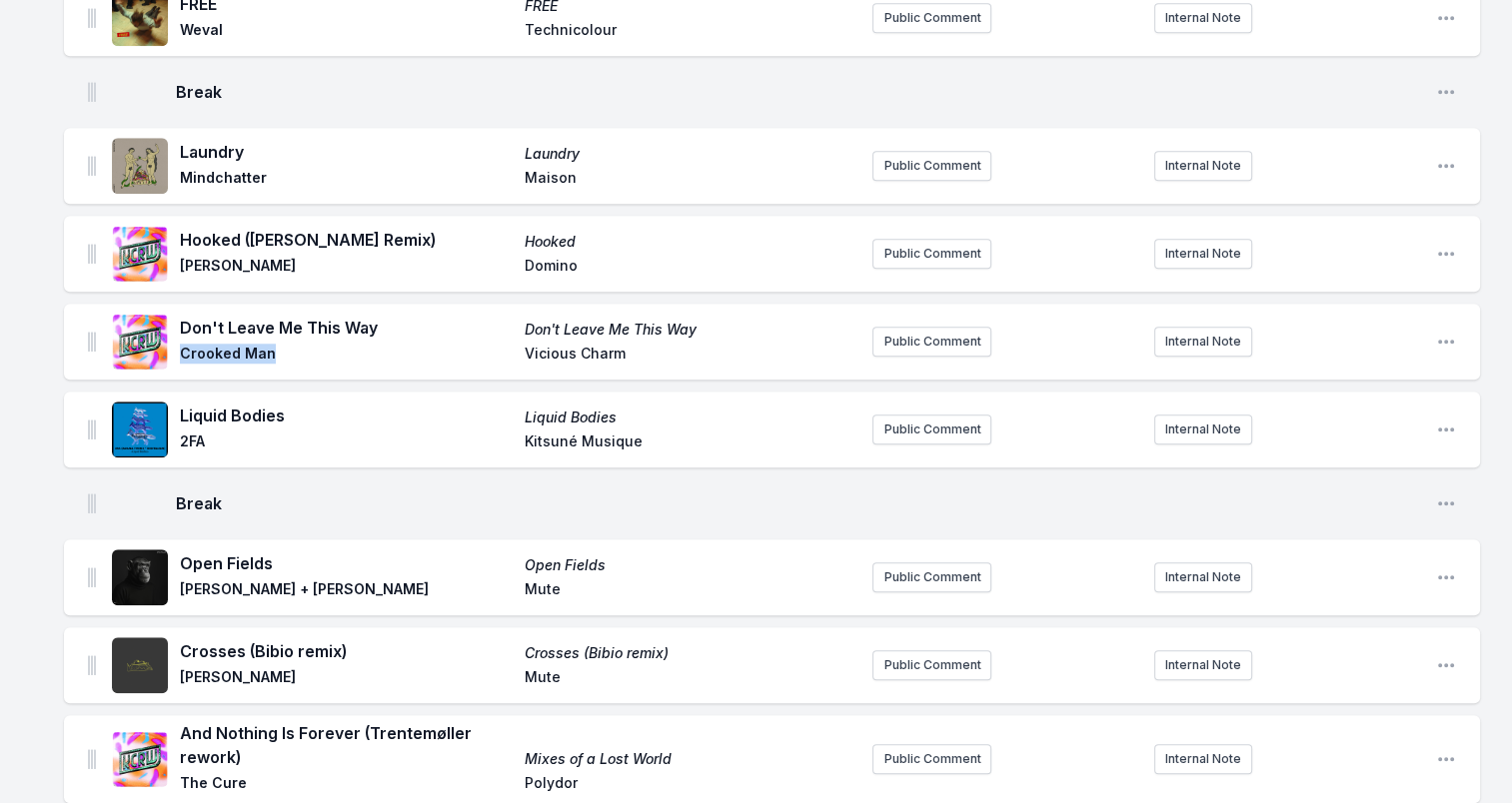drag, startPoint x: 184, startPoint y: 338, endPoint x: 304, endPoint y: 339, distance: 120.004167 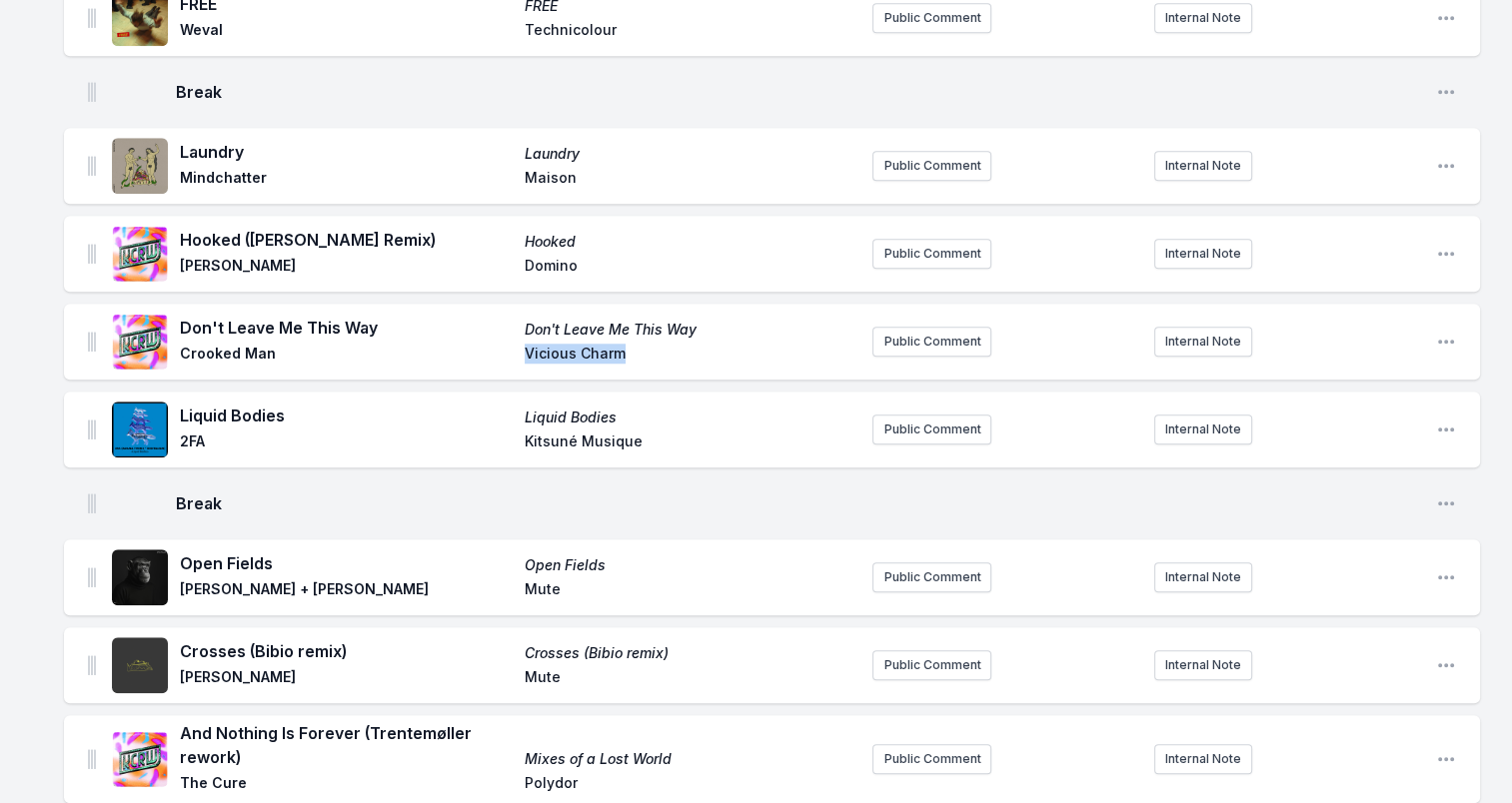drag, startPoint x: 530, startPoint y: 339, endPoint x: 652, endPoint y: 335, distance: 122.06556 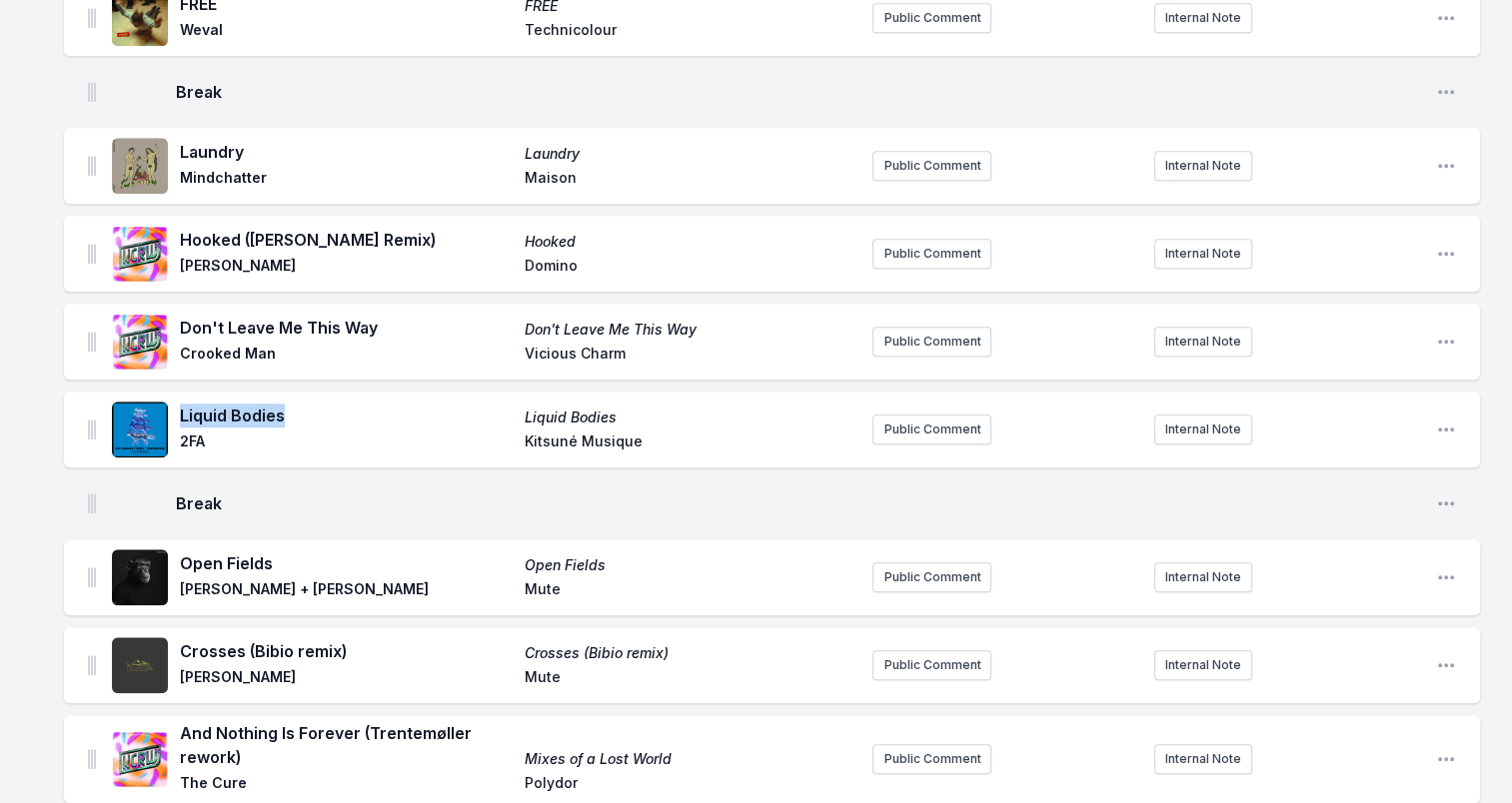 drag, startPoint x: 198, startPoint y: 398, endPoint x: 318, endPoint y: 397, distance: 120.004167 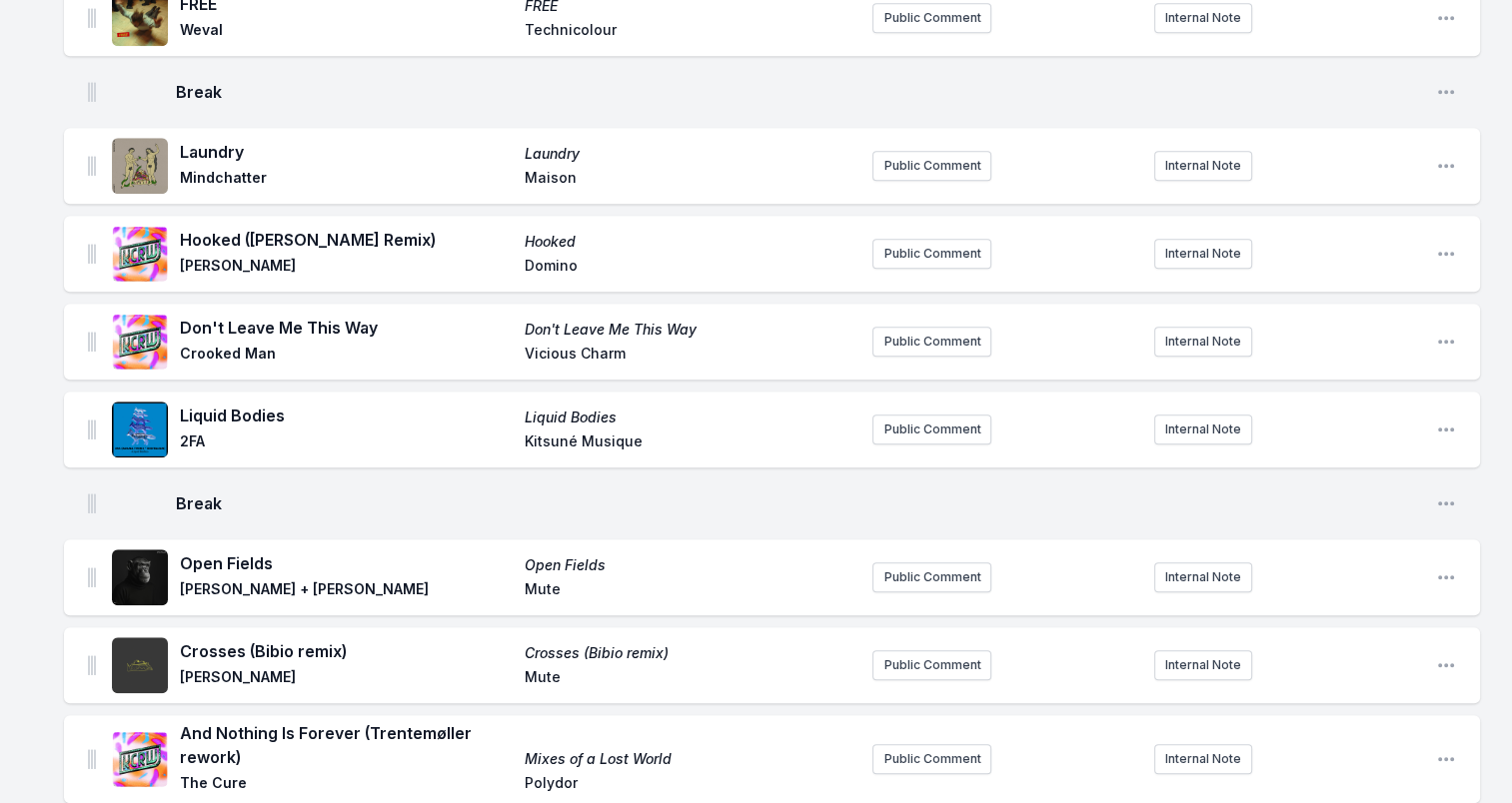 click on "2FA" at bounding box center (346, 443) 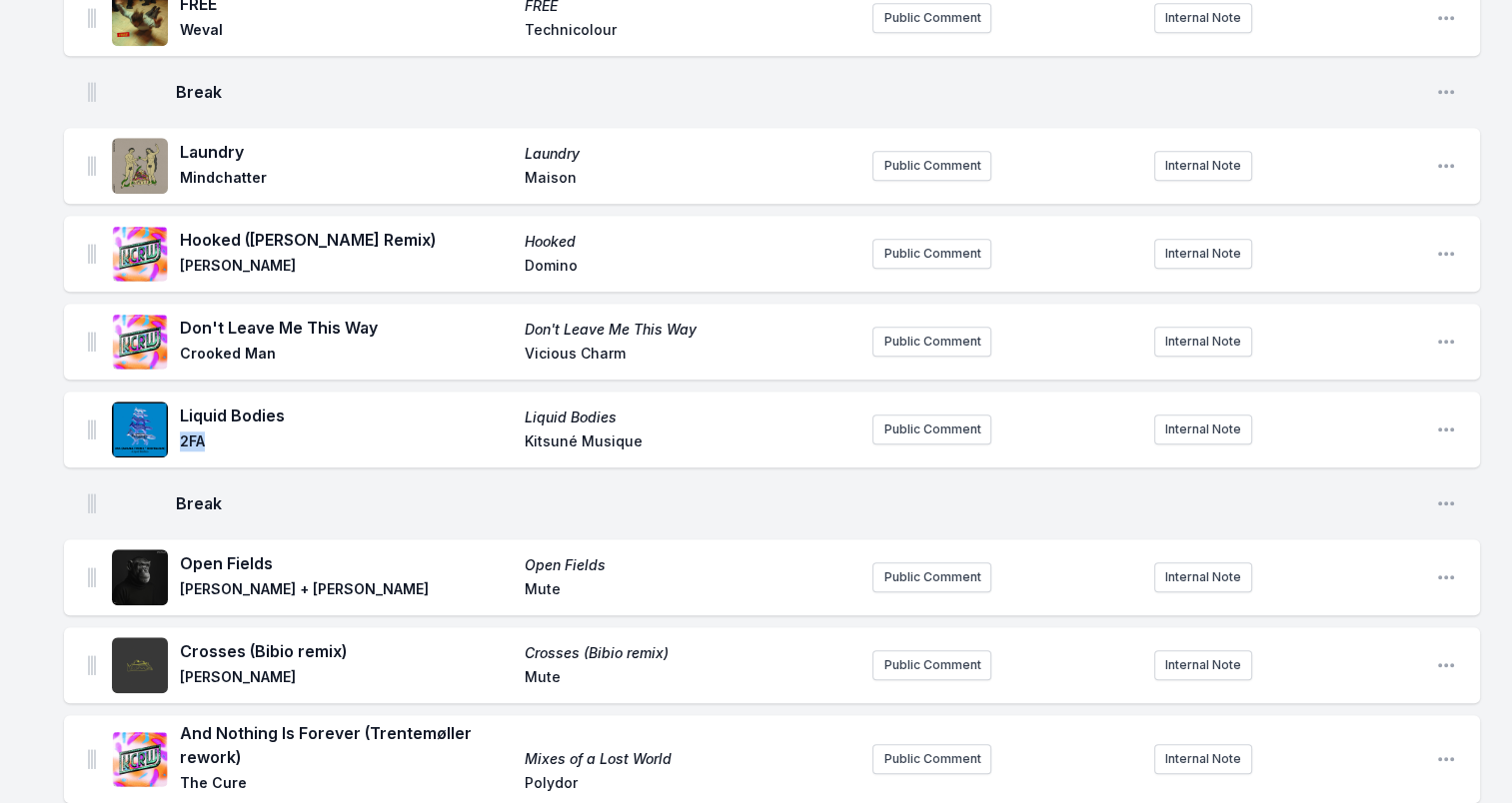 click on "2FA" at bounding box center [346, 443] 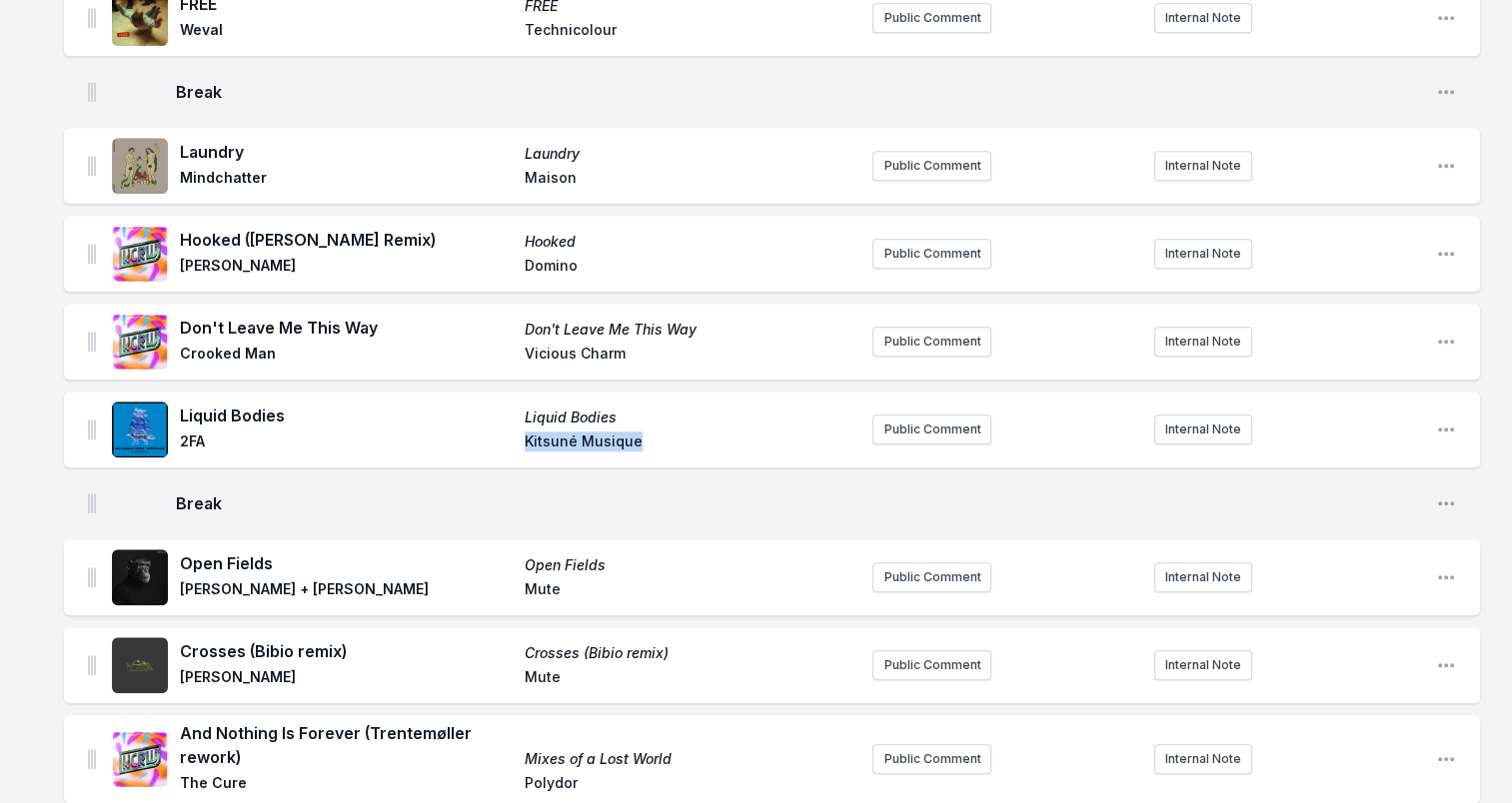 drag, startPoint x: 526, startPoint y: 425, endPoint x: 725, endPoint y: 440, distance: 199.56453 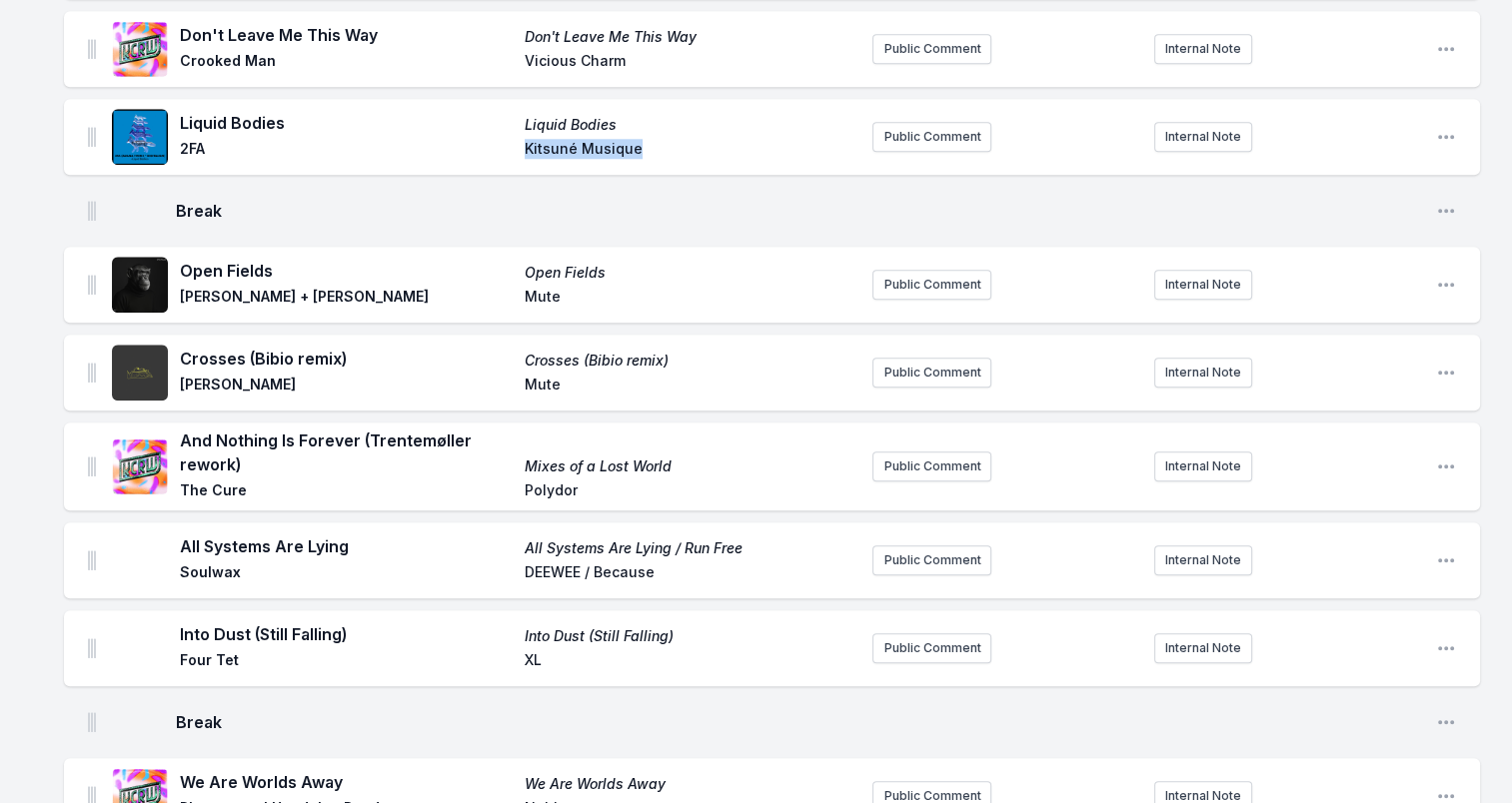 scroll, scrollTop: 1898, scrollLeft: 0, axis: vertical 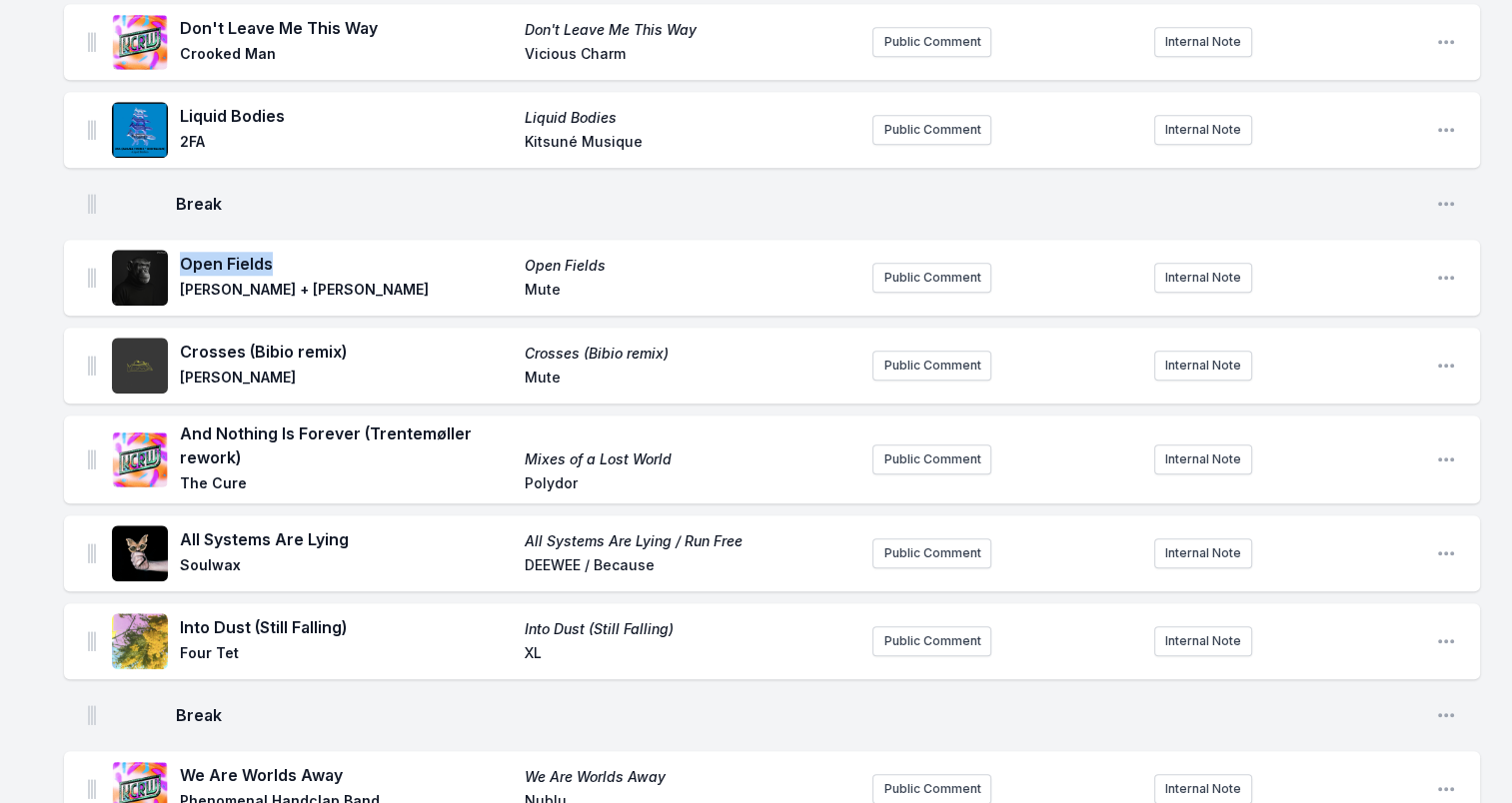drag, startPoint x: 183, startPoint y: 250, endPoint x: 298, endPoint y: 254, distance: 115.06954 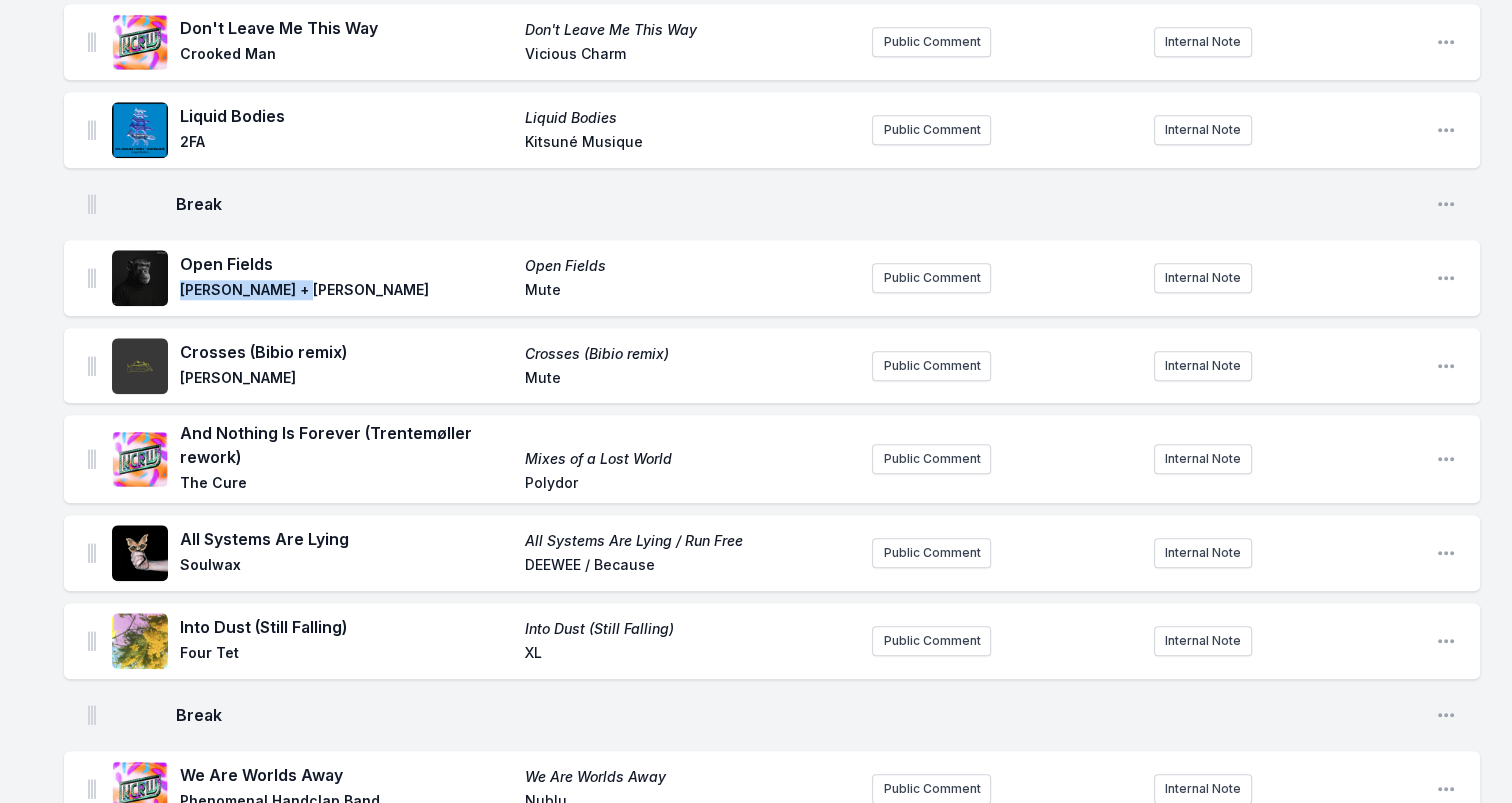 drag, startPoint x: 184, startPoint y: 271, endPoint x: 374, endPoint y: 272, distance: 190.00263 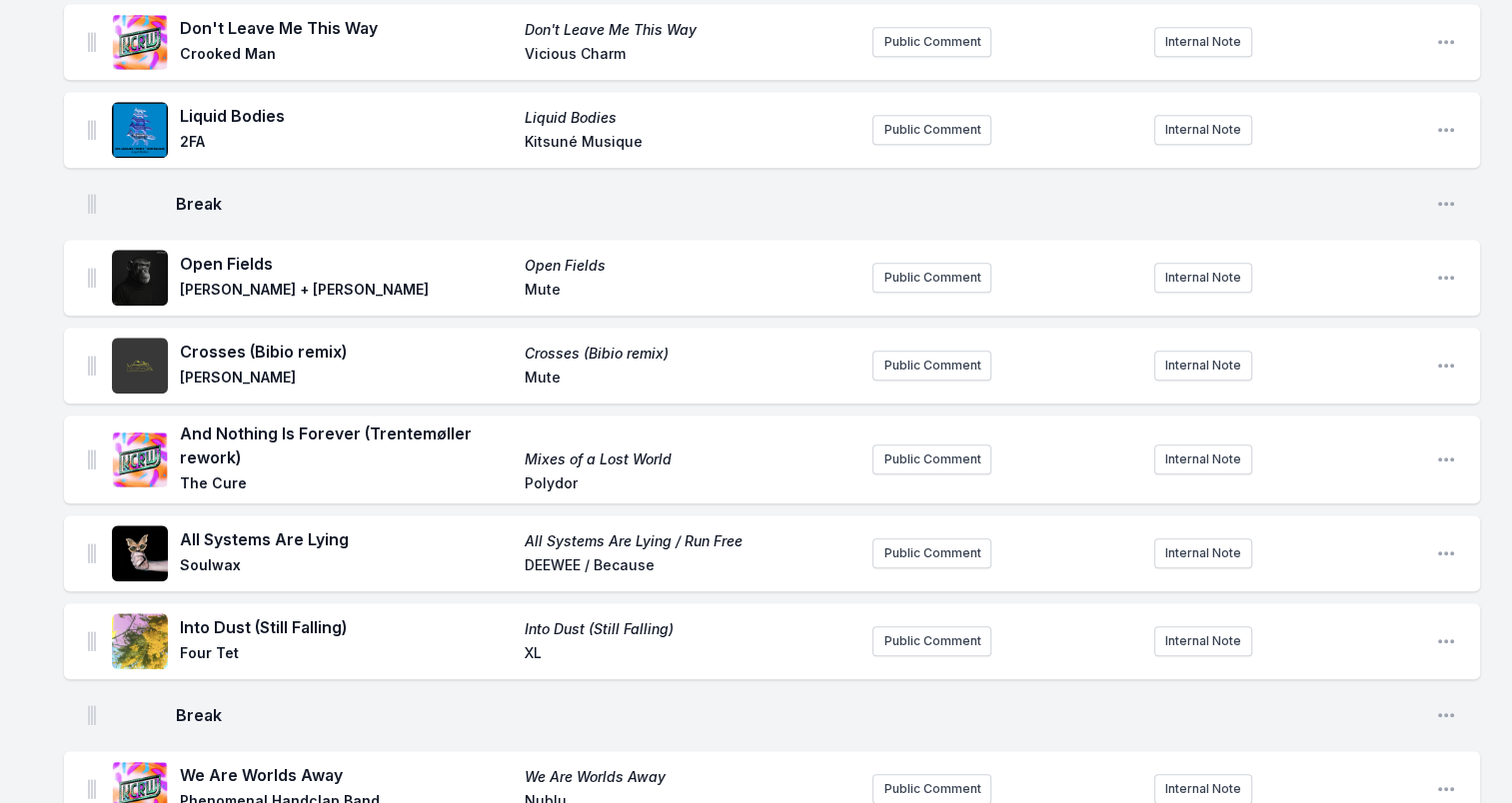 click on "Mute" at bounding box center (691, 292) 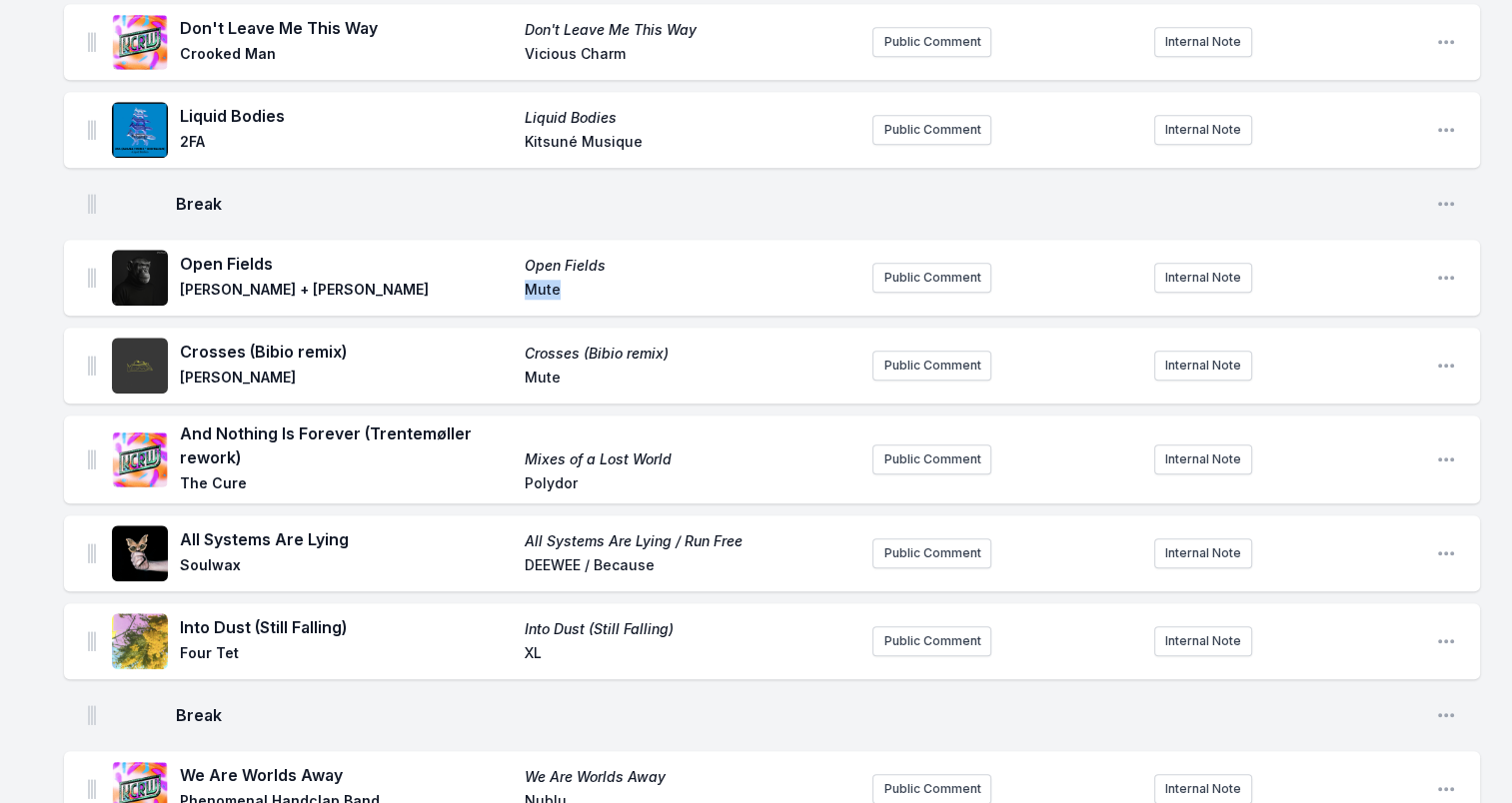 click on "Mute" at bounding box center [691, 292] 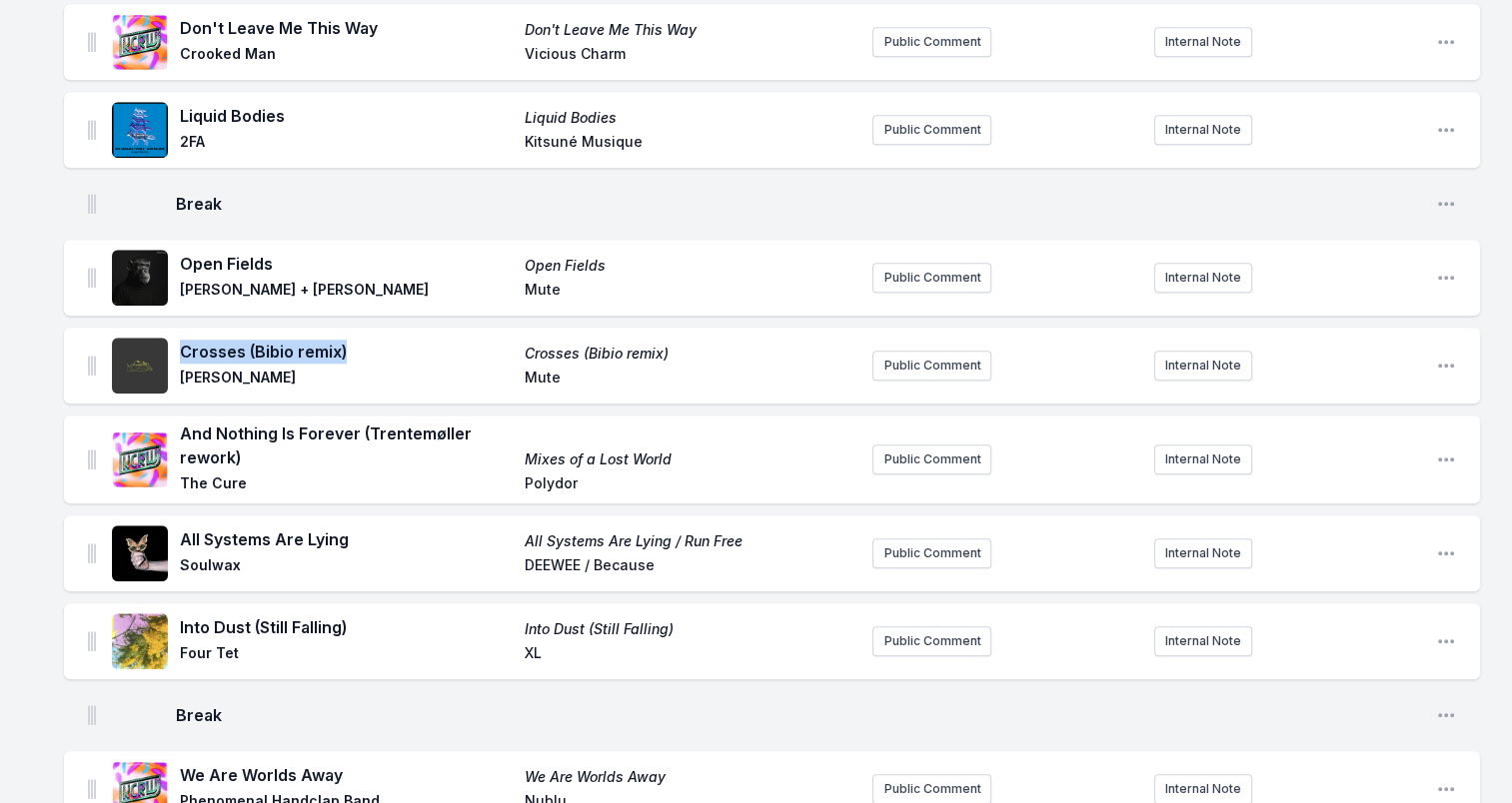 drag, startPoint x: 184, startPoint y: 334, endPoint x: 388, endPoint y: 332, distance: 204.0098 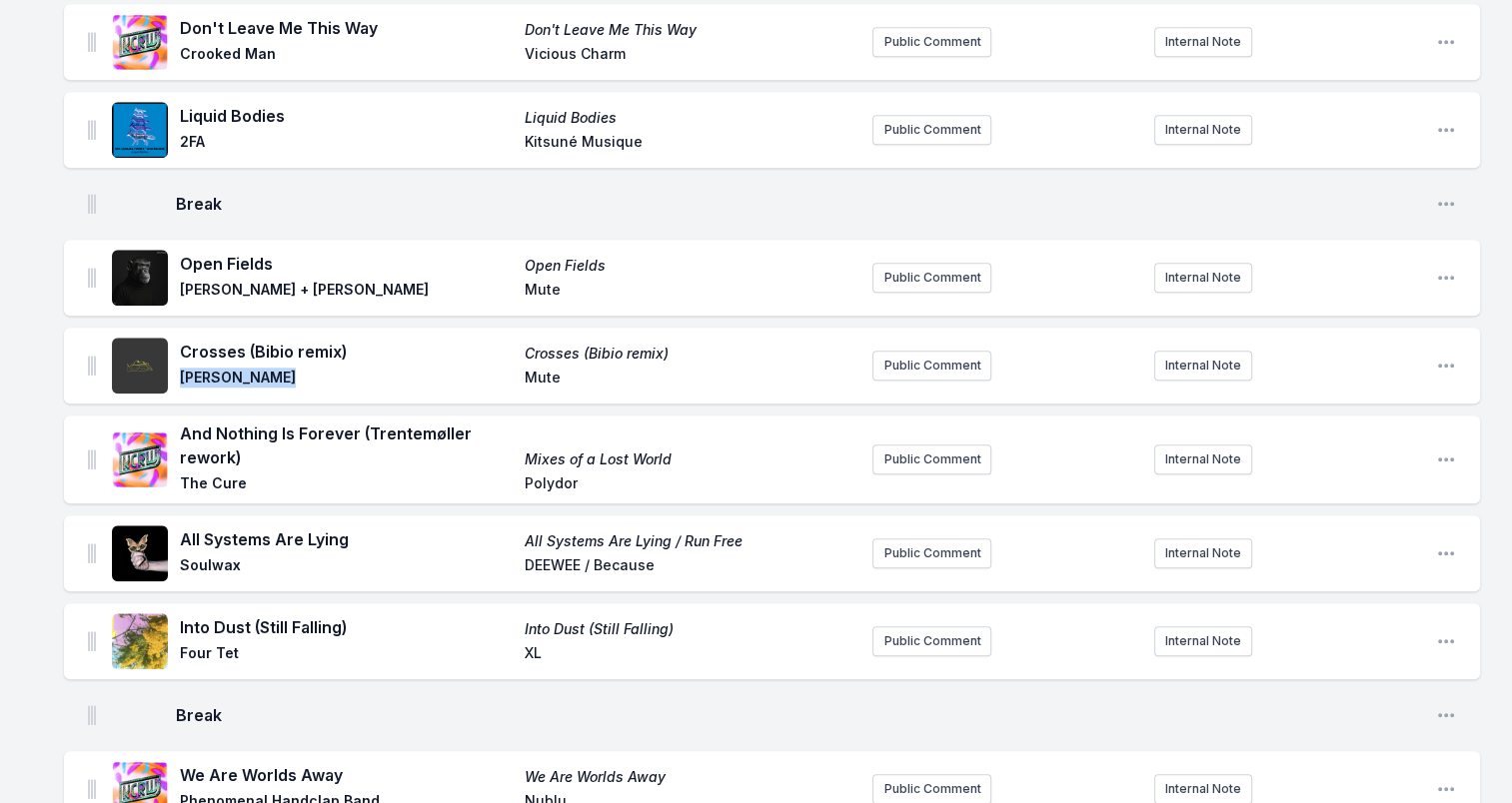 drag, startPoint x: 182, startPoint y: 361, endPoint x: 322, endPoint y: 368, distance: 140.1749 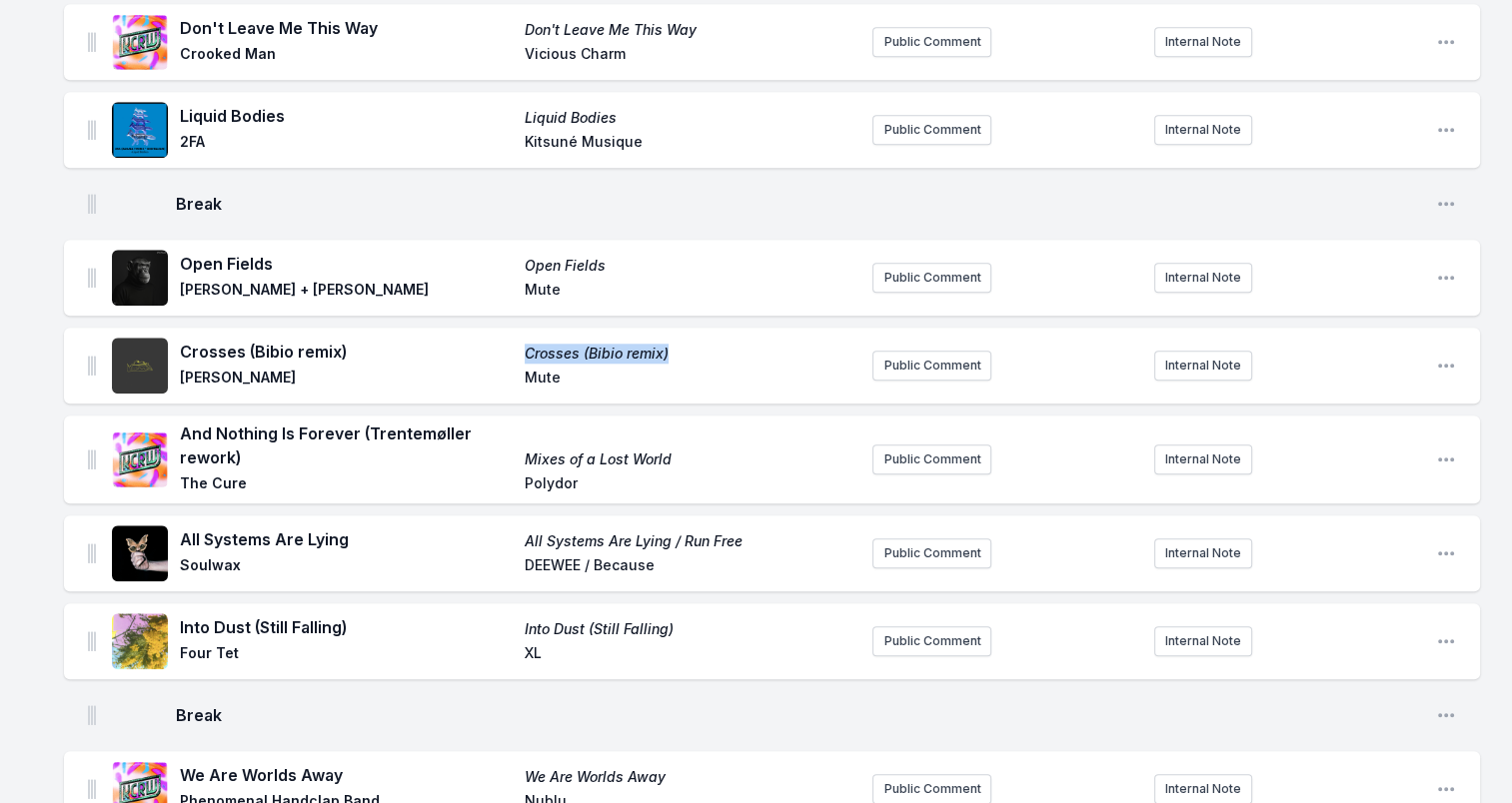 drag, startPoint x: 714, startPoint y: 333, endPoint x: 492, endPoint y: 329, distance: 222.03603 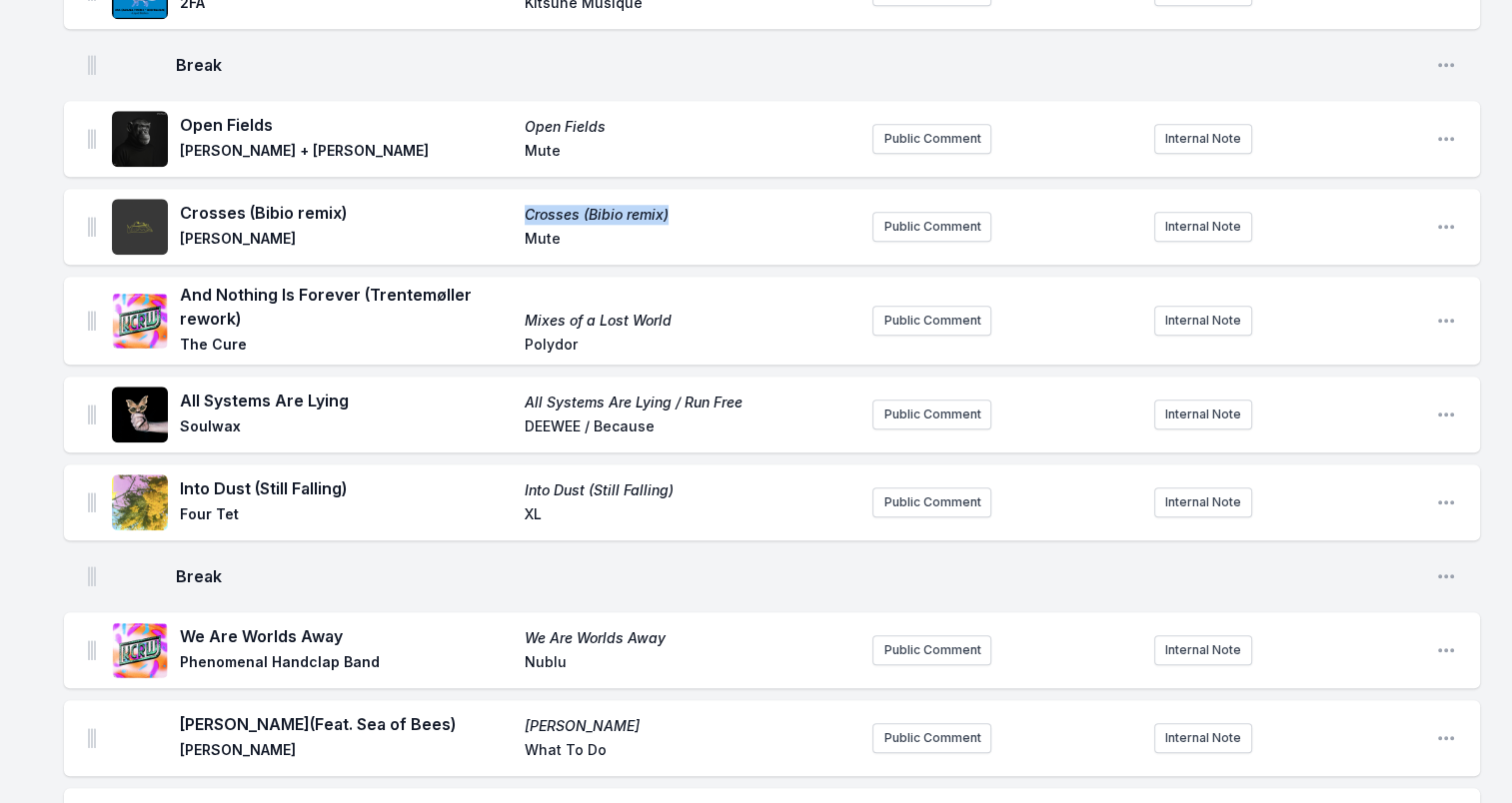scroll, scrollTop: 2097, scrollLeft: 0, axis: vertical 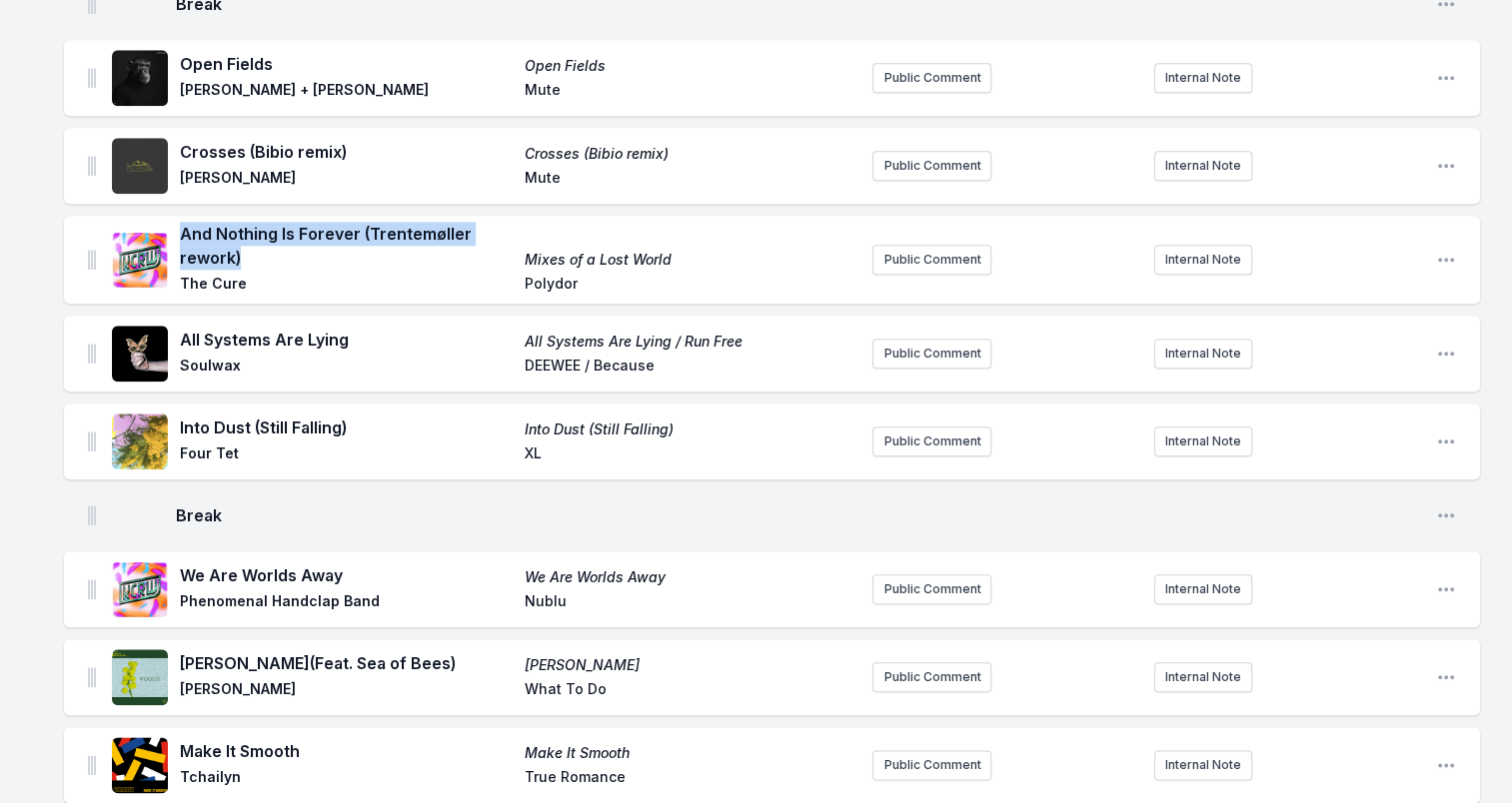 drag, startPoint x: 245, startPoint y: 240, endPoint x: 179, endPoint y: 218, distance: 69.57011 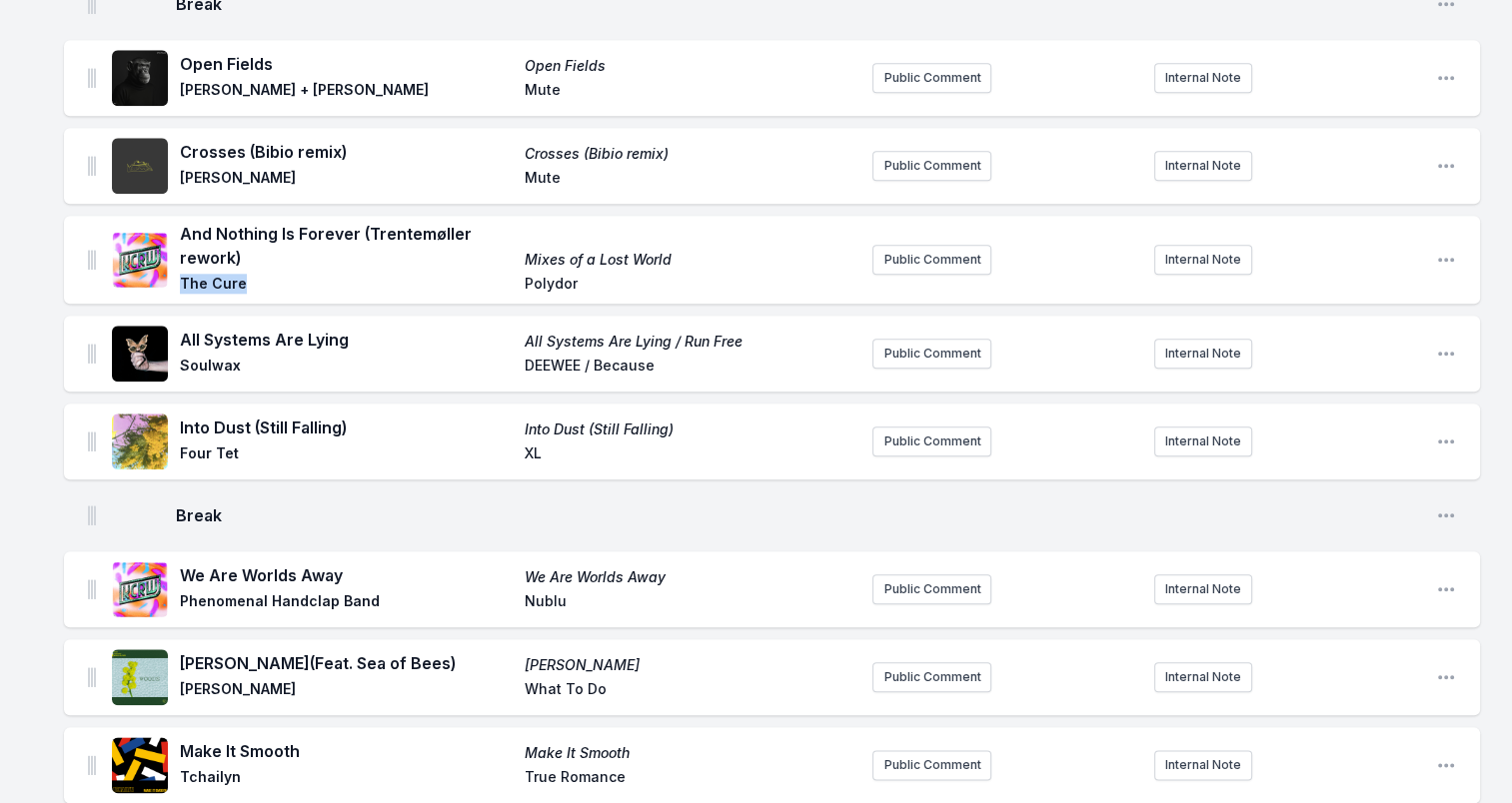 drag, startPoint x: 184, startPoint y: 270, endPoint x: 254, endPoint y: 270, distance: 70 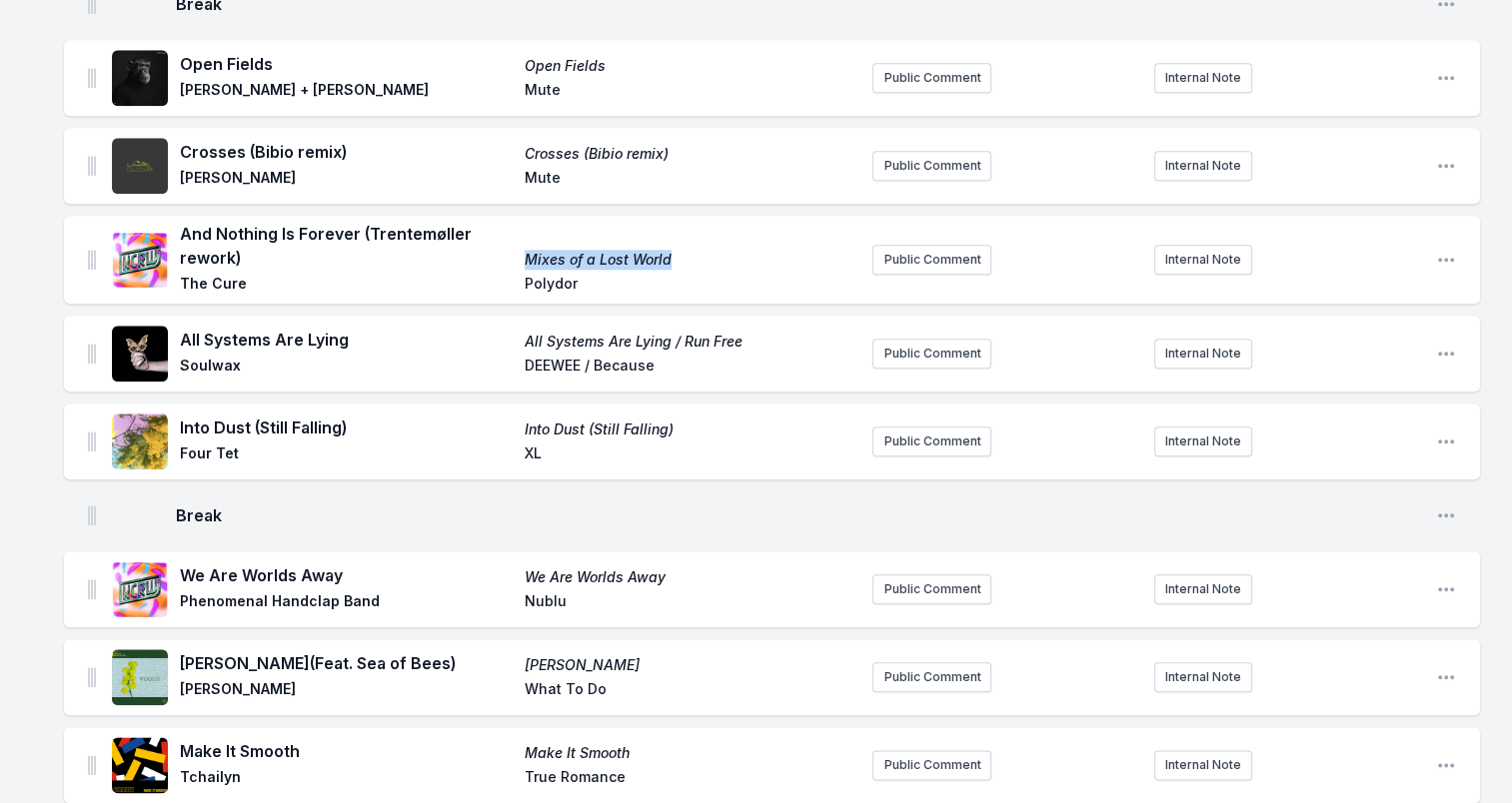 drag, startPoint x: 677, startPoint y: 237, endPoint x: 479, endPoint y: 240, distance: 198.02273 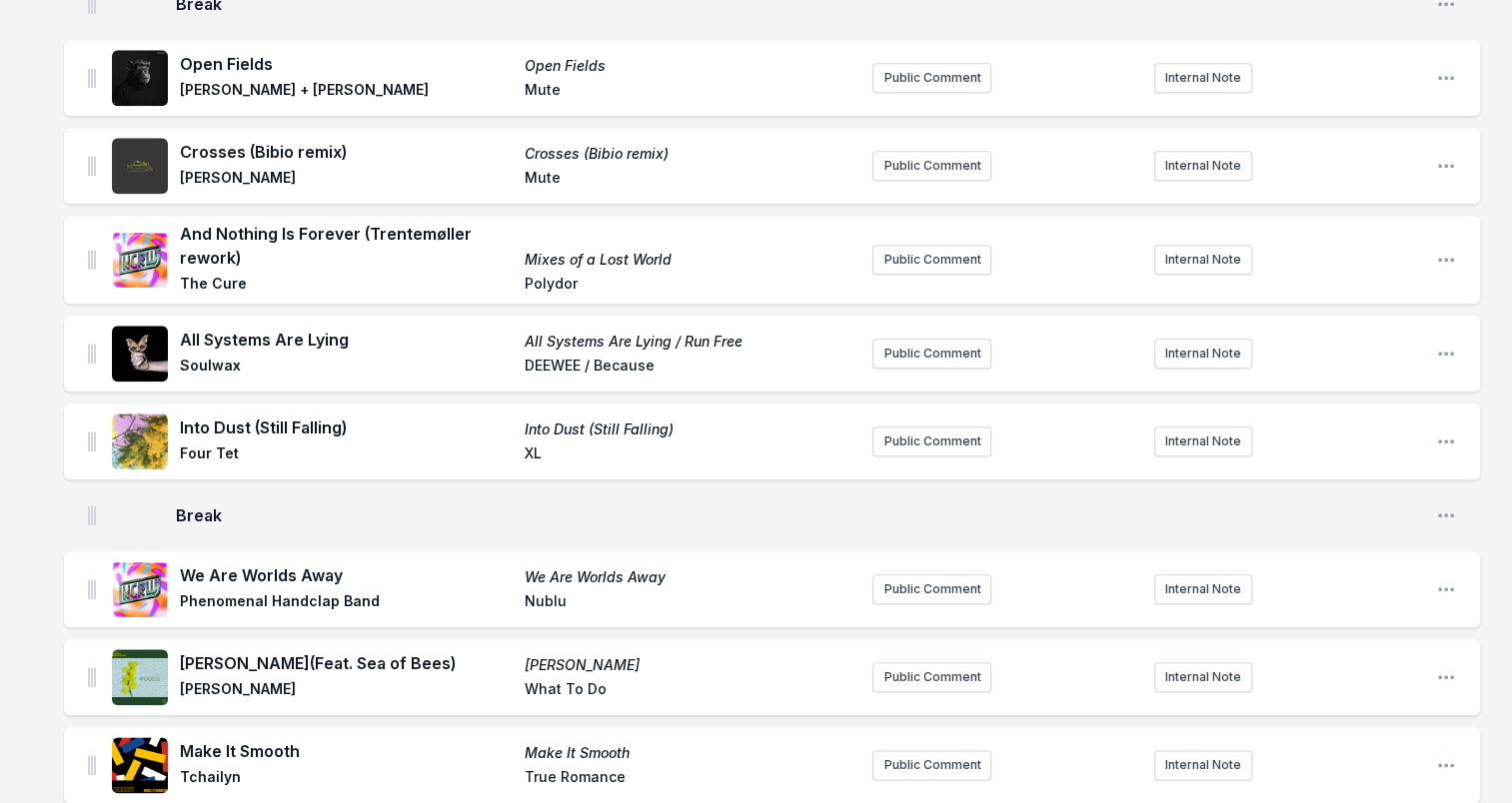 click on "Polydor" at bounding box center (691, 286) 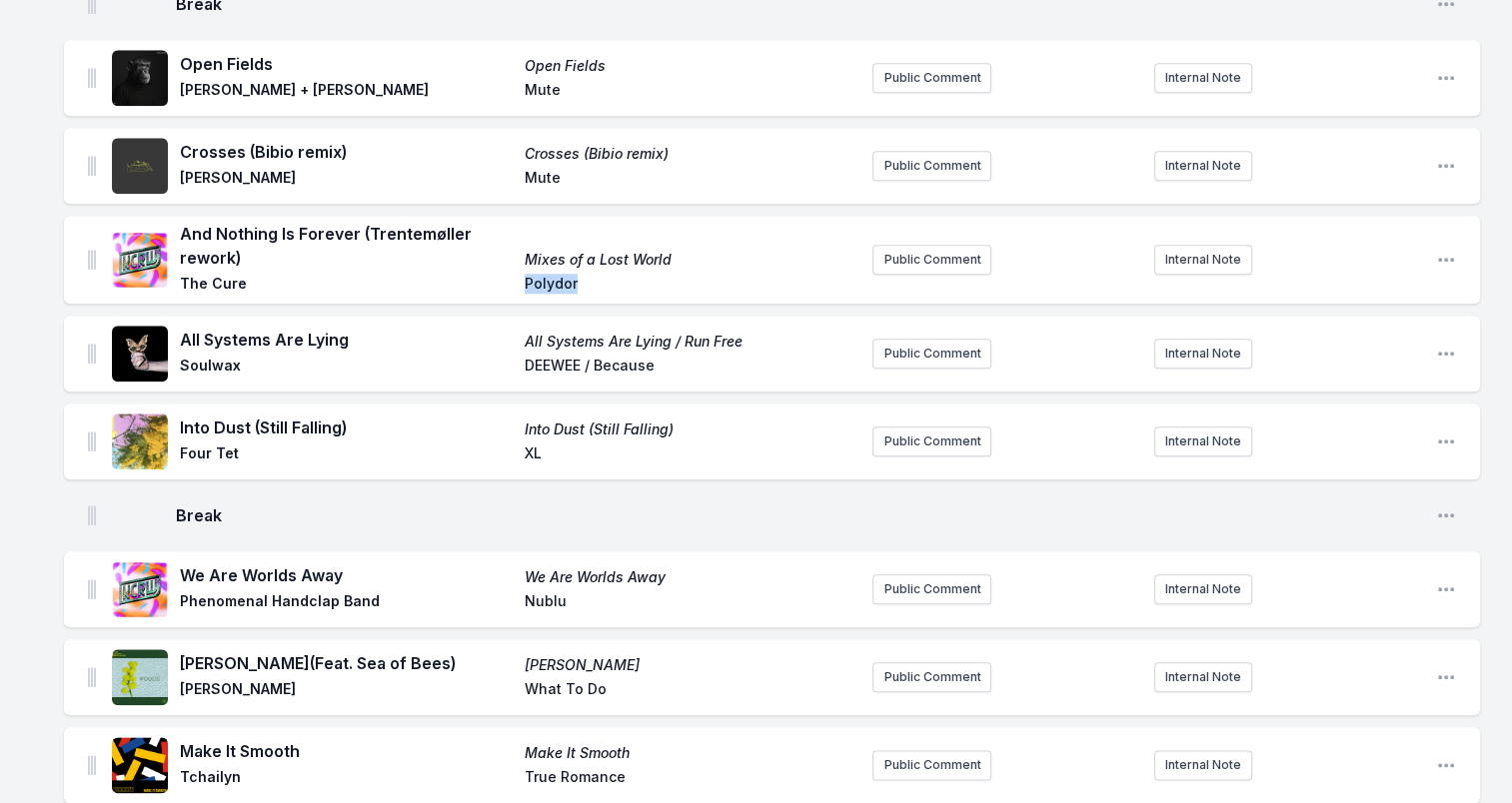 click on "Polydor" at bounding box center [691, 286] 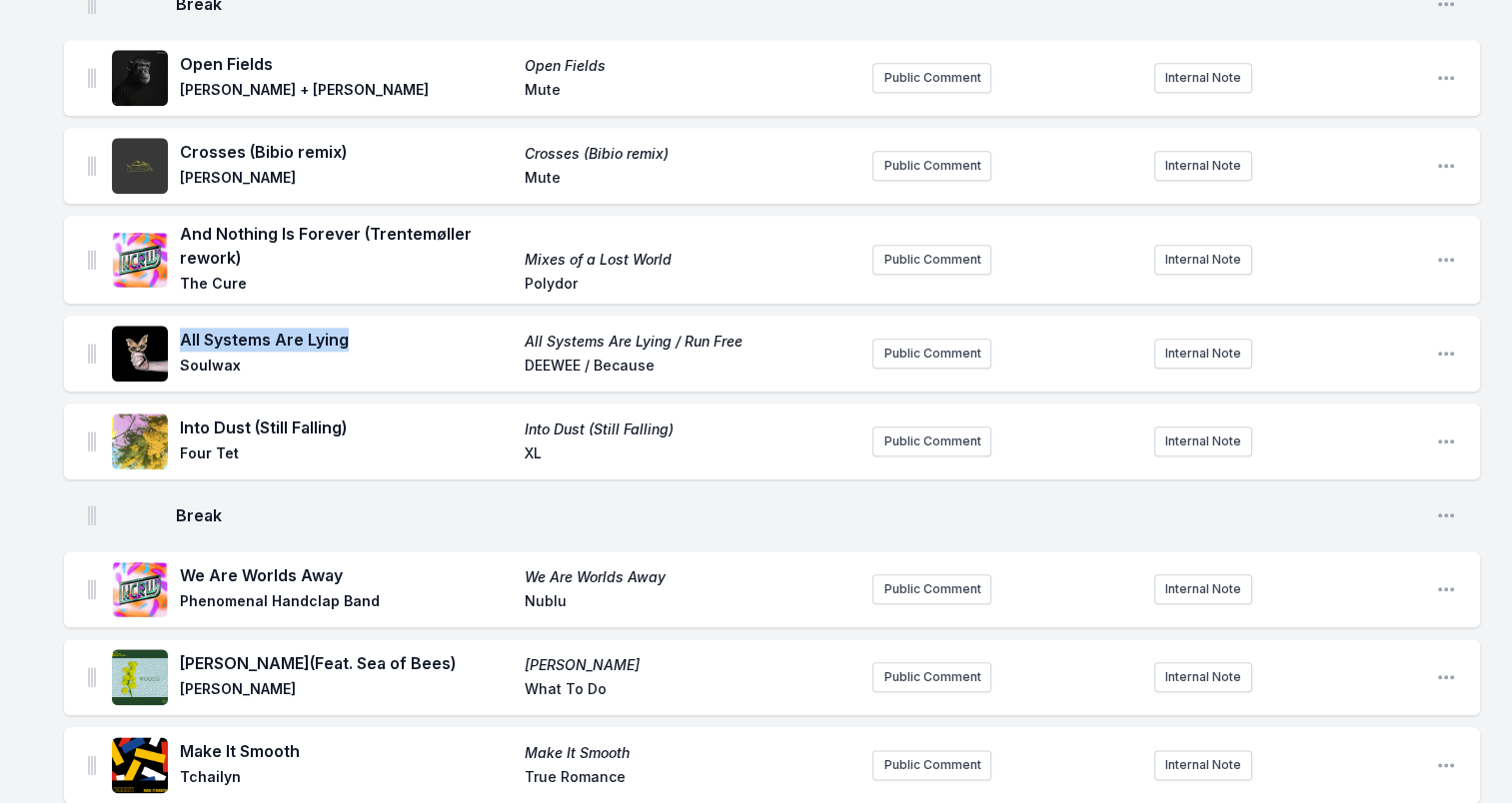 drag, startPoint x: 183, startPoint y: 317, endPoint x: 361, endPoint y: 312, distance: 178.0702 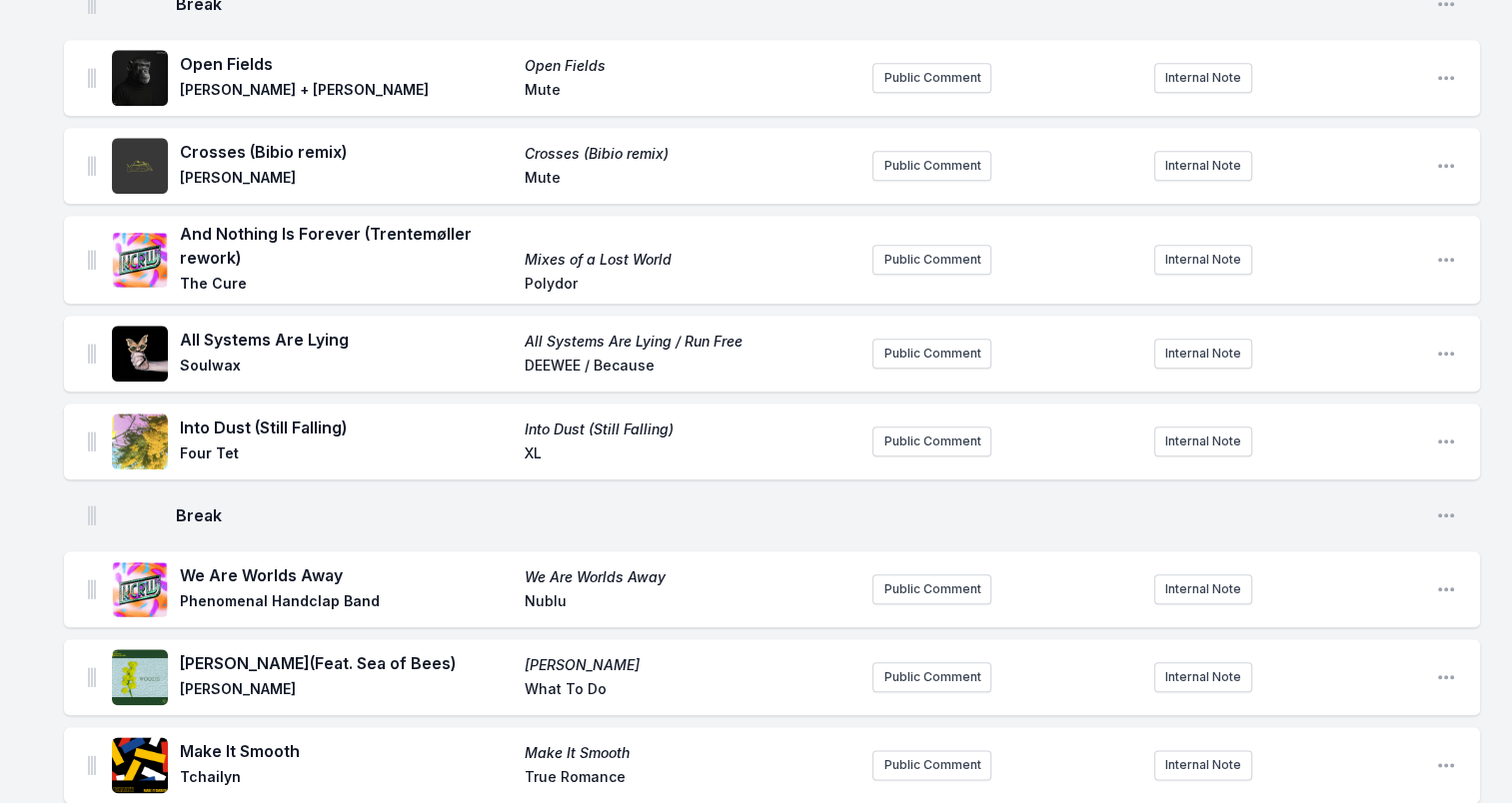 click on "Soulwax" at bounding box center [346, 368] 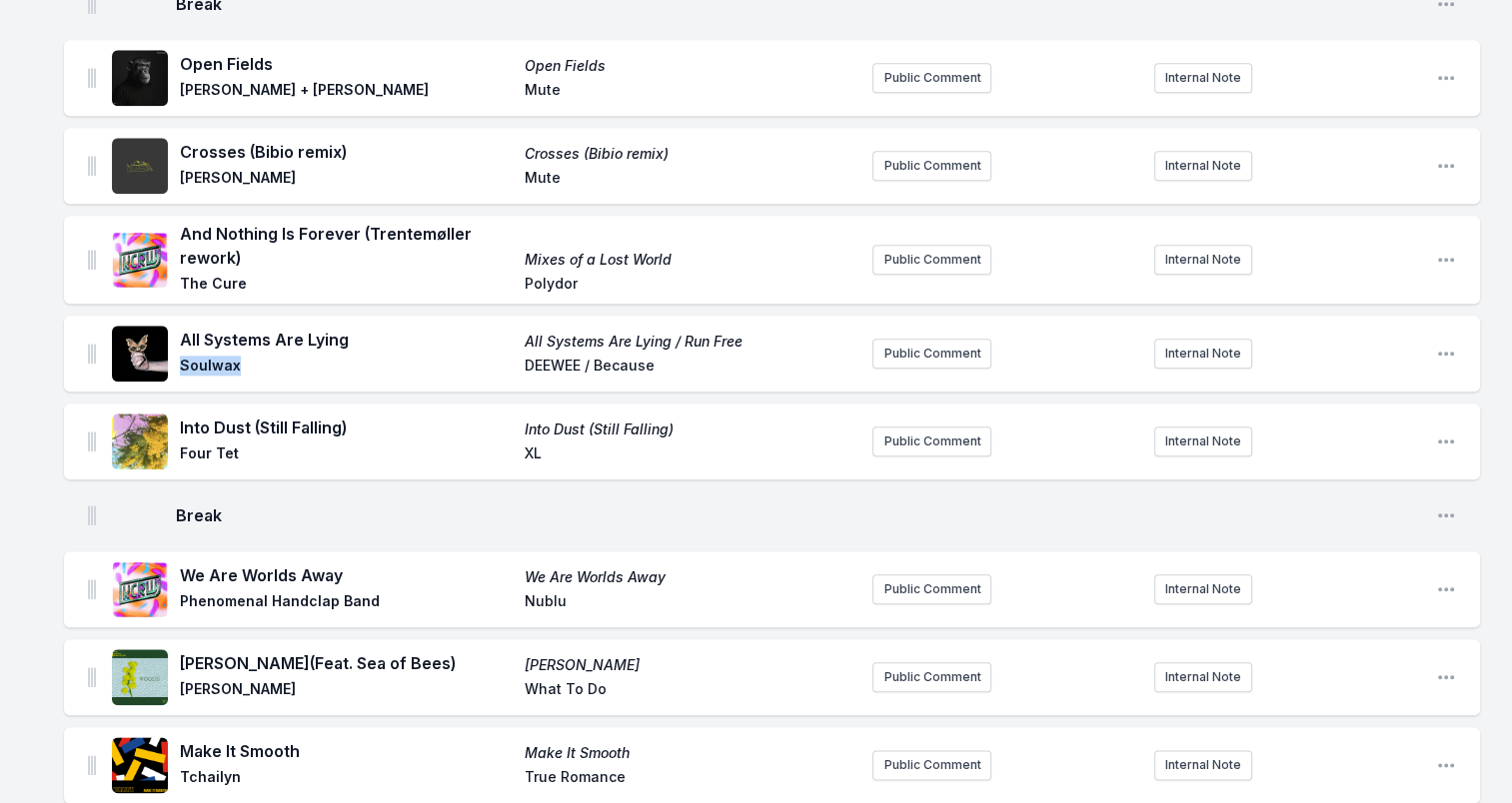 click on "Soulwax" at bounding box center (346, 368) 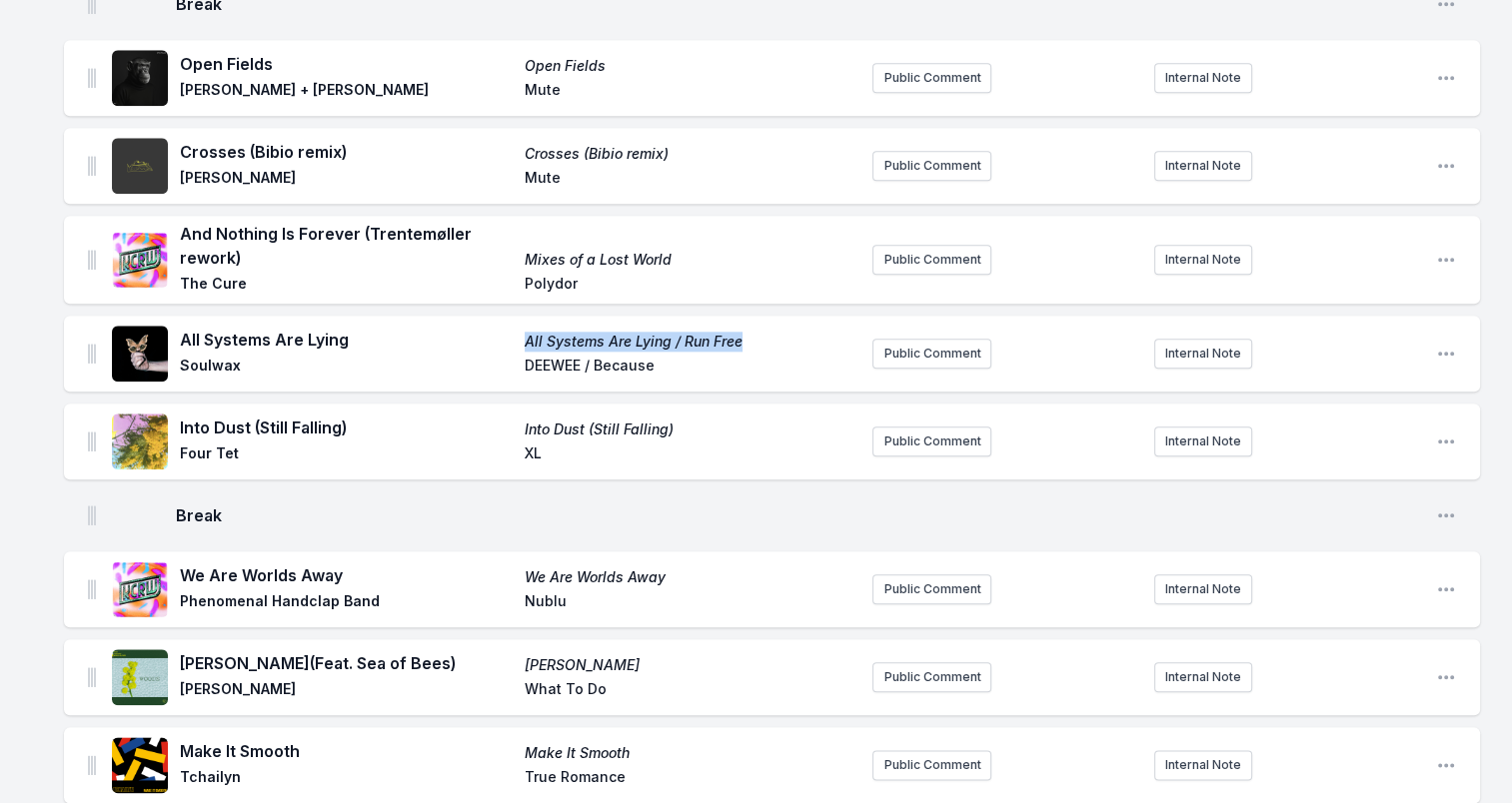 drag, startPoint x: 640, startPoint y: 325, endPoint x: 783, endPoint y: 325, distance: 143 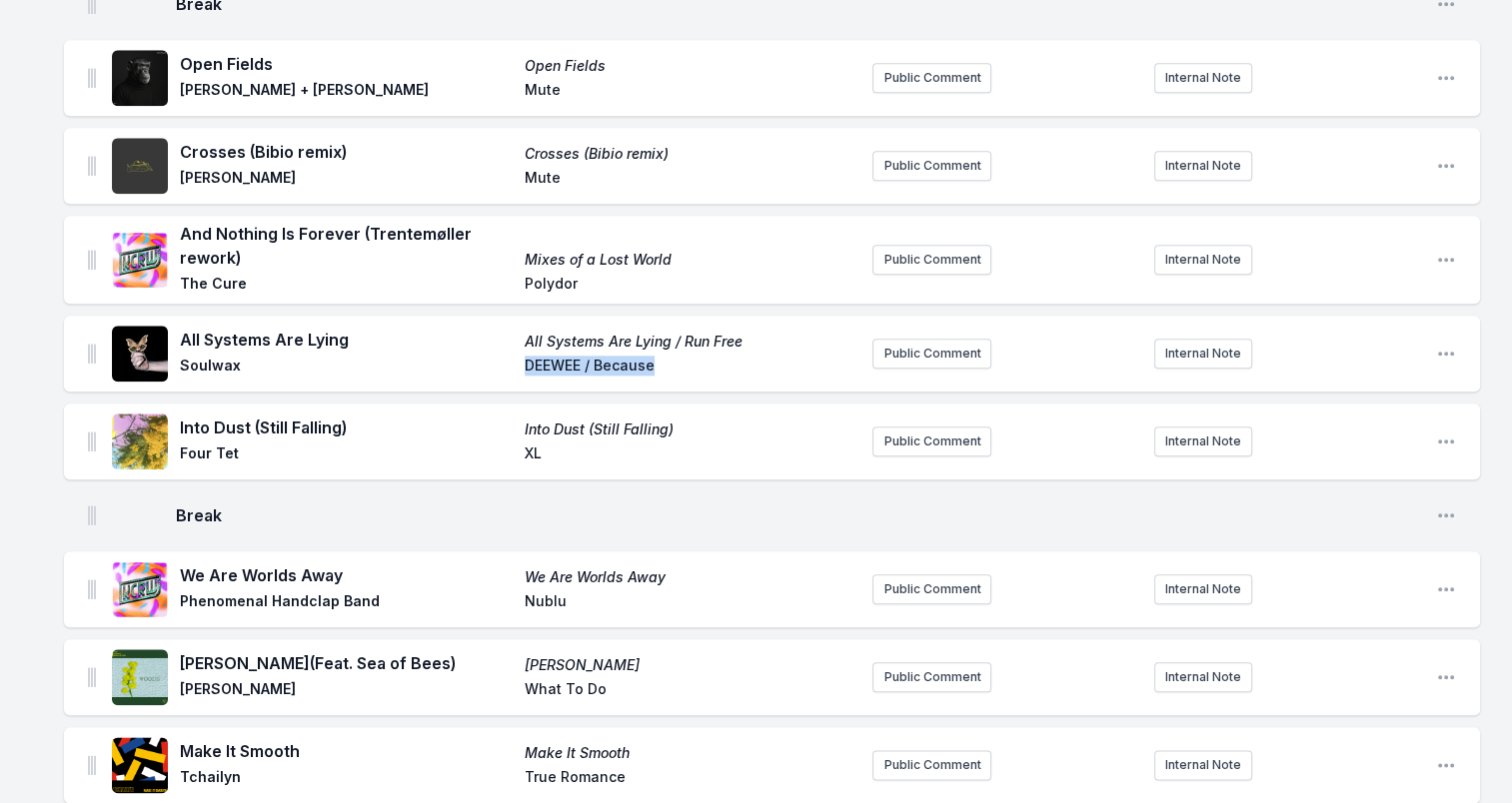drag, startPoint x: 524, startPoint y: 346, endPoint x: 693, endPoint y: 355, distance: 169.23948 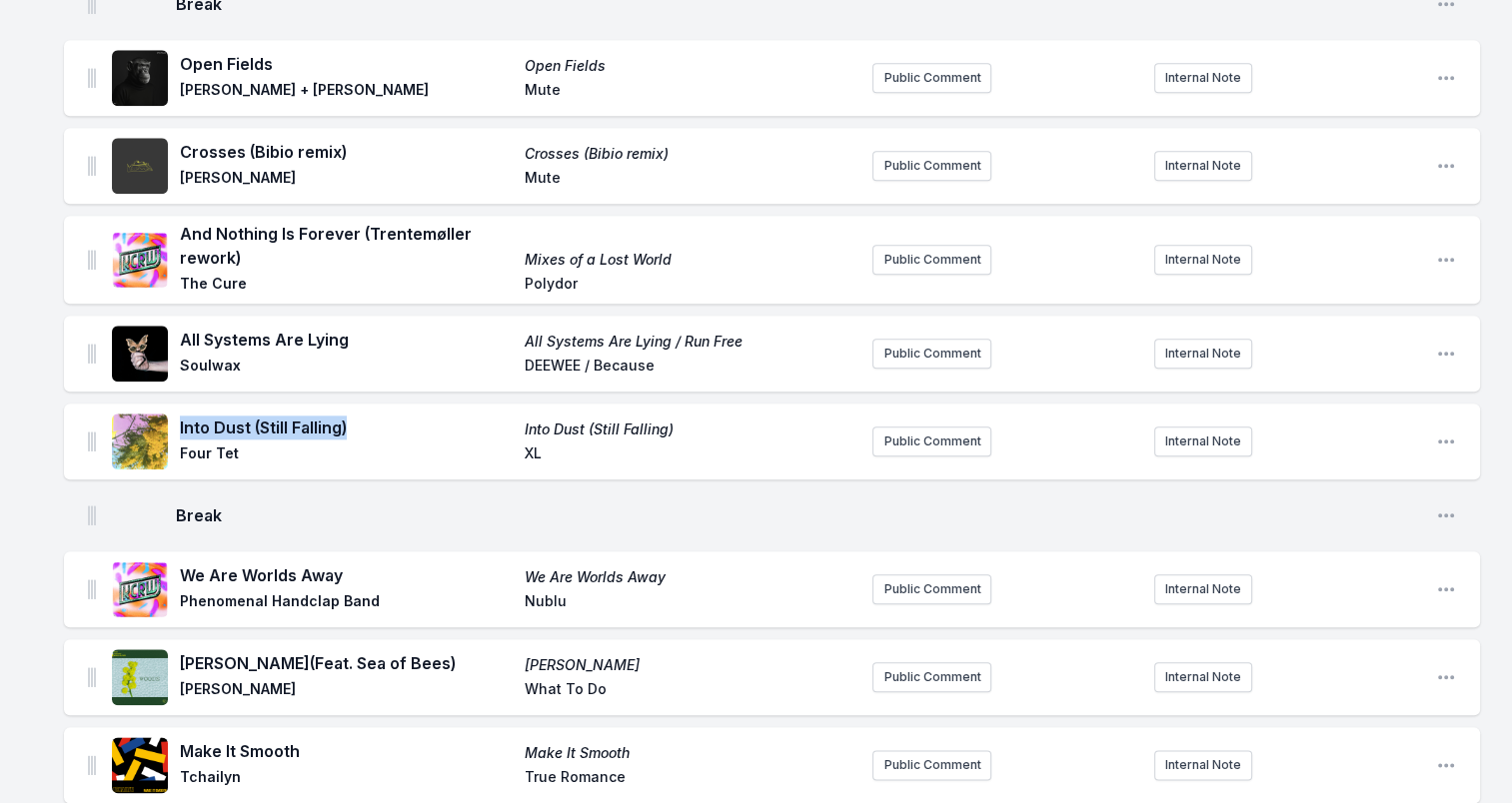 drag, startPoint x: 189, startPoint y: 410, endPoint x: 399, endPoint y: 407, distance: 210.02143 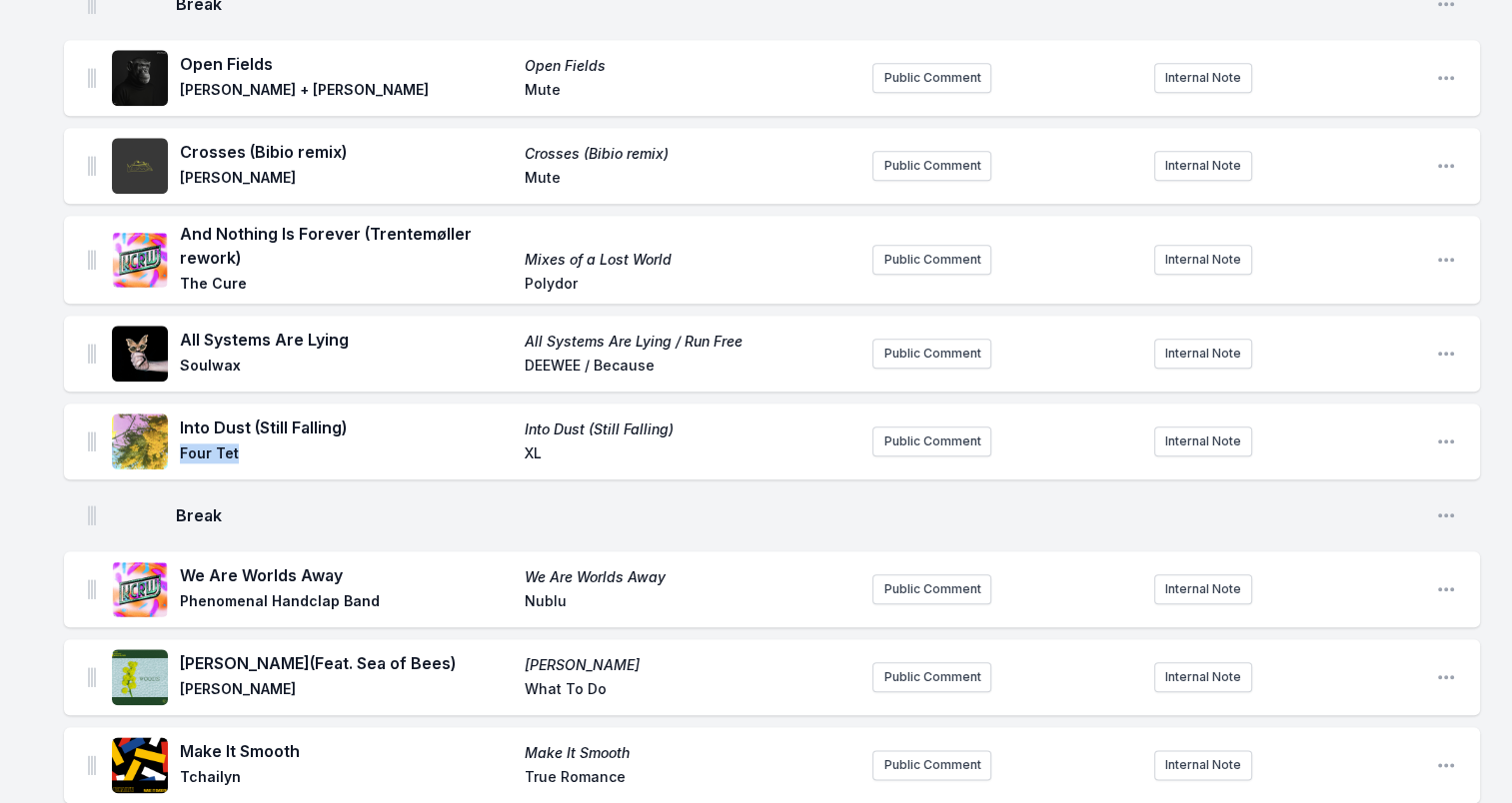 drag, startPoint x: 185, startPoint y: 437, endPoint x: 286, endPoint y: 441, distance: 101.07918 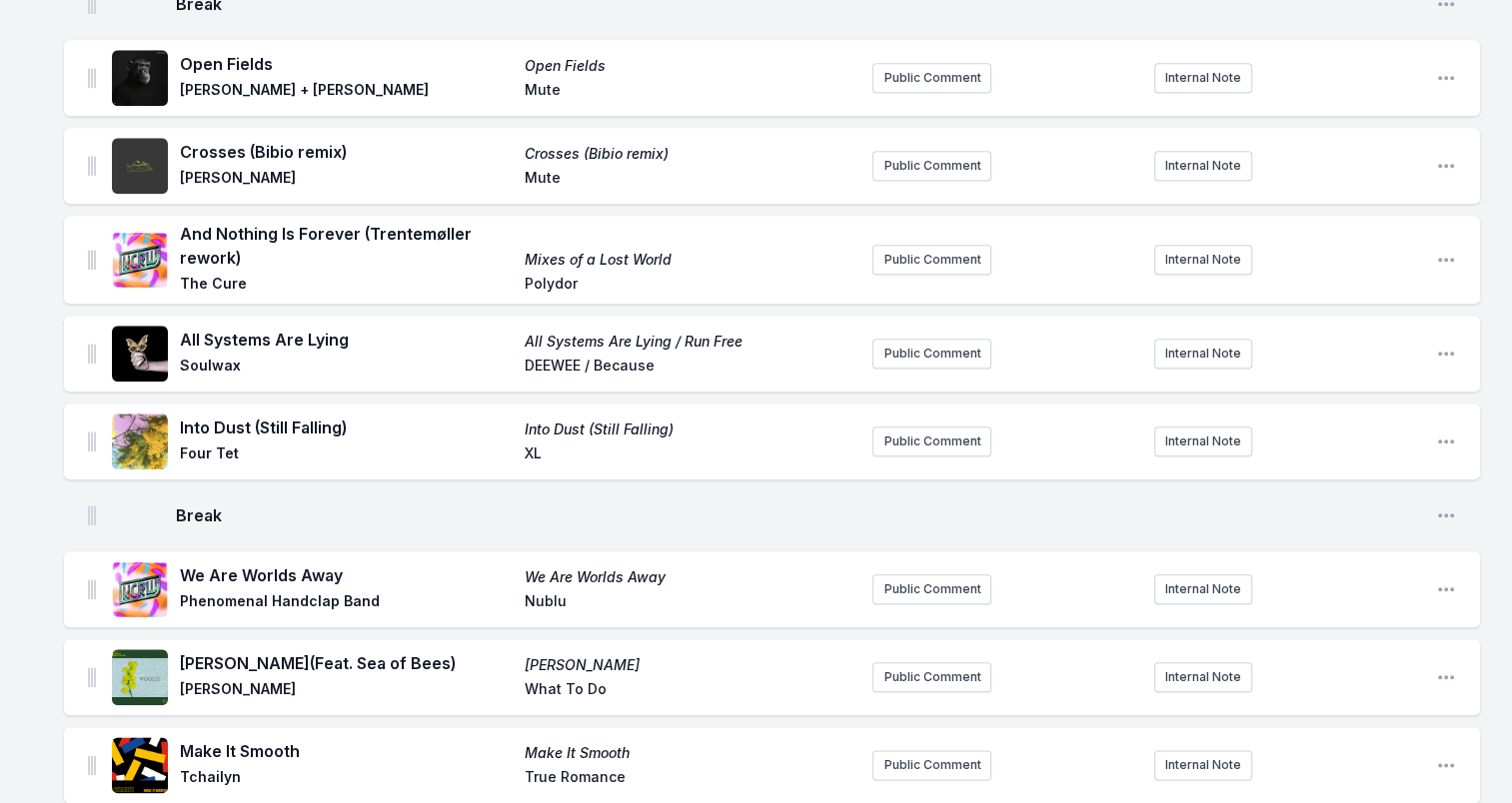 click on "XL" at bounding box center [691, 455] 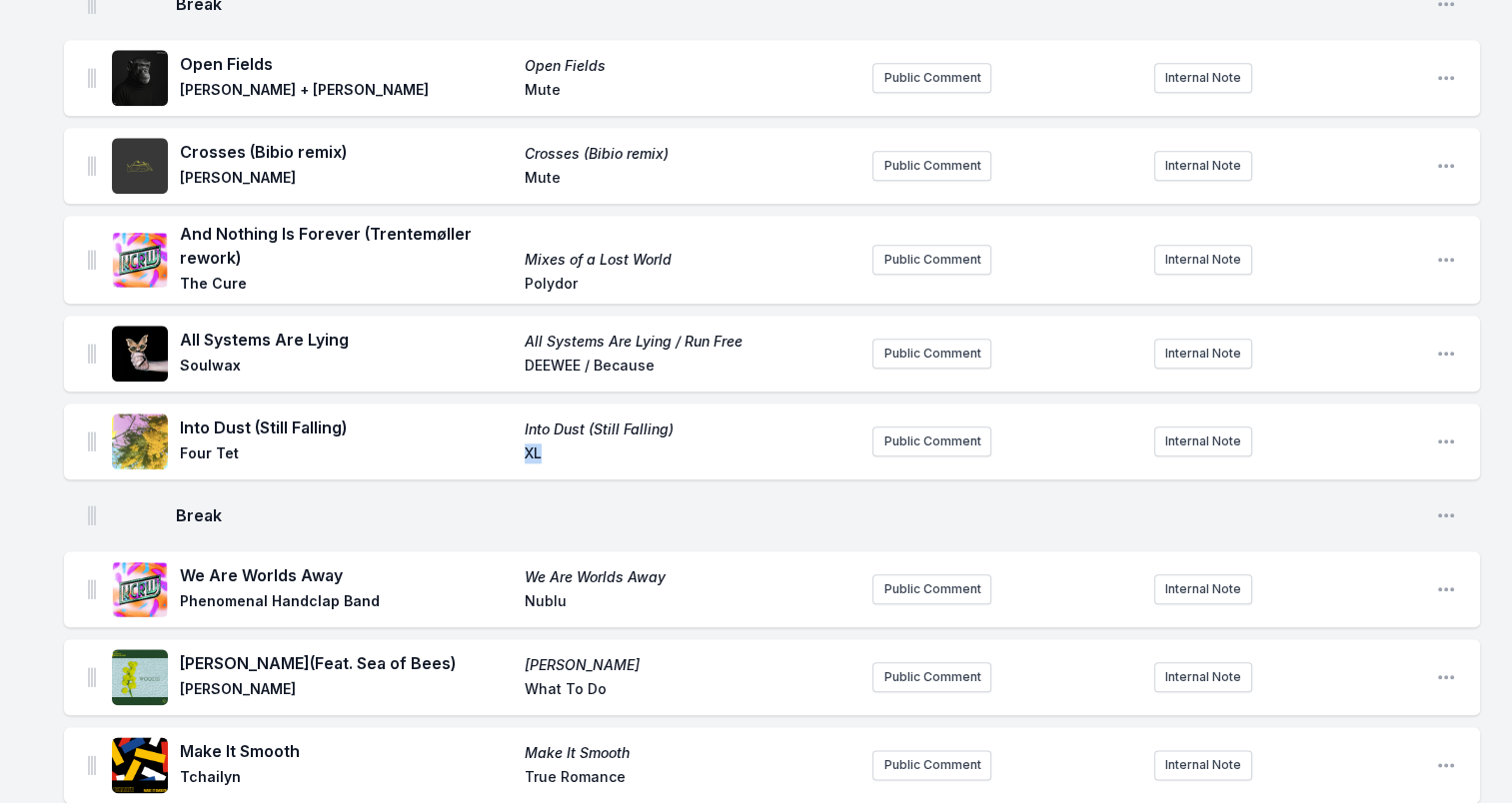 click on "XL" at bounding box center [691, 455] 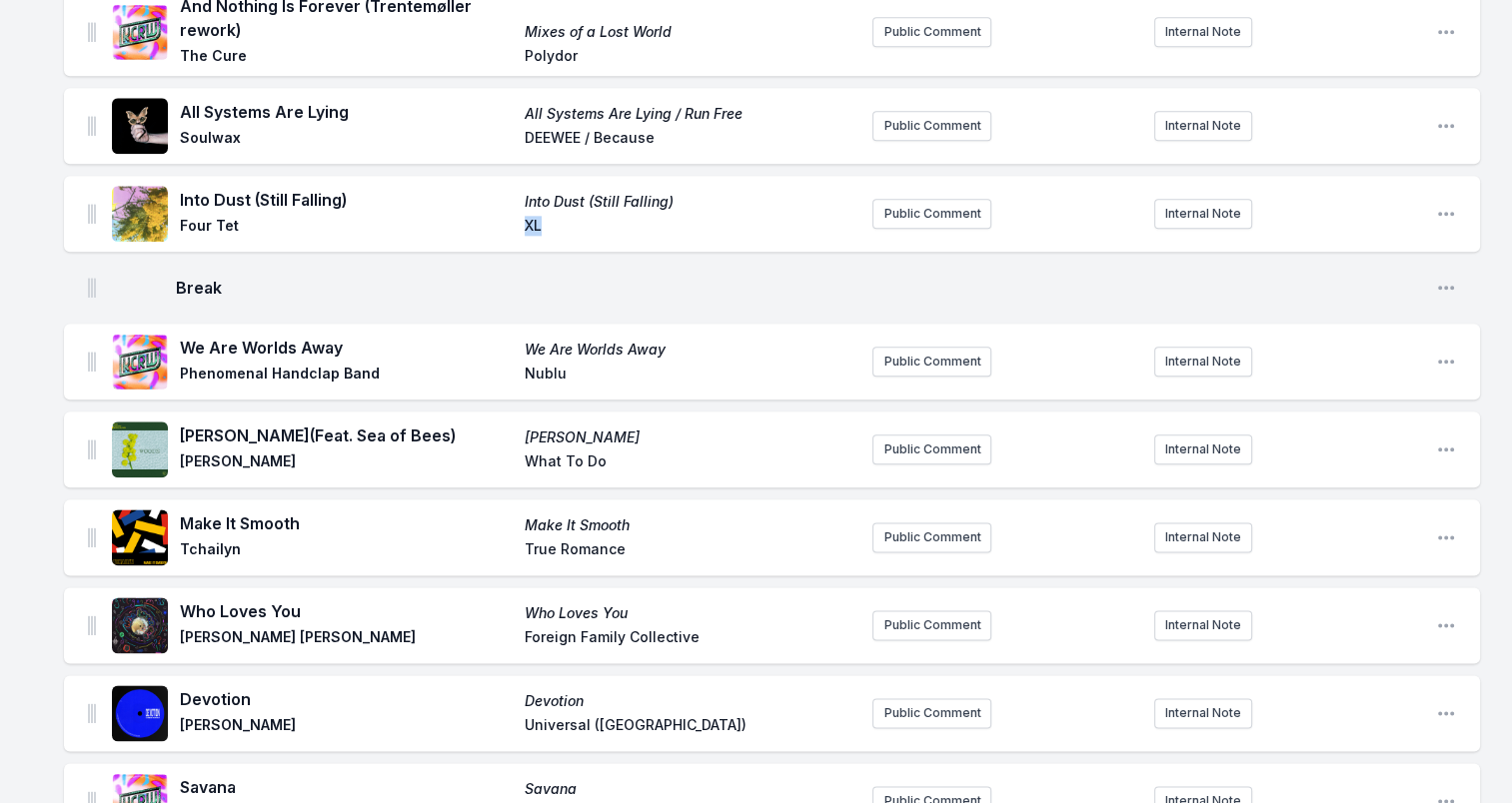 scroll, scrollTop: 2397, scrollLeft: 0, axis: vertical 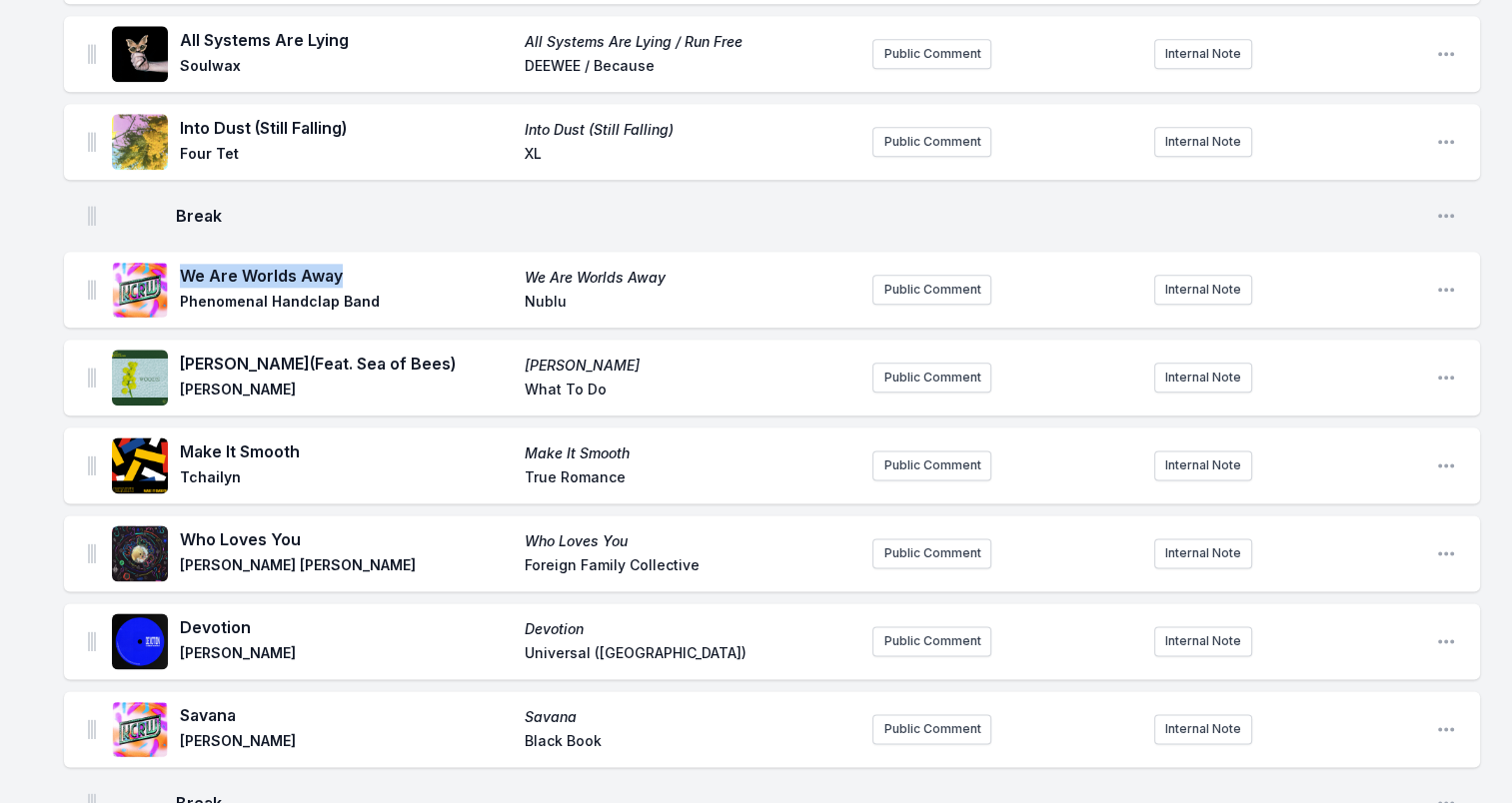 drag, startPoint x: 195, startPoint y: 263, endPoint x: 364, endPoint y: 270, distance: 169.14491 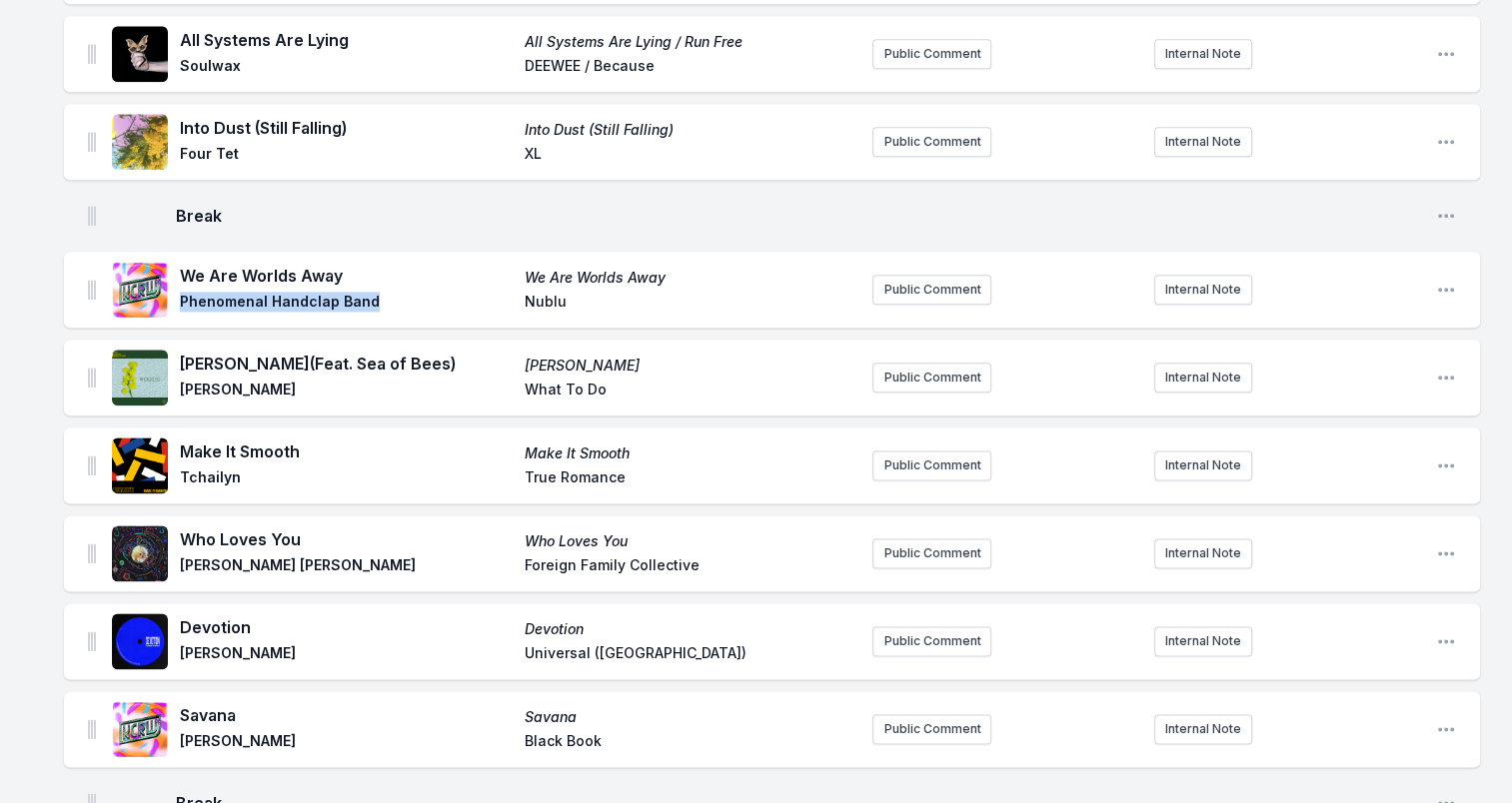 drag, startPoint x: 190, startPoint y: 289, endPoint x: 426, endPoint y: 306, distance: 236.6115 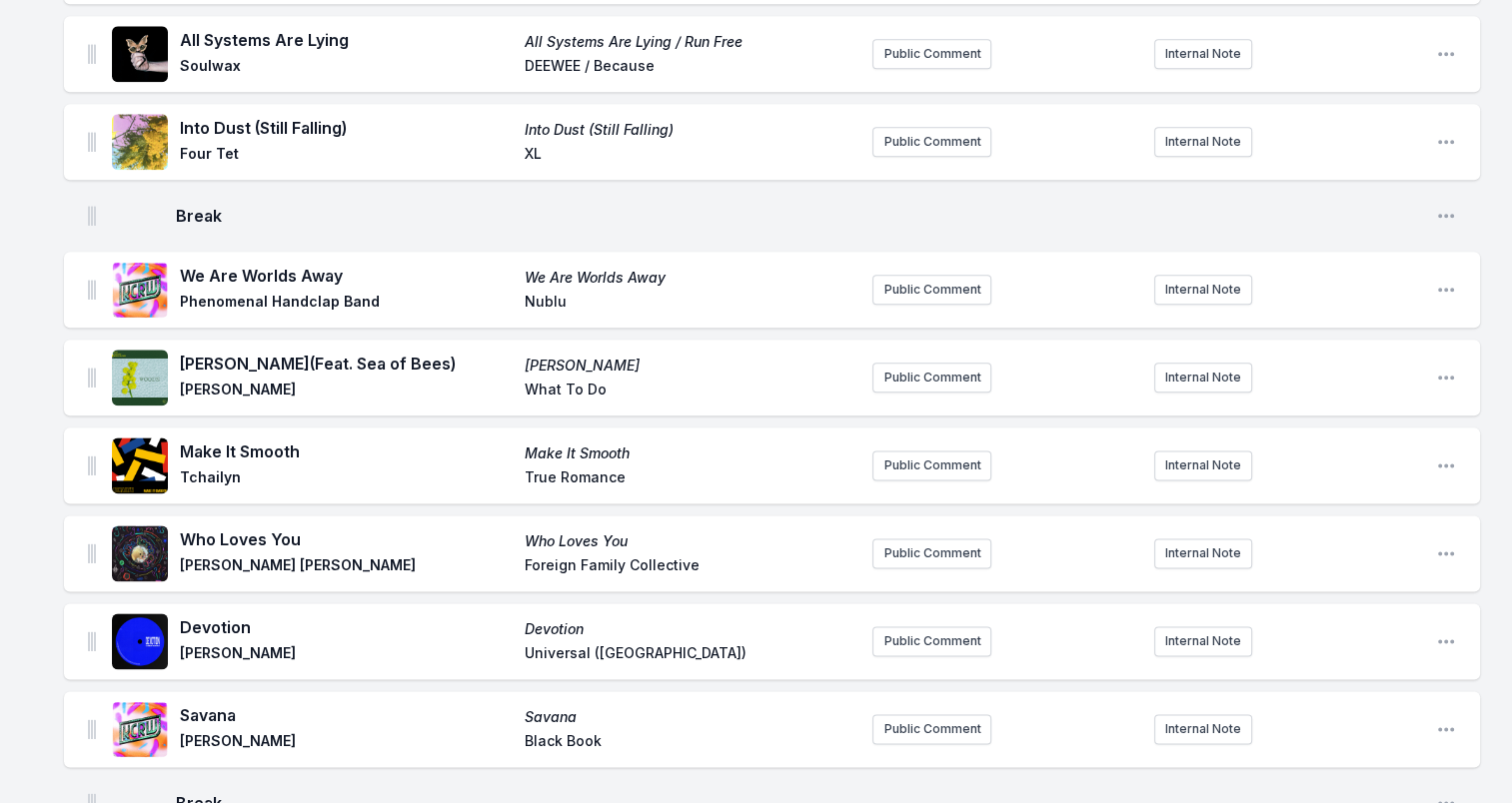 click on "Nublu" at bounding box center [691, 304] 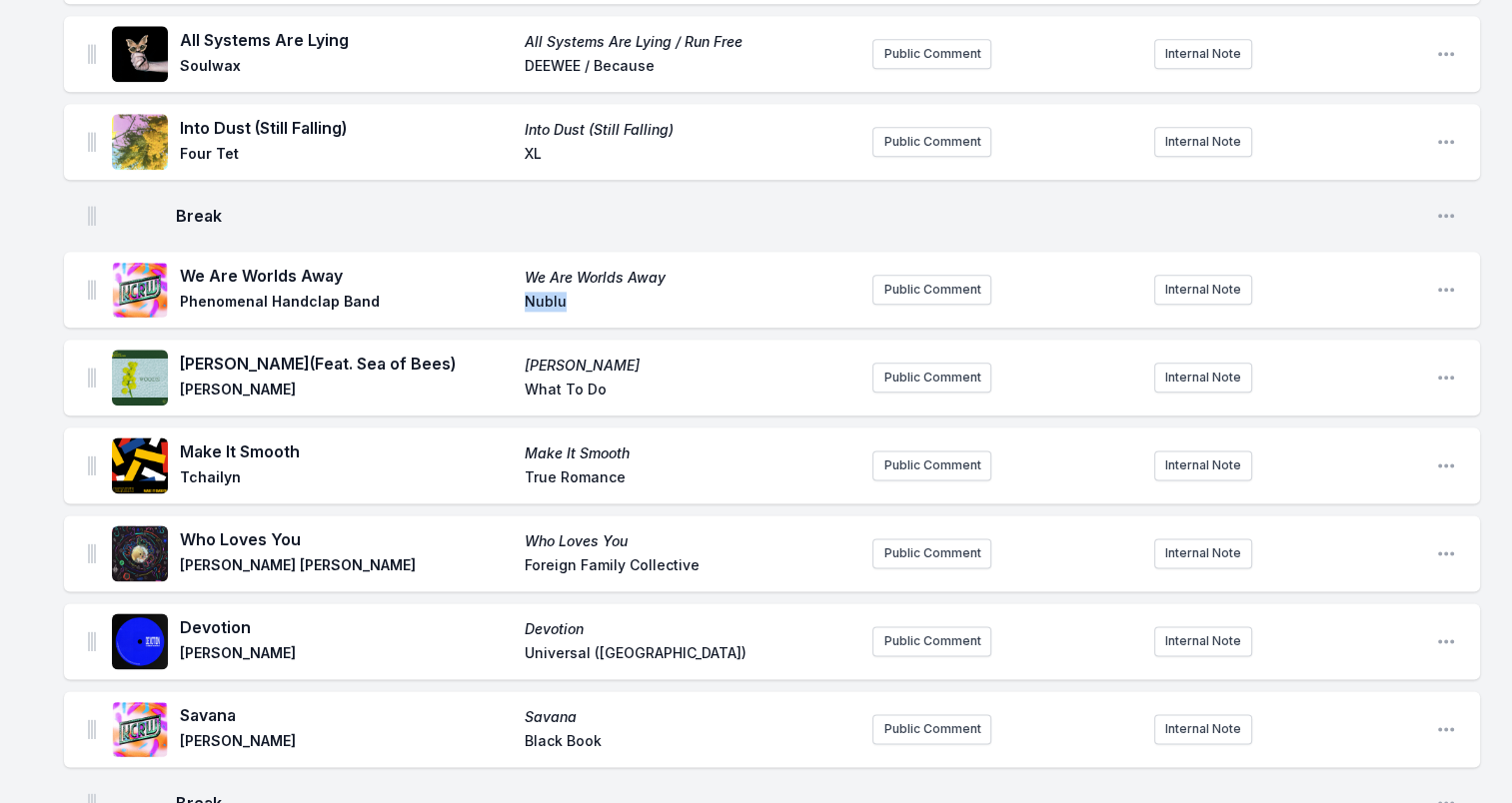 click on "Nublu" at bounding box center (691, 304) 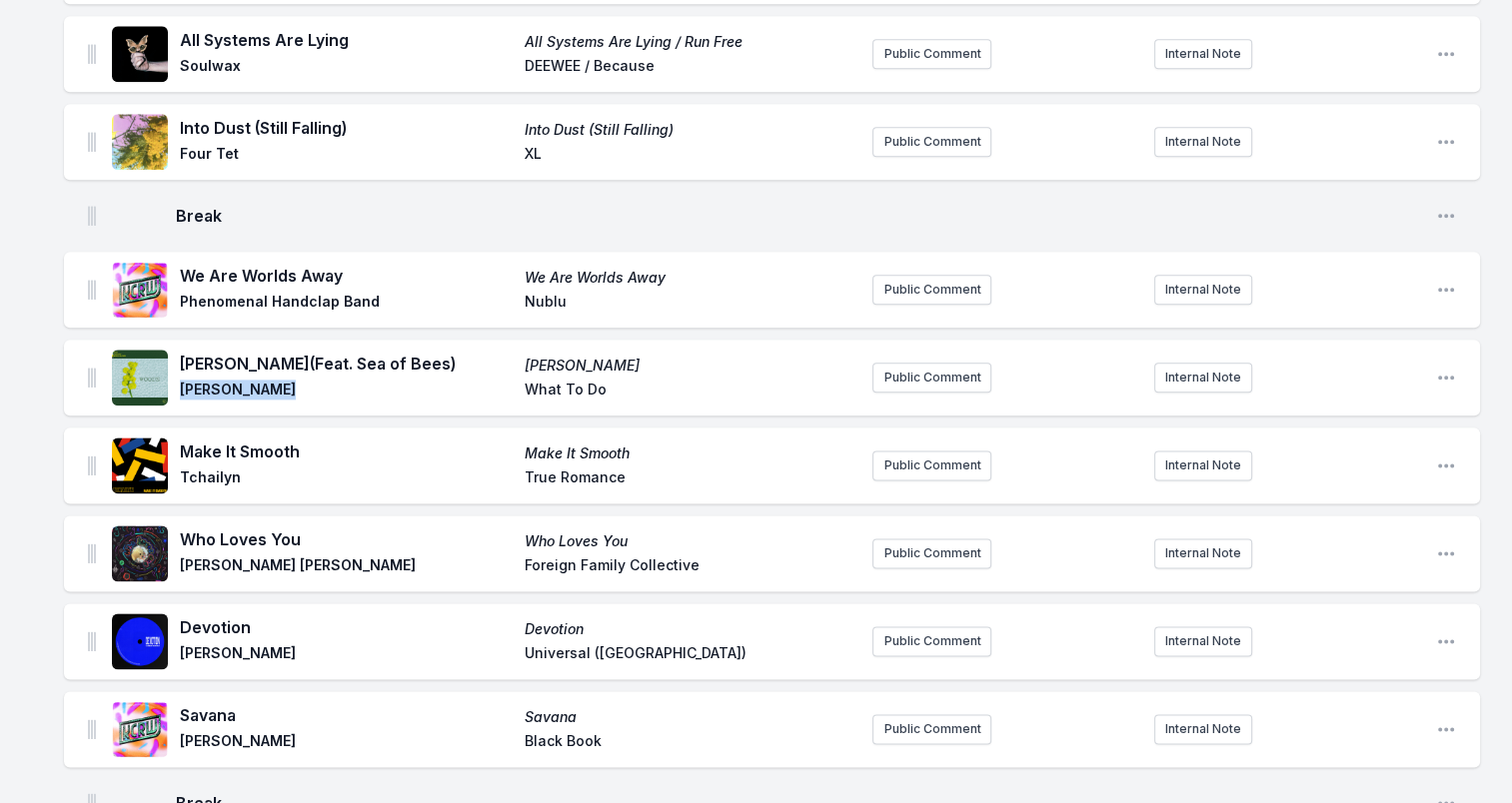drag, startPoint x: 181, startPoint y: 379, endPoint x: 288, endPoint y: 380, distance: 107.00467 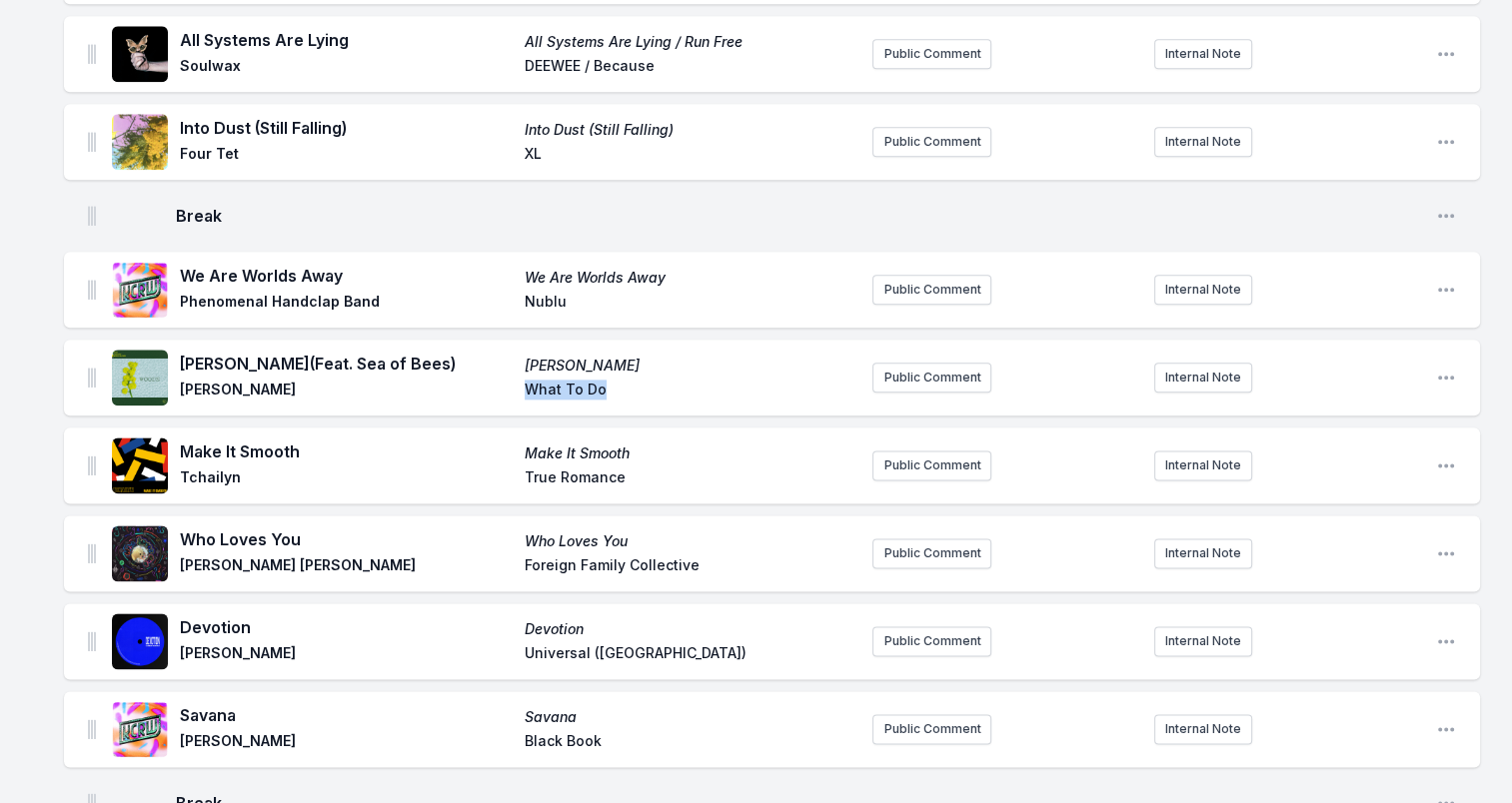 drag, startPoint x: 645, startPoint y: 369, endPoint x: 498, endPoint y: 372, distance: 147.03061 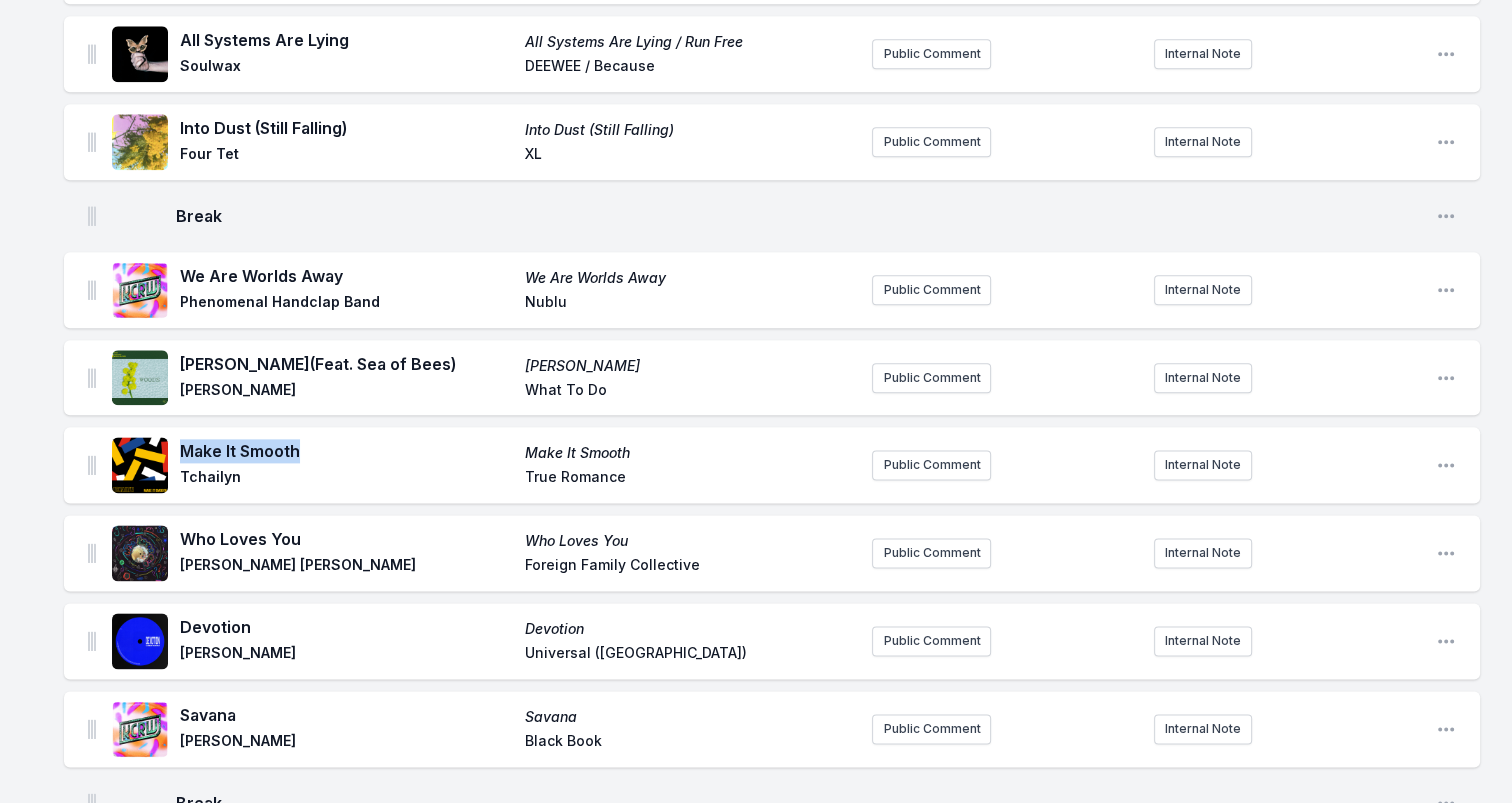 drag, startPoint x: 189, startPoint y: 437, endPoint x: 323, endPoint y: 439, distance: 134.01492 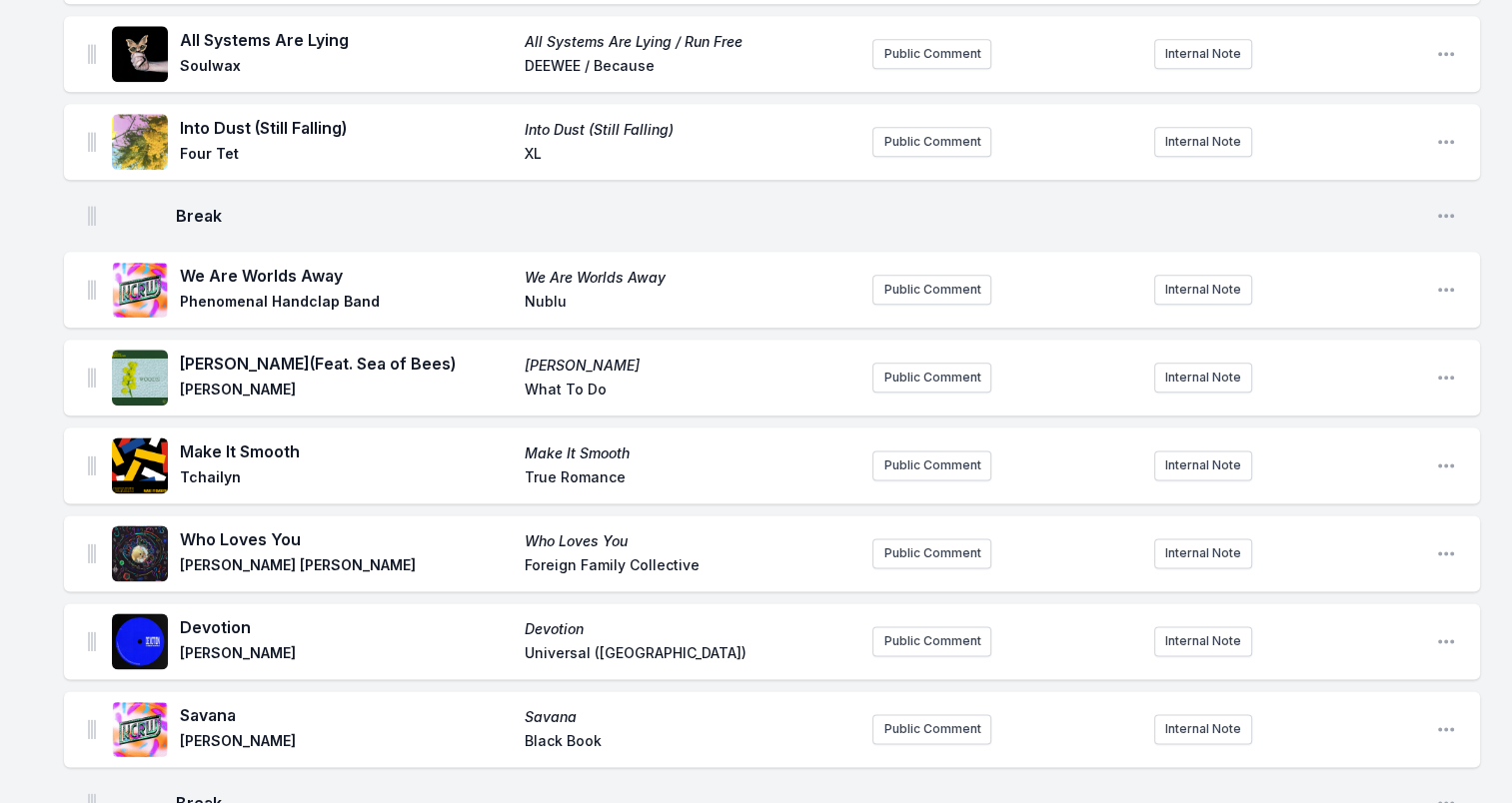 click on "Tchailyn" at bounding box center [346, 479] 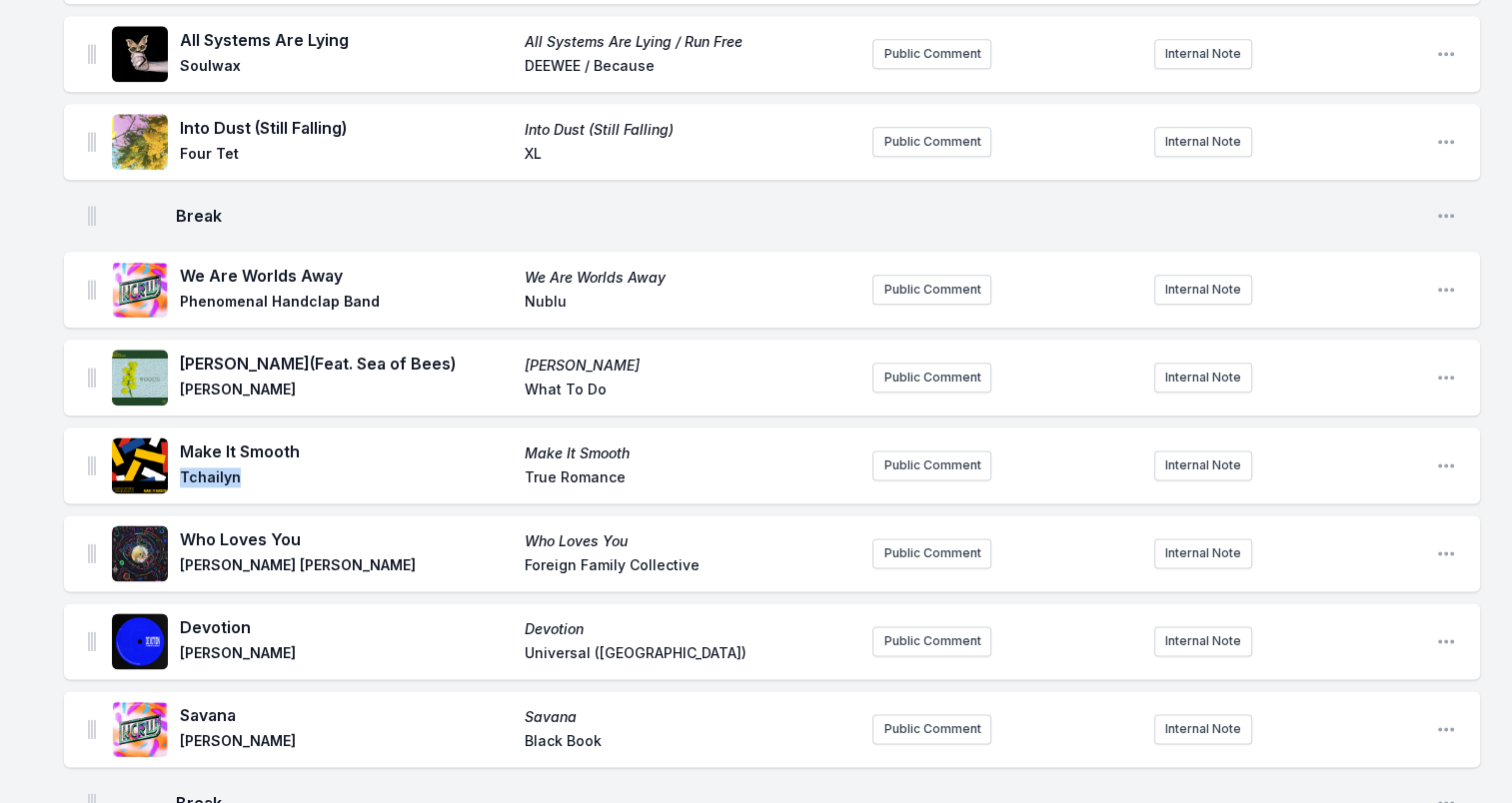 click on "Tchailyn" at bounding box center [346, 479] 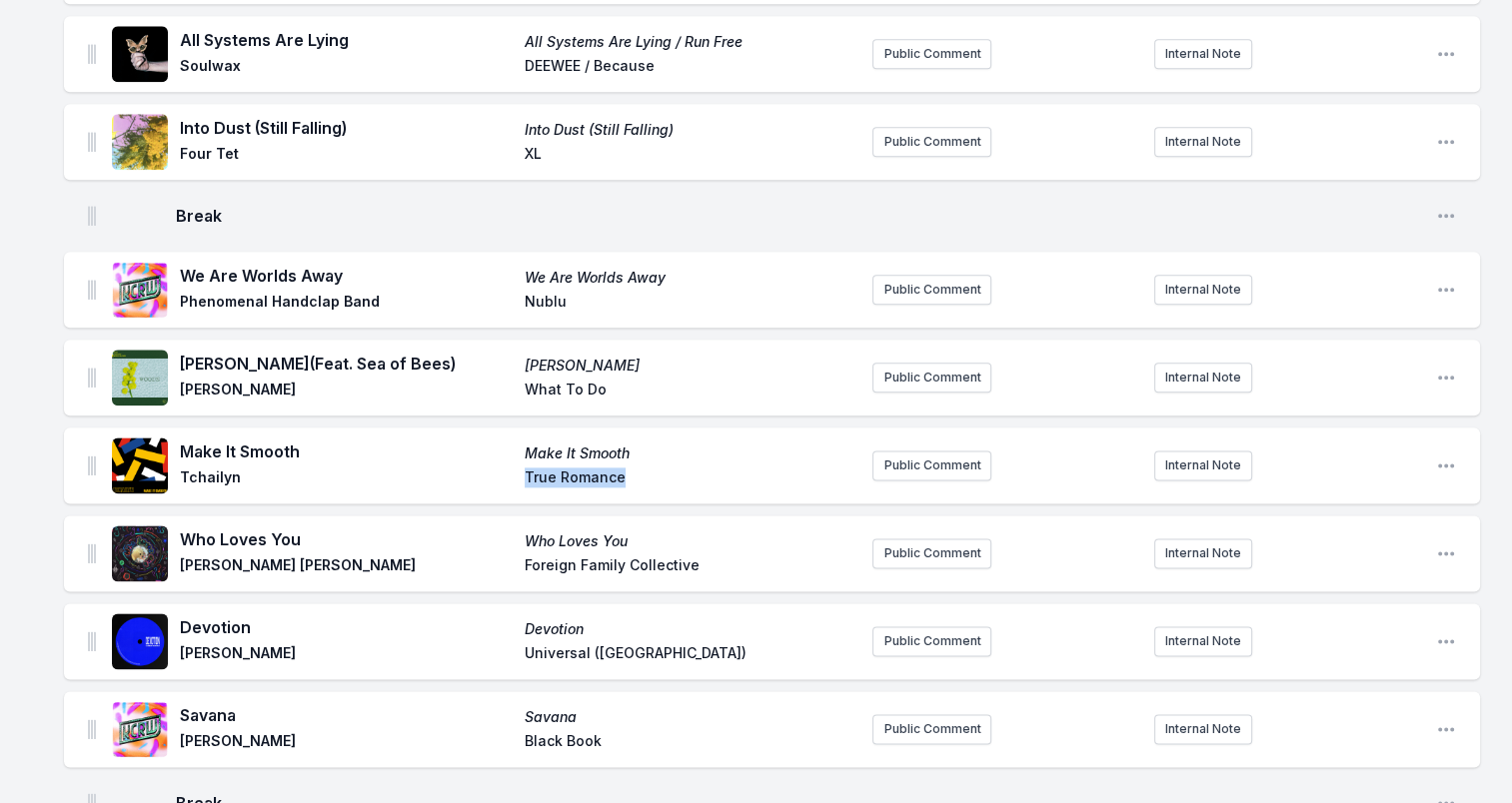 drag, startPoint x: 526, startPoint y: 467, endPoint x: 685, endPoint y: 469, distance: 159.01258 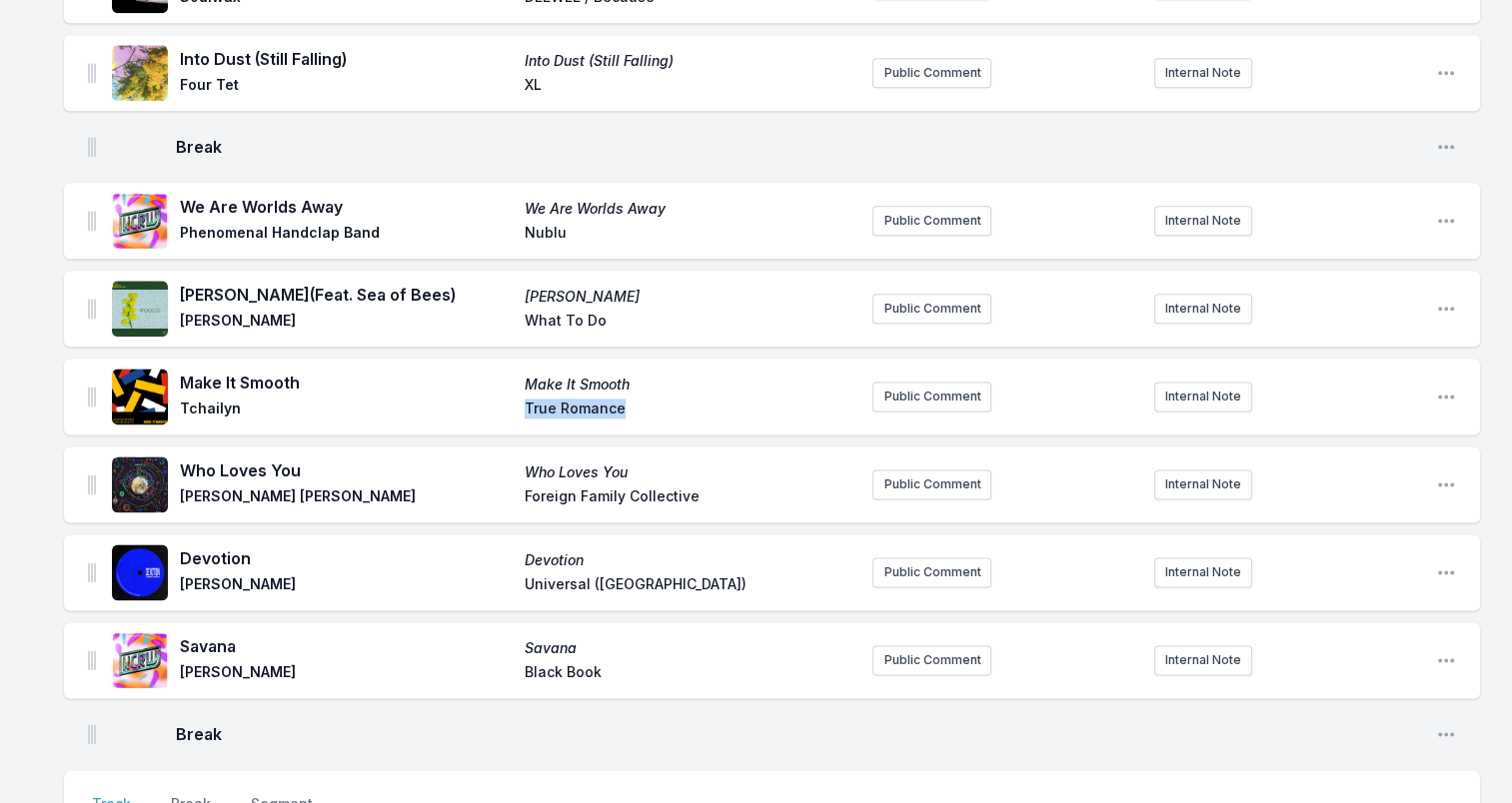scroll, scrollTop: 2497, scrollLeft: 0, axis: vertical 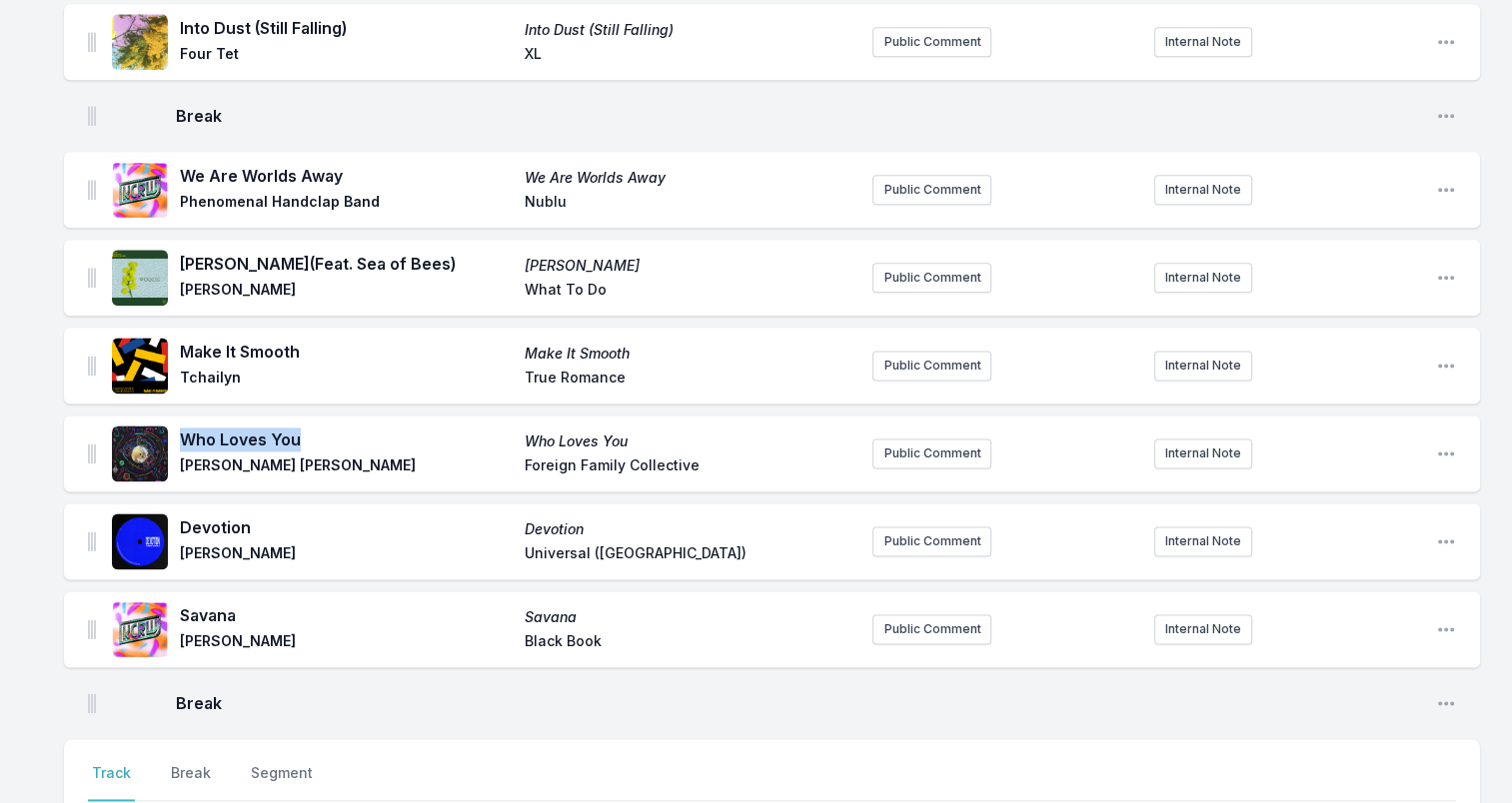 drag, startPoint x: 184, startPoint y: 424, endPoint x: 393, endPoint y: 421, distance: 209.02153 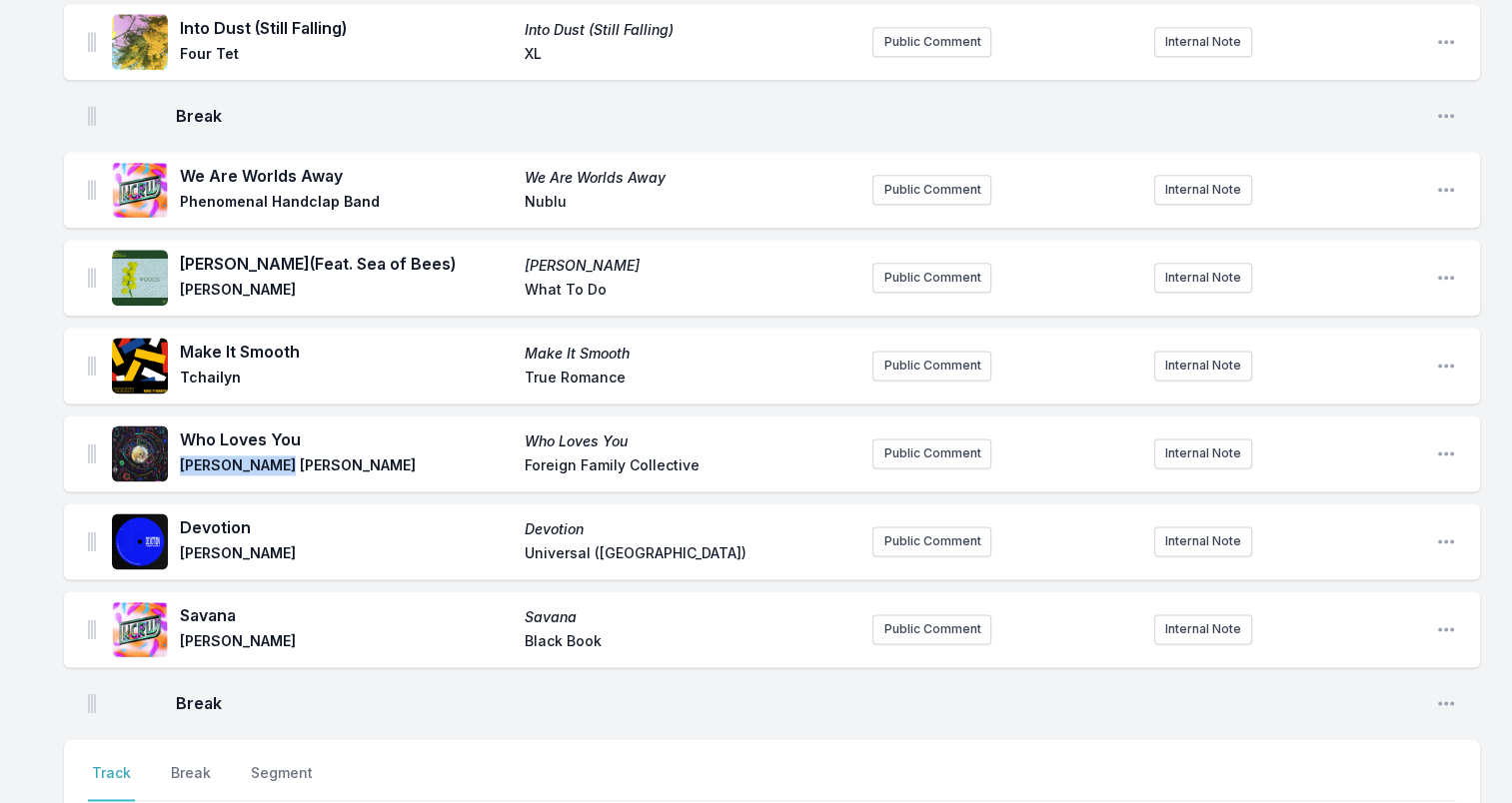 drag, startPoint x: 185, startPoint y: 447, endPoint x: 355, endPoint y: 449, distance: 170.01176 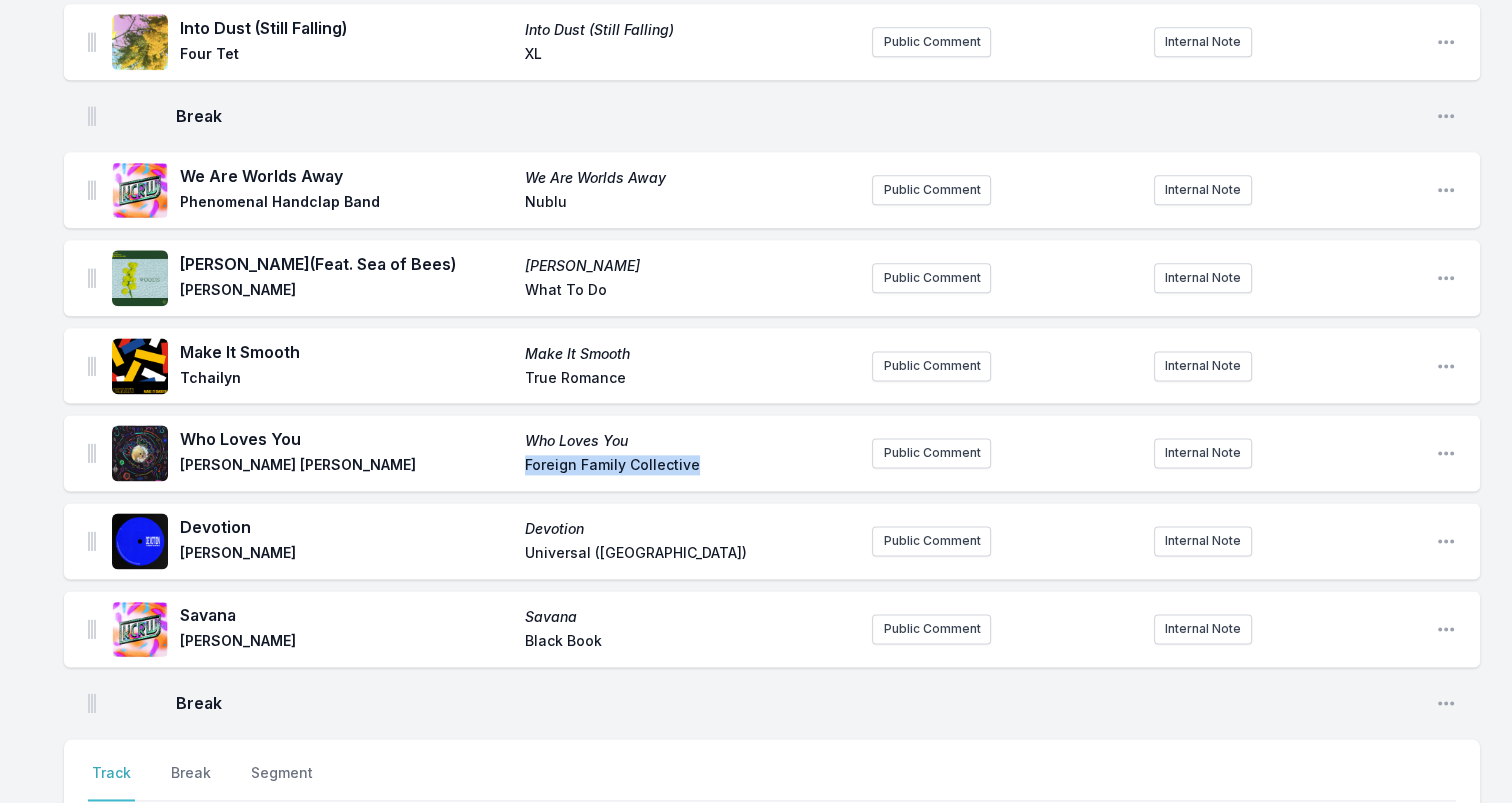 drag, startPoint x: 540, startPoint y: 442, endPoint x: 767, endPoint y: 445, distance: 227.01982 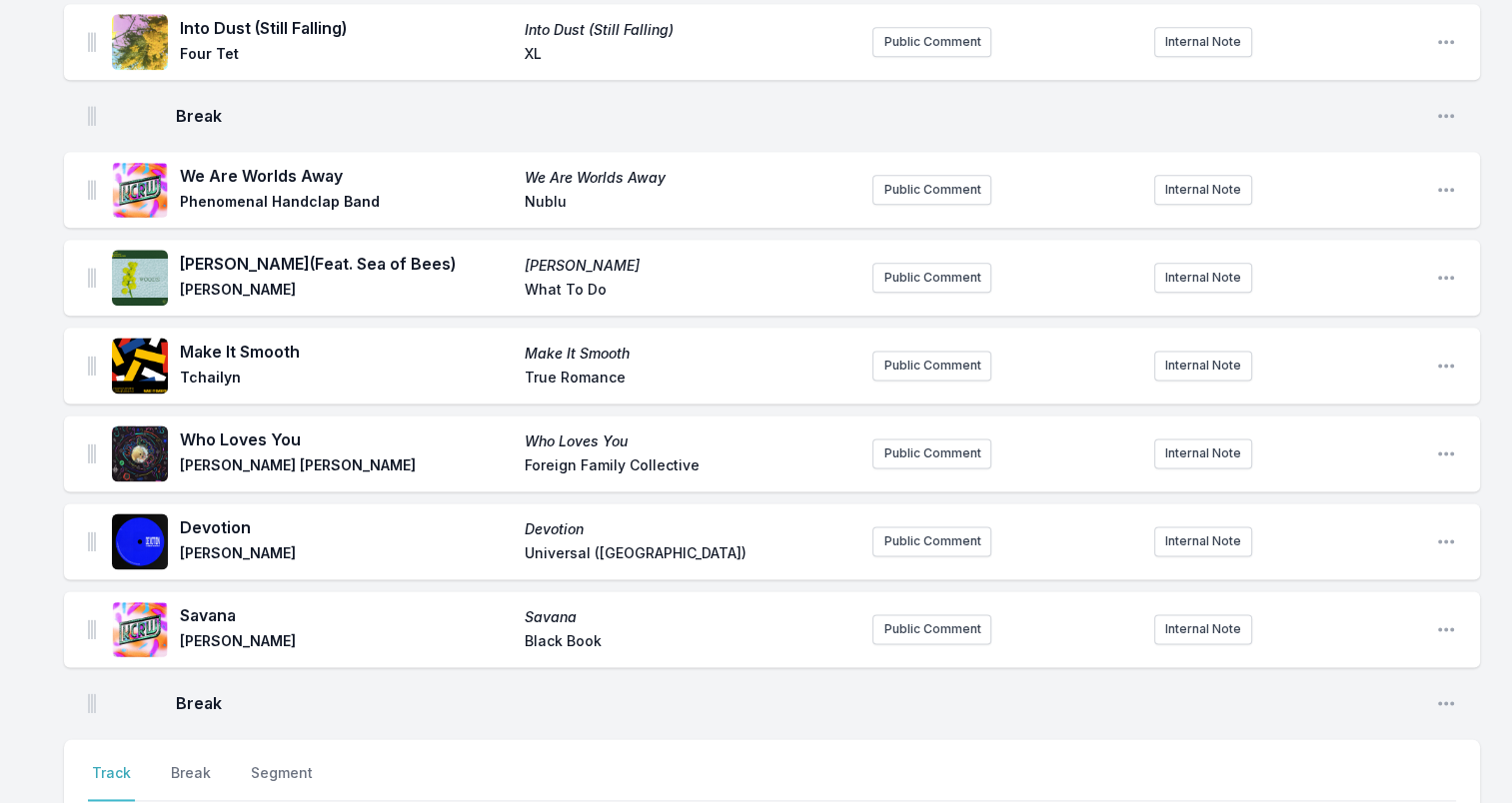 click on "Devotion" at bounding box center (346, 527) 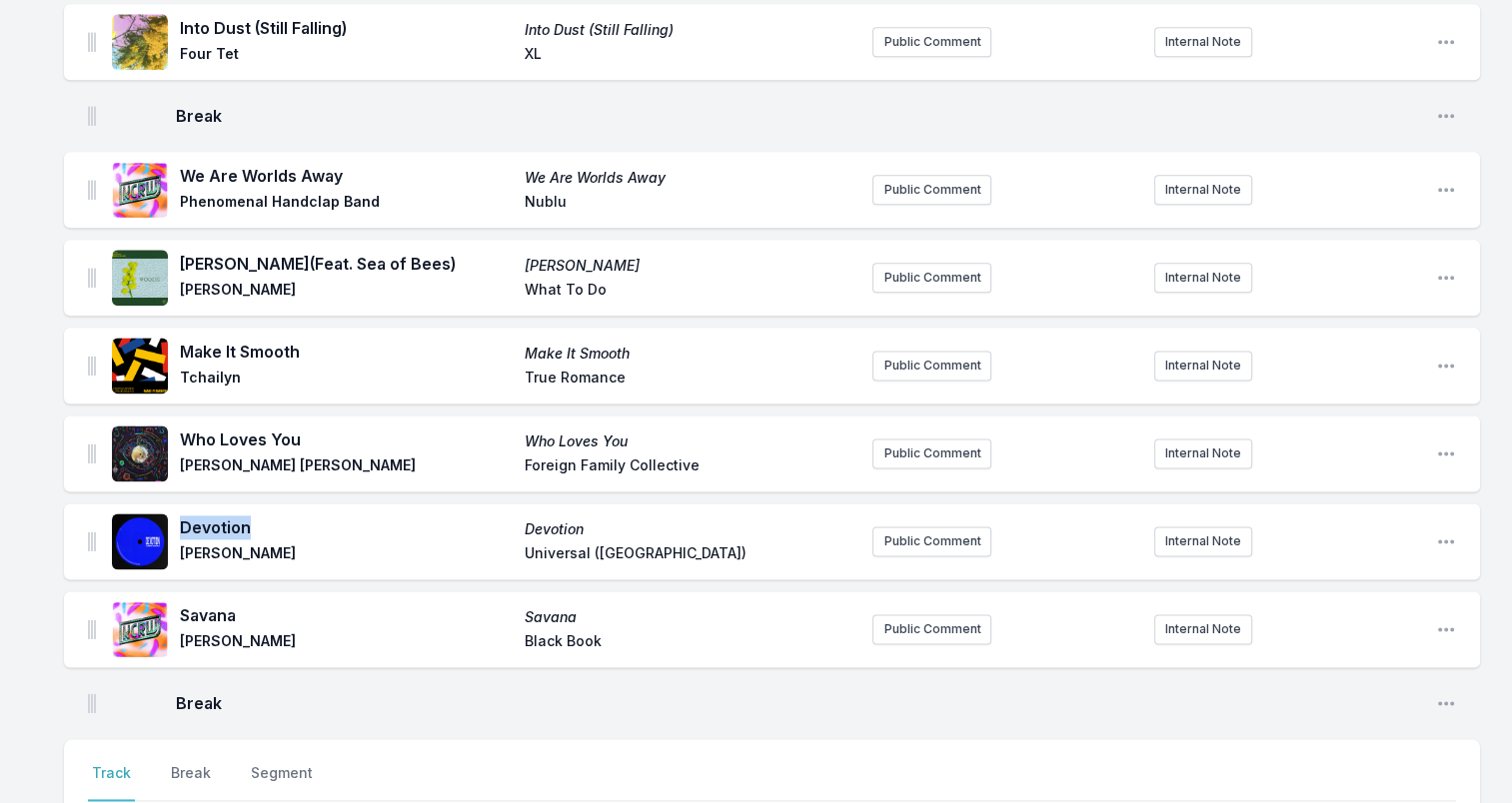 click on "Devotion" at bounding box center (346, 527) 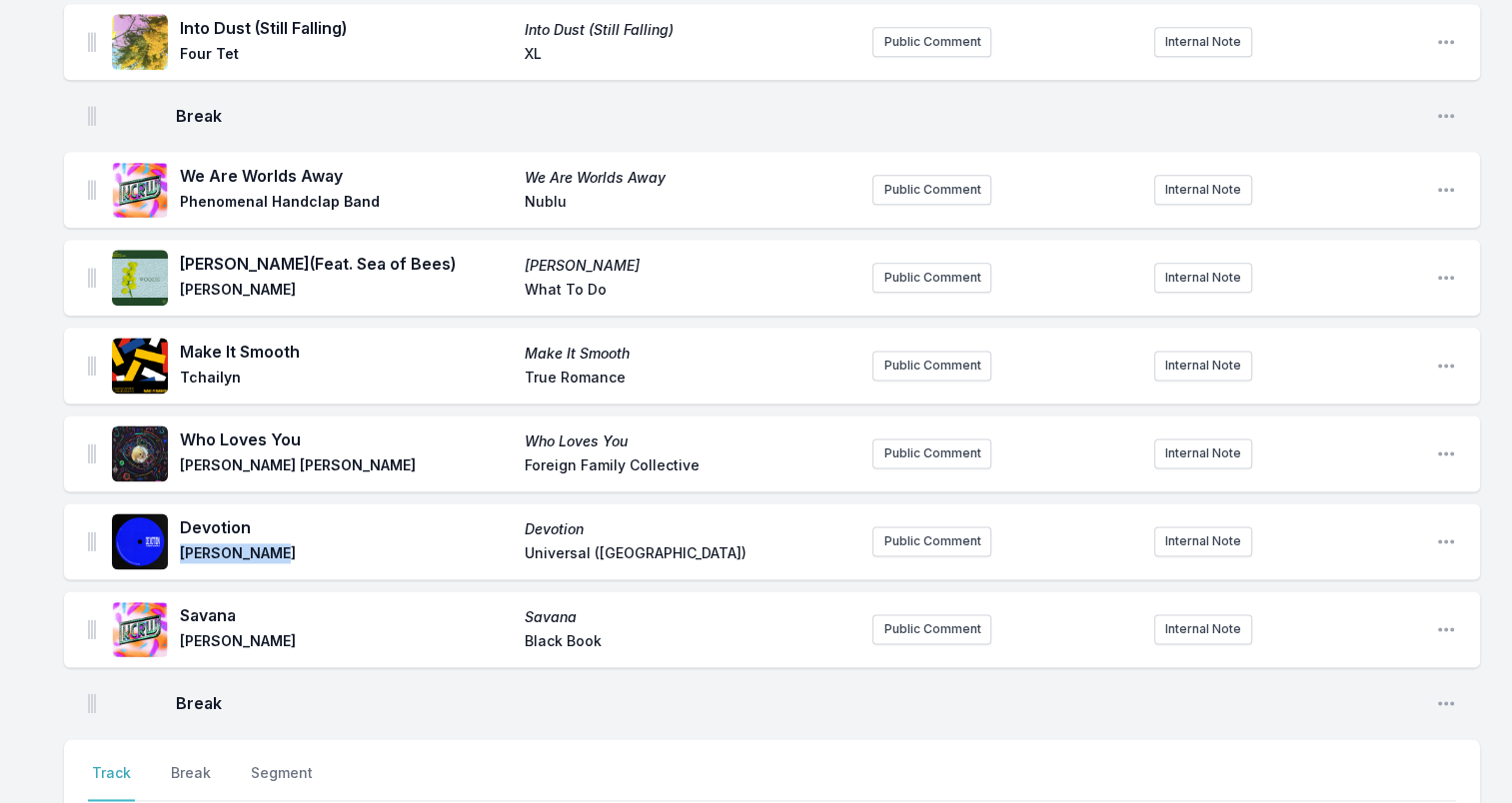 drag, startPoint x: 182, startPoint y: 537, endPoint x: 318, endPoint y: 535, distance: 136.01471 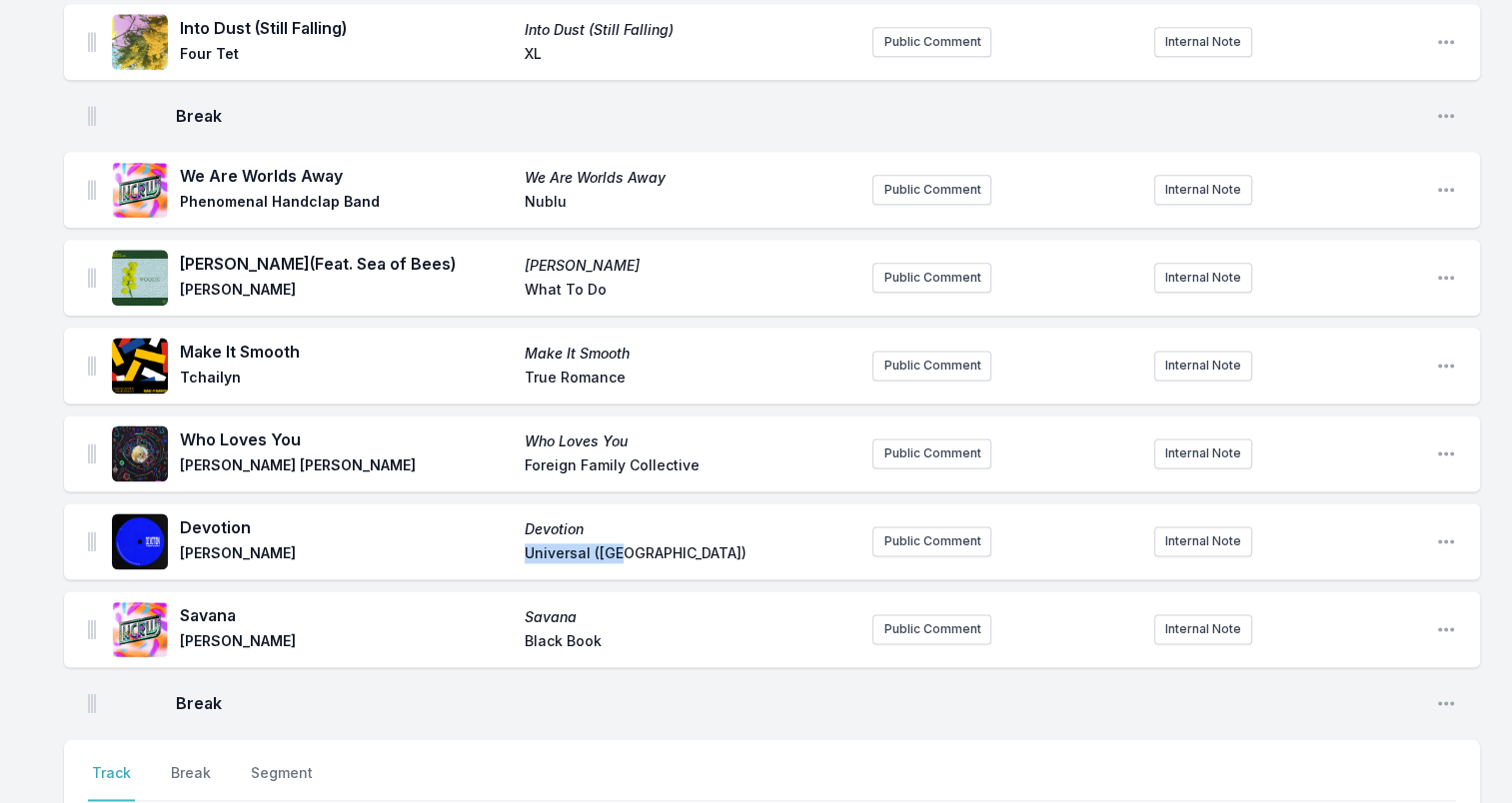 drag, startPoint x: 530, startPoint y: 528, endPoint x: 694, endPoint y: 527, distance: 164.00305 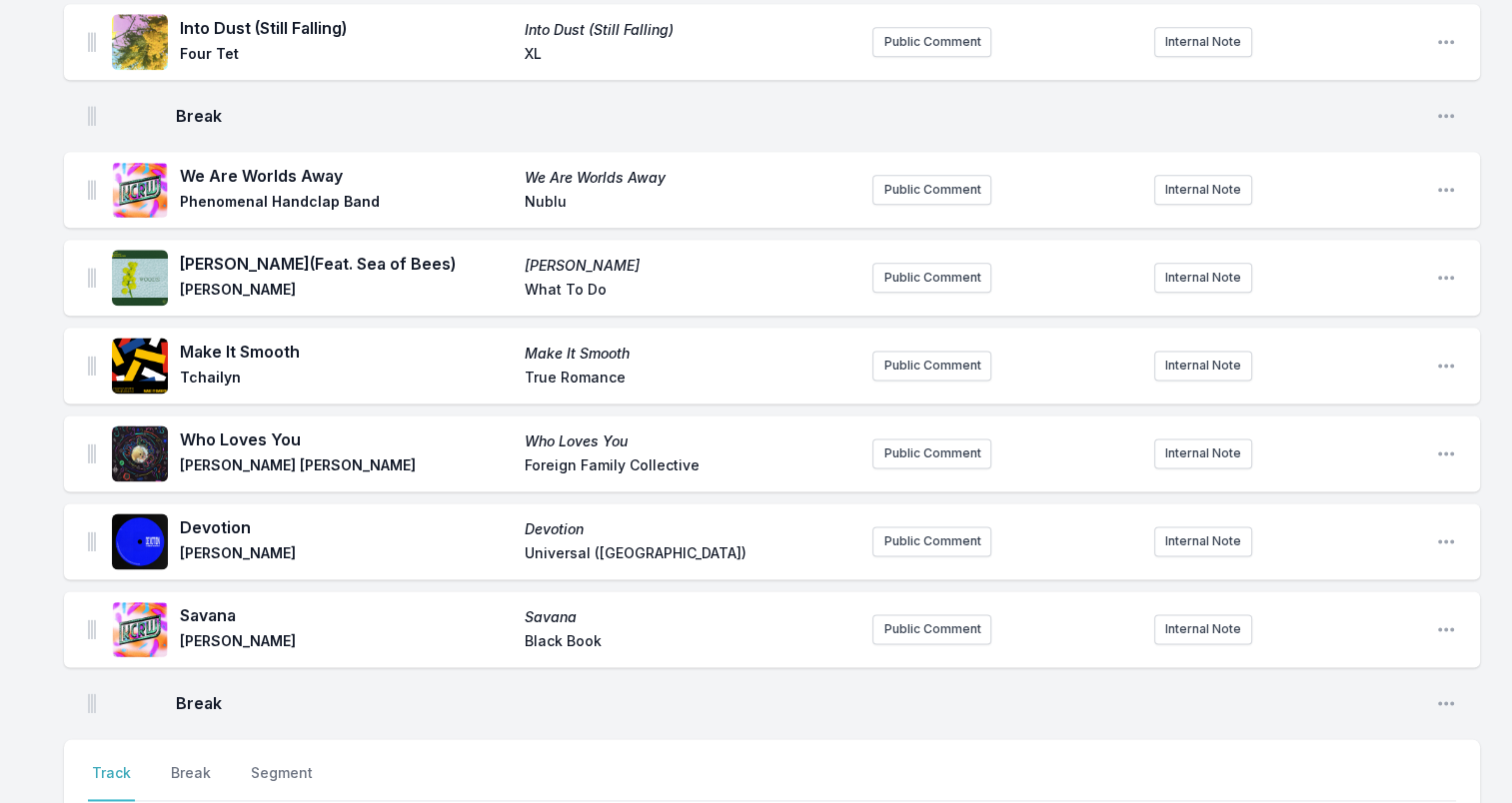 click on "Savana" at bounding box center (346, 615) 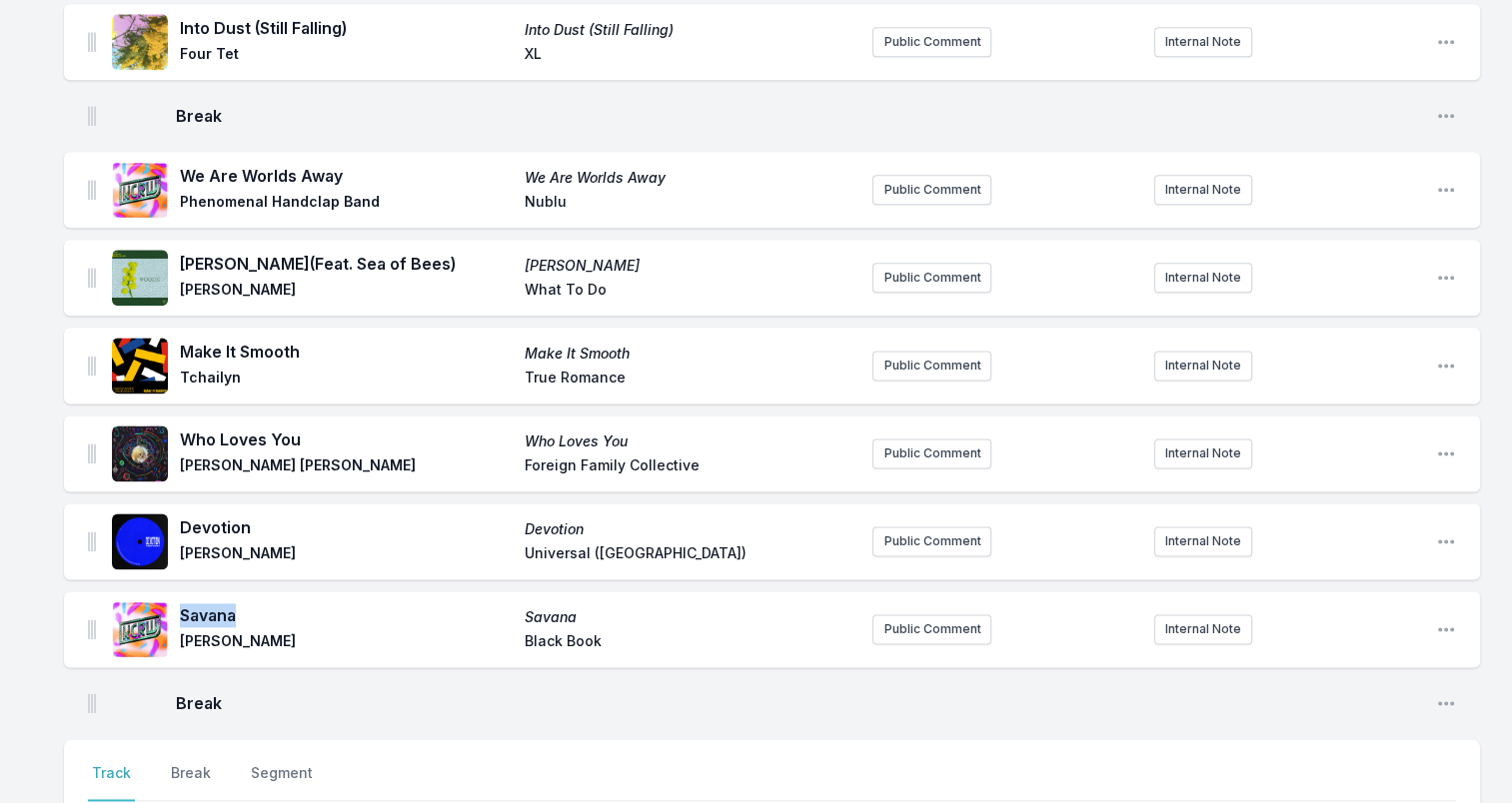 click on "Savana" at bounding box center [346, 615] 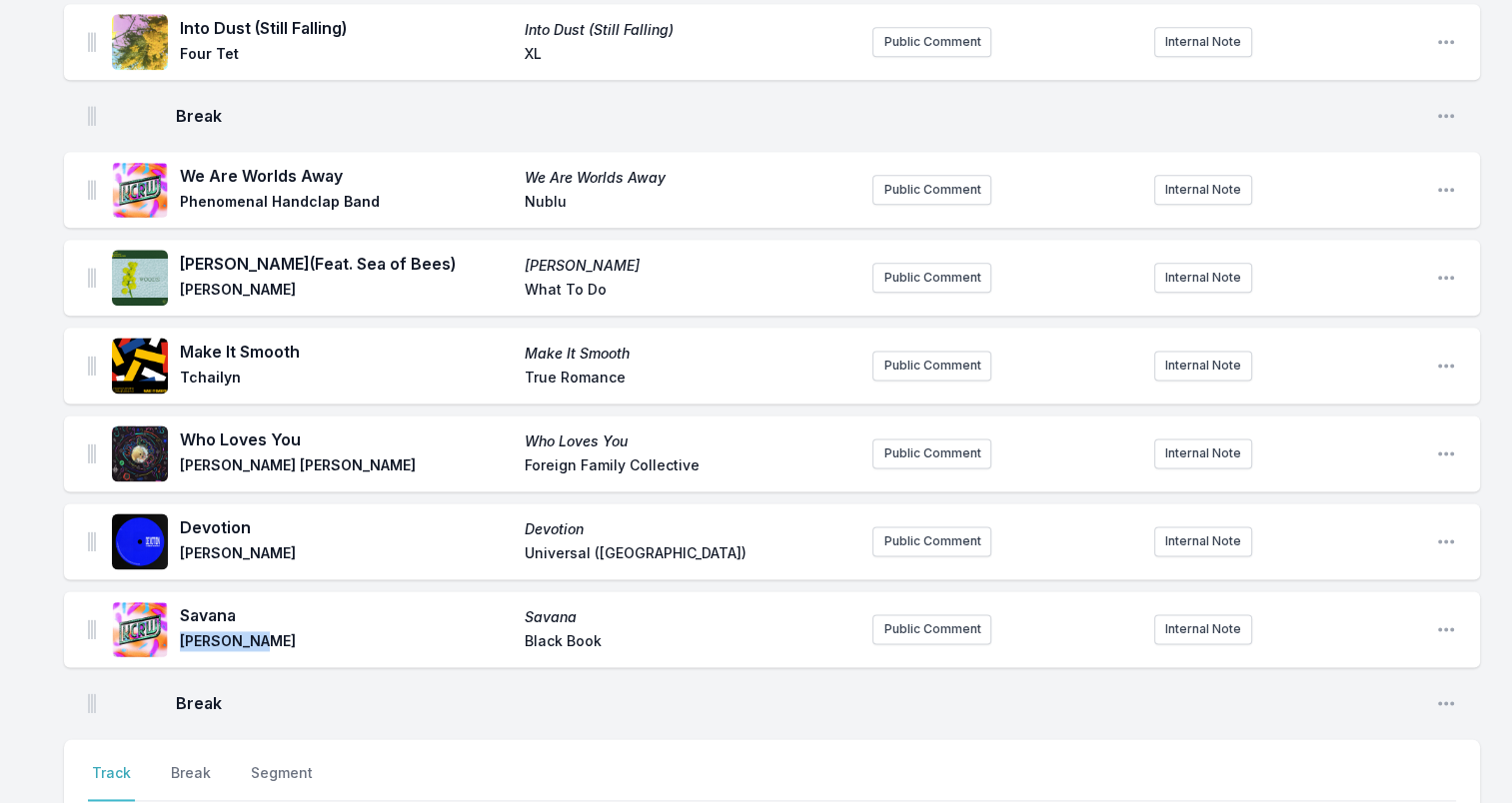 drag, startPoint x: 183, startPoint y: 629, endPoint x: 259, endPoint y: 630, distance: 76.00658 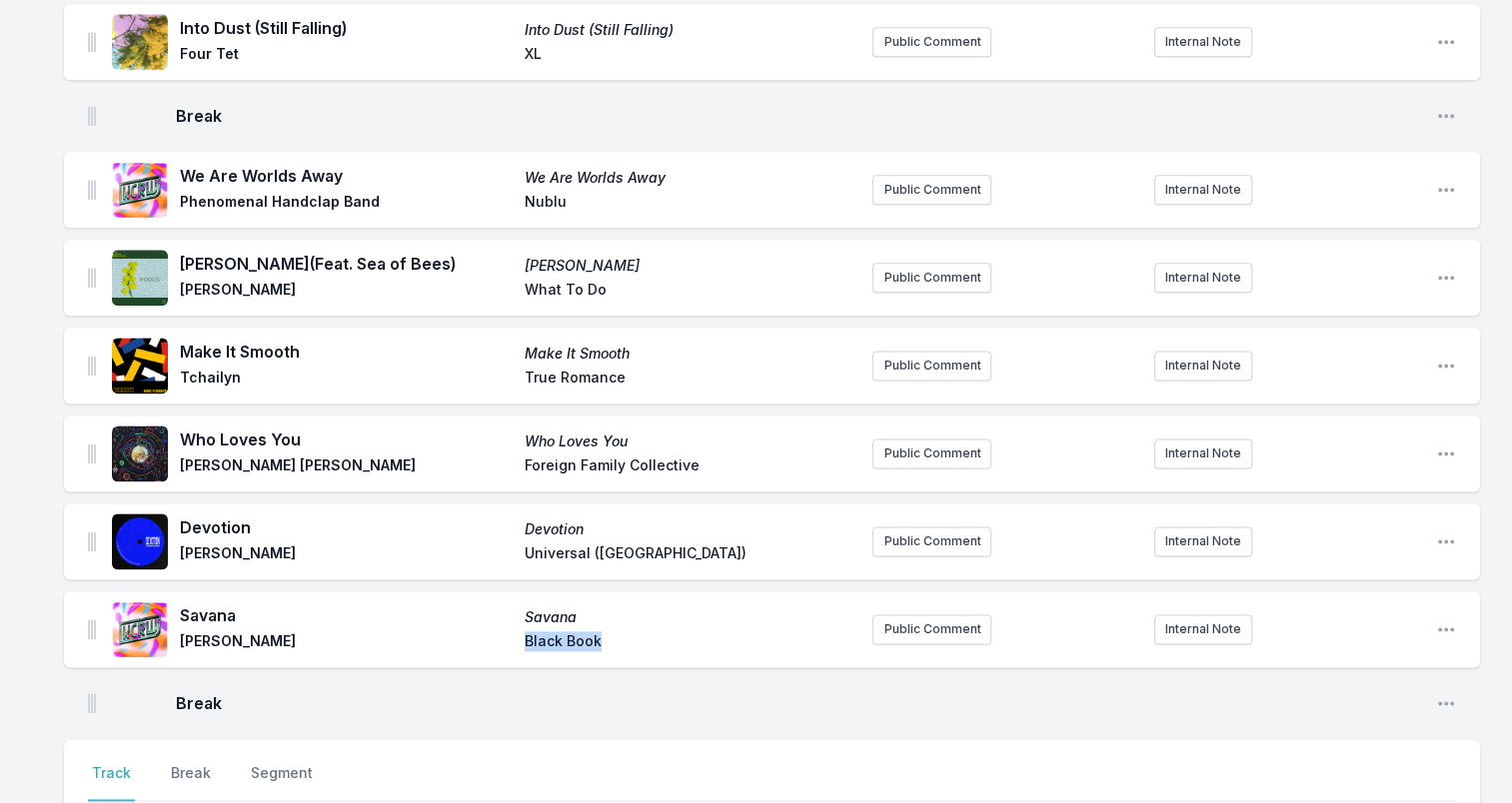 drag, startPoint x: 523, startPoint y: 624, endPoint x: 659, endPoint y: 629, distance: 136.09188 